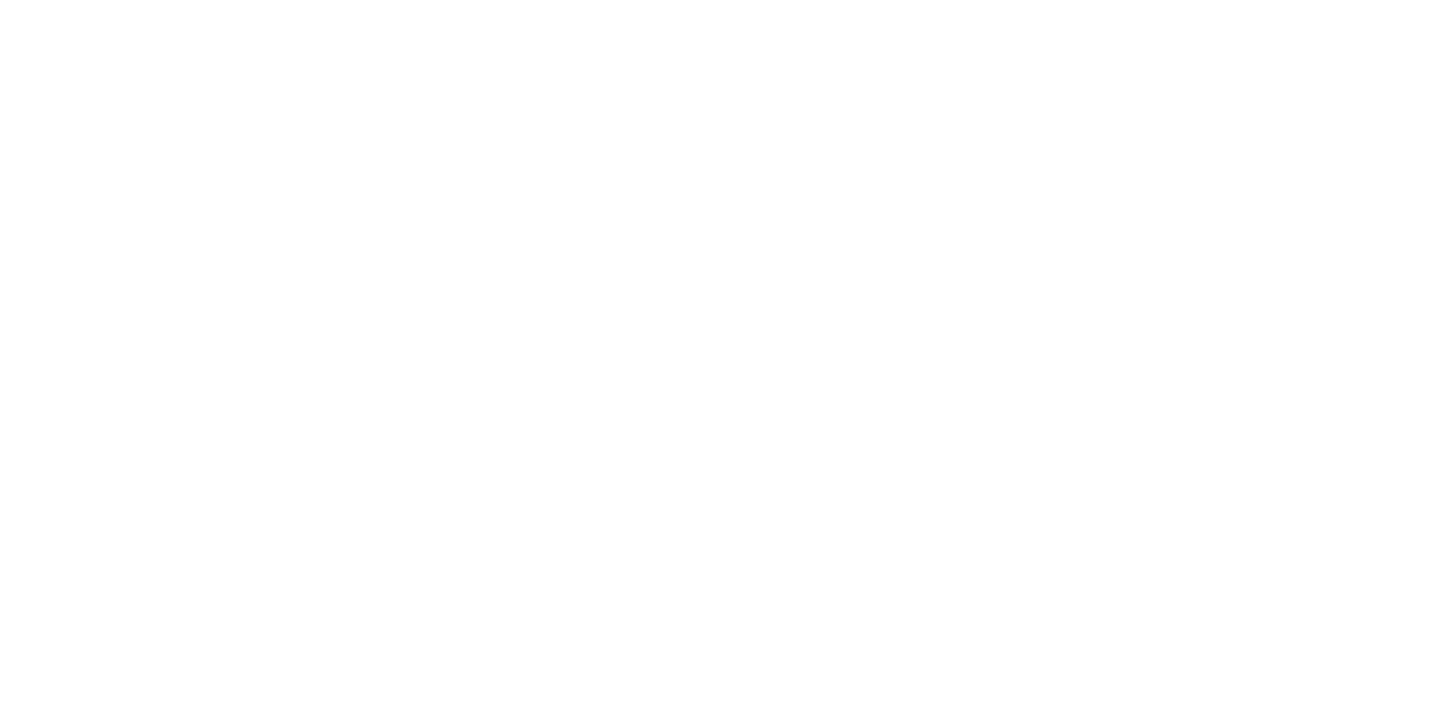 scroll, scrollTop: 0, scrollLeft: 0, axis: both 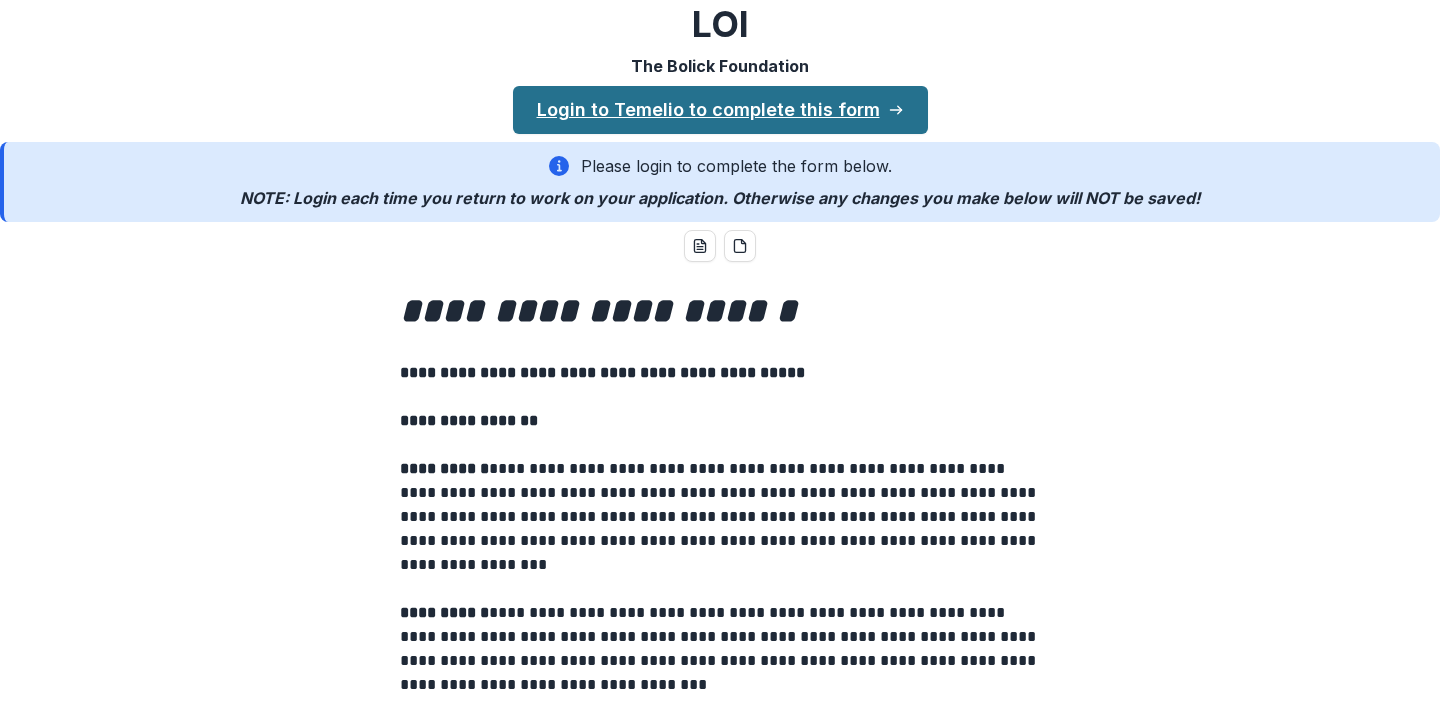 click 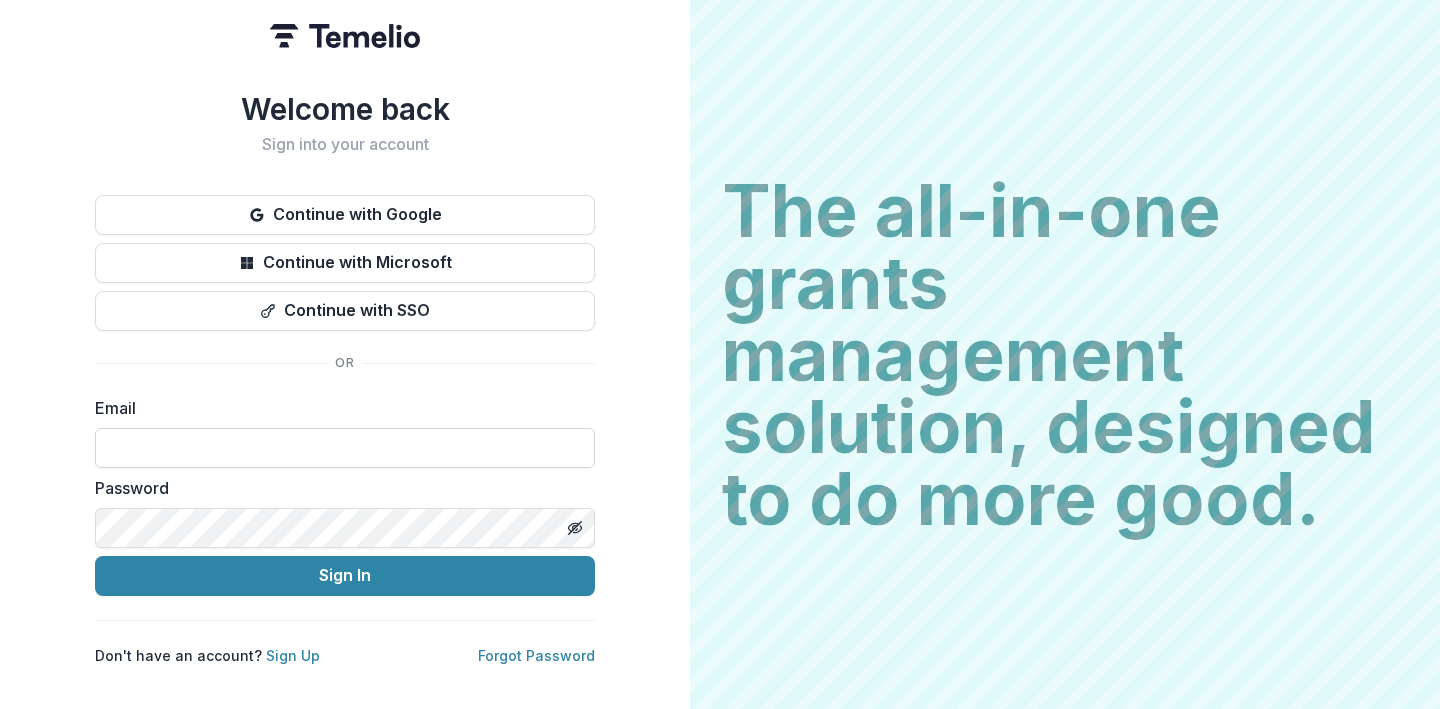 click at bounding box center (345, 448) 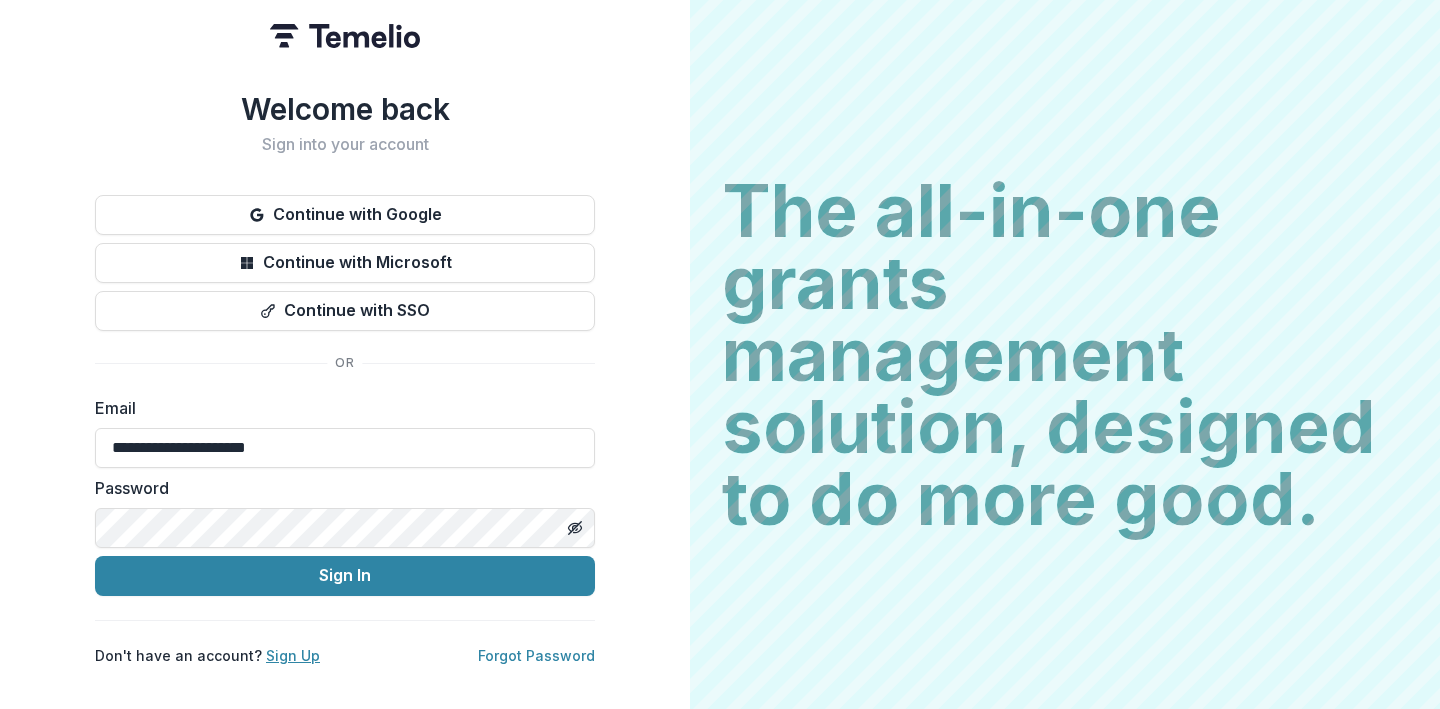 click on "Sign Up" at bounding box center (293, 655) 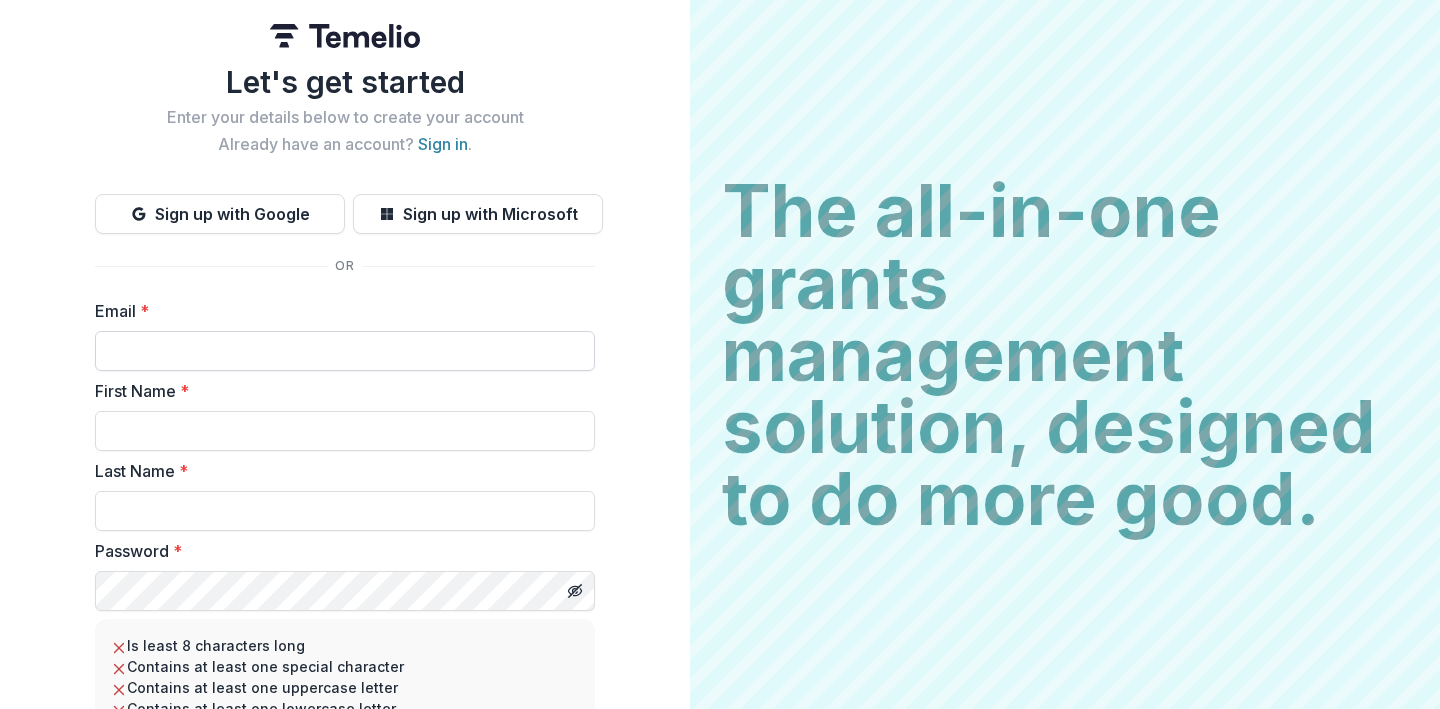 click on "Email *" at bounding box center (345, 351) 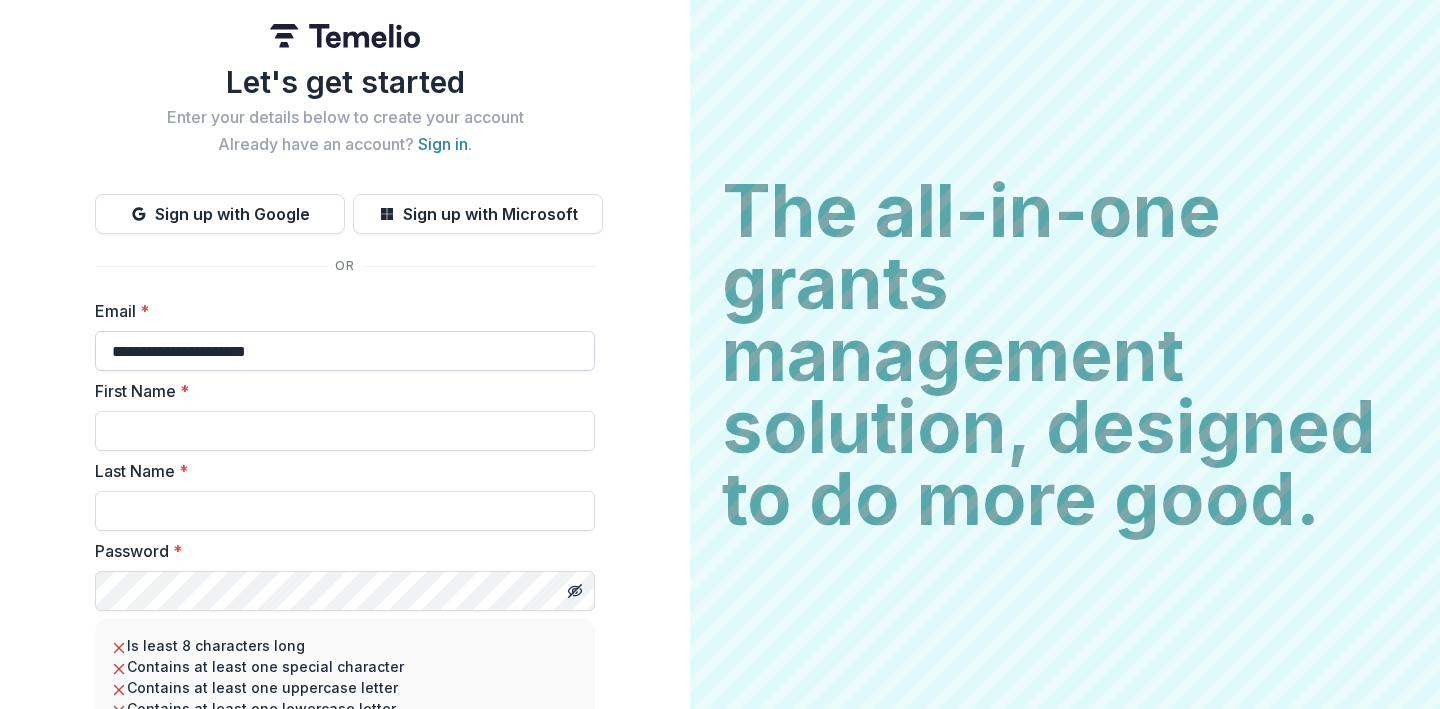 type on "****" 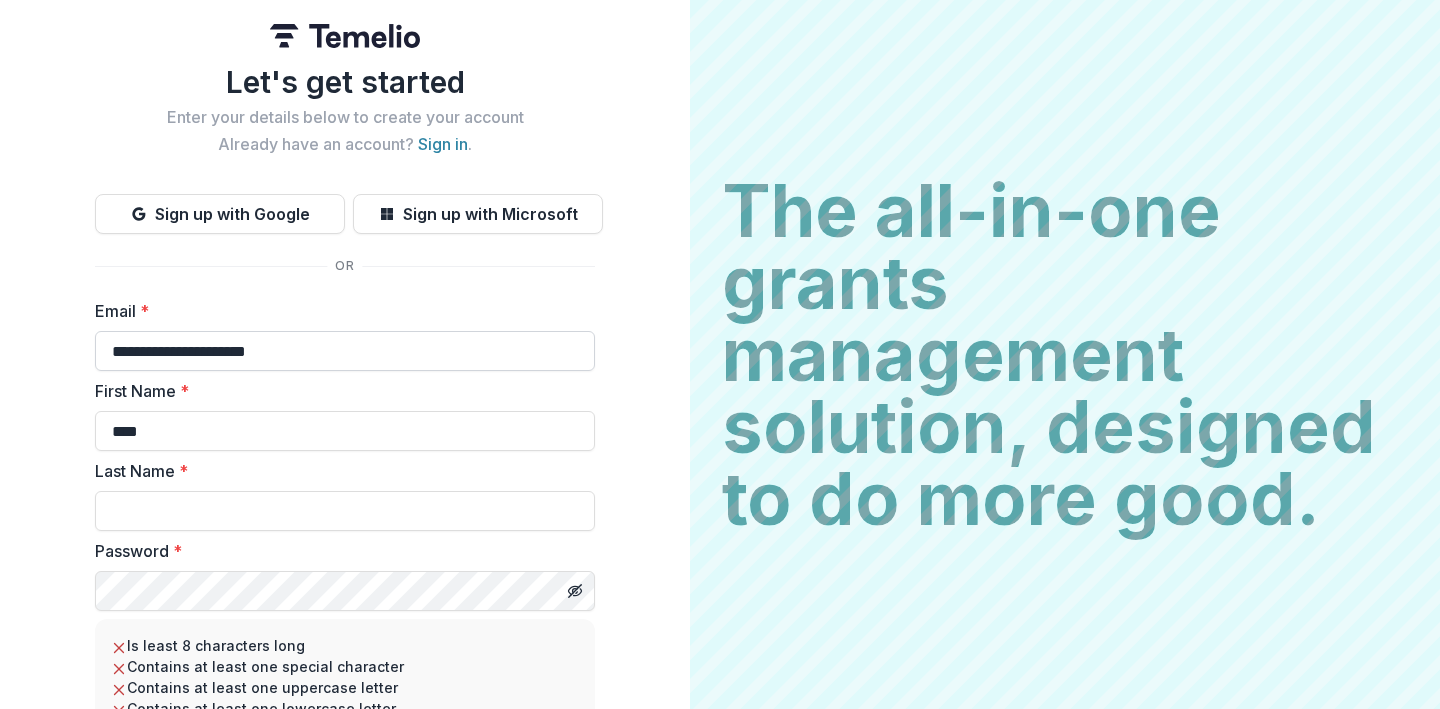 type on "*********" 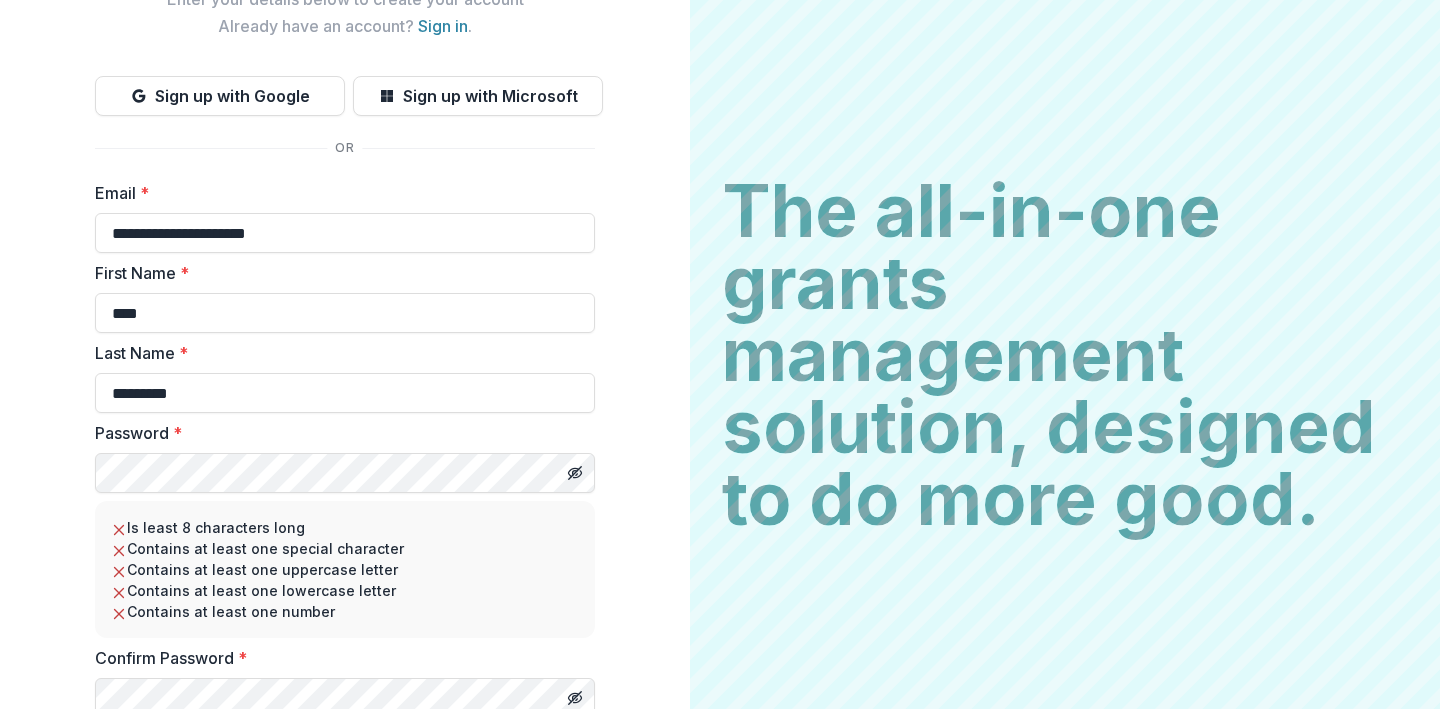 scroll, scrollTop: 122, scrollLeft: 0, axis: vertical 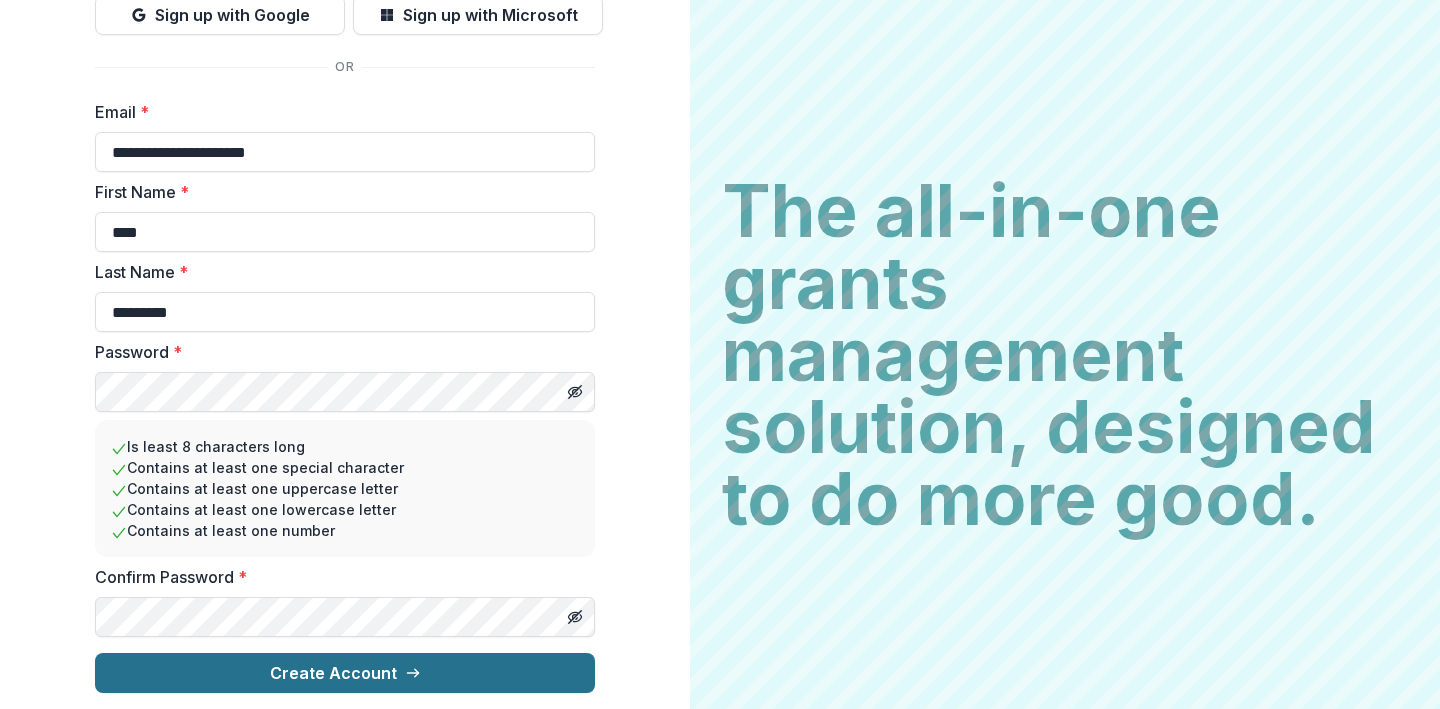 click on "Create Account" at bounding box center (345, 673) 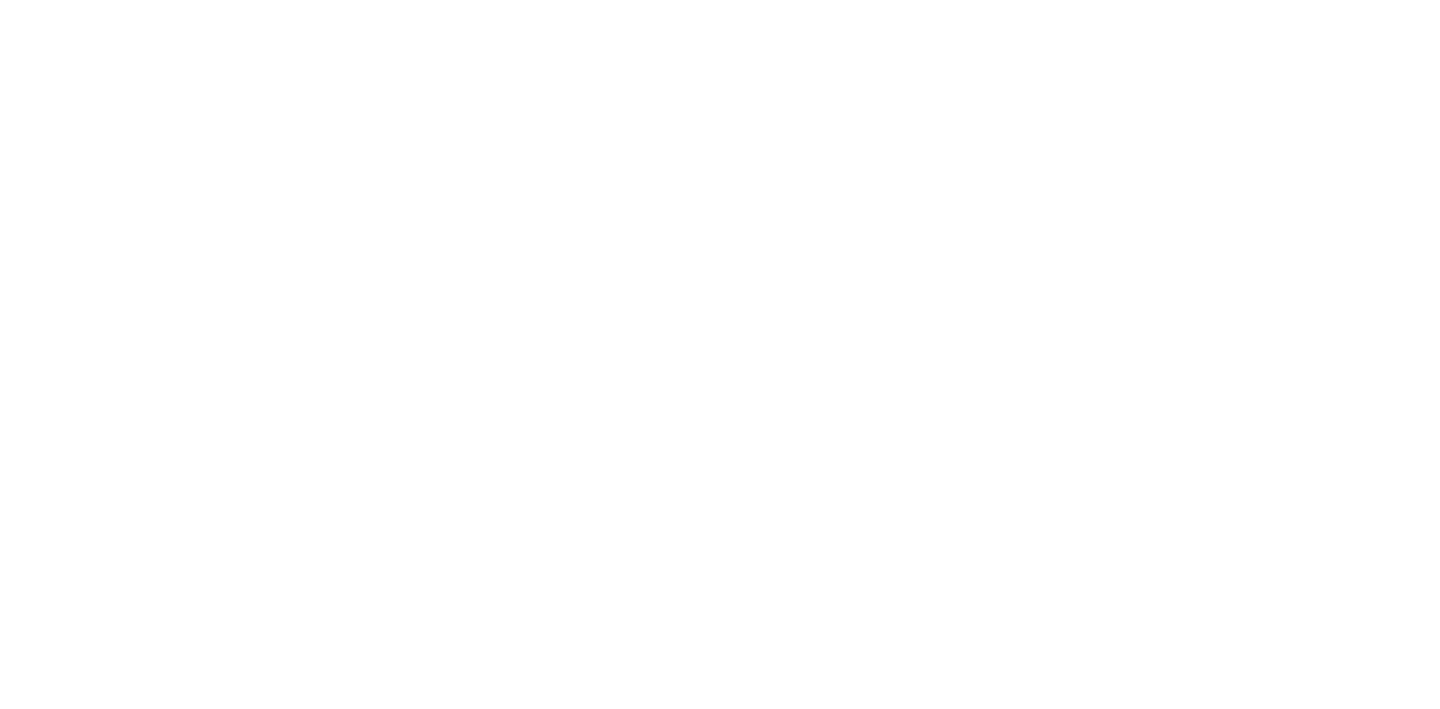scroll, scrollTop: 0, scrollLeft: 0, axis: both 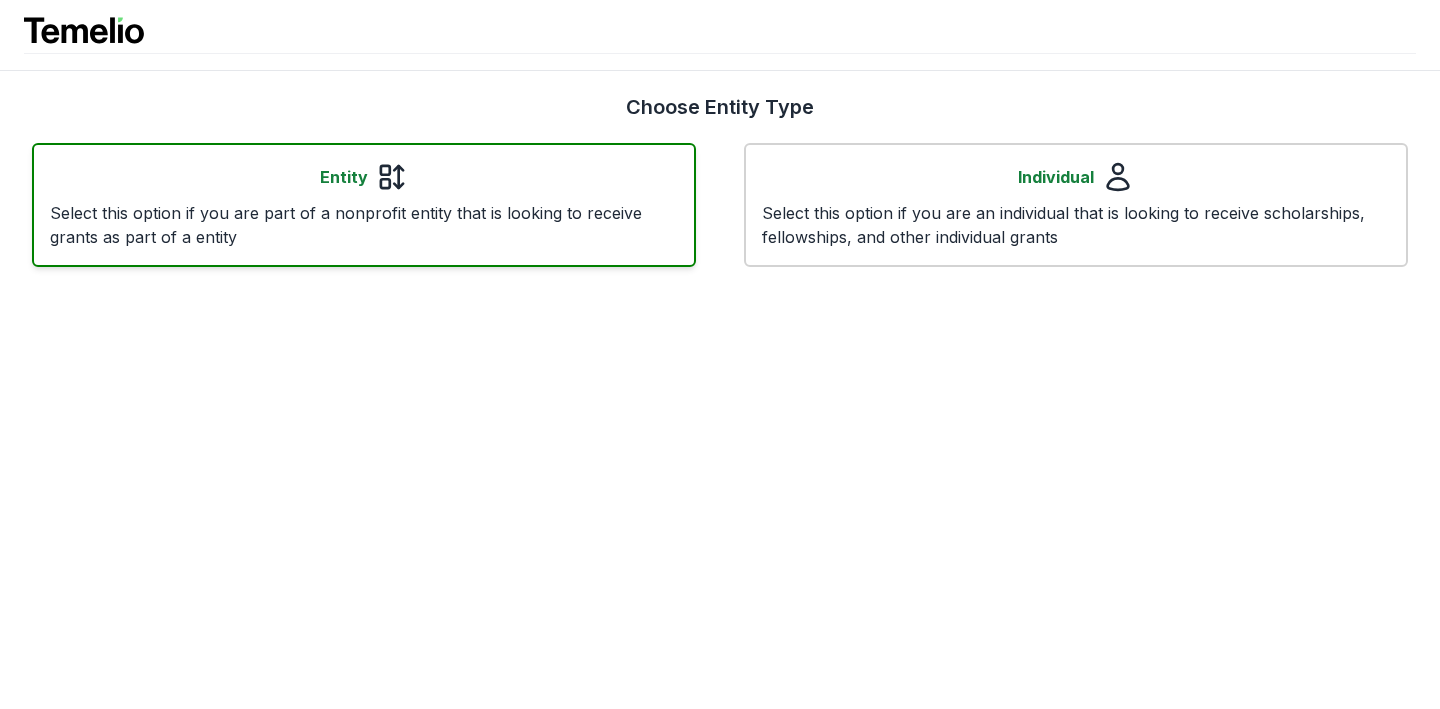 click on "Select this option if you are part of a nonprofit entity that is looking to receive grants as part of a entity" at bounding box center (364, 225) 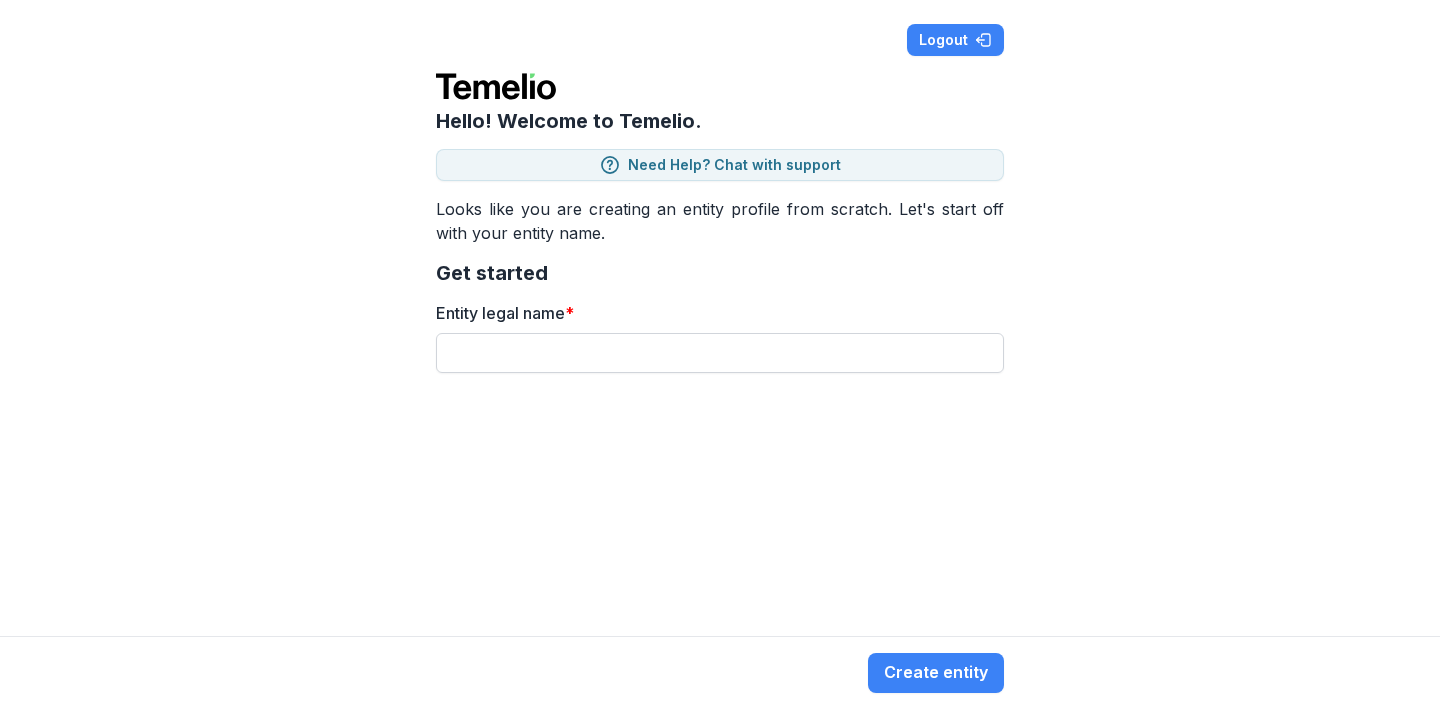 click on "Entity legal name *" at bounding box center [720, 353] 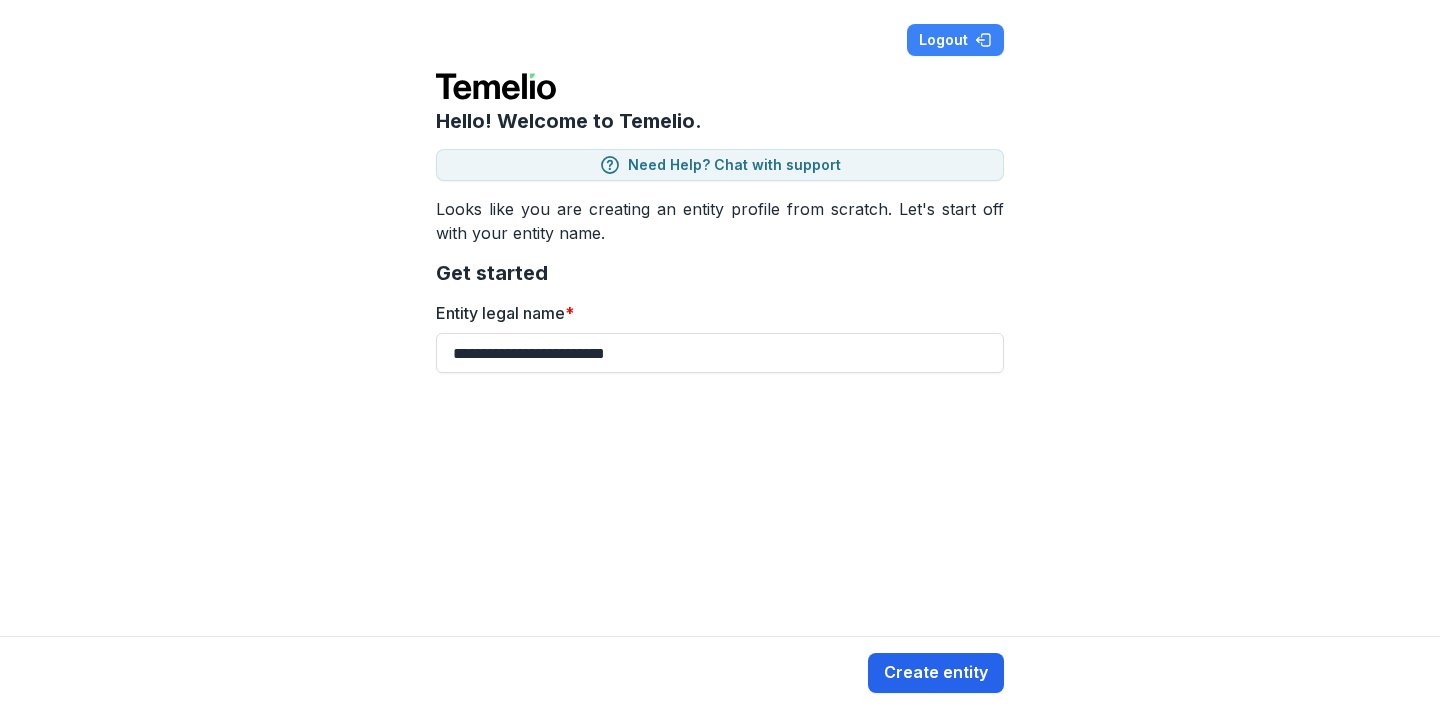 type on "**********" 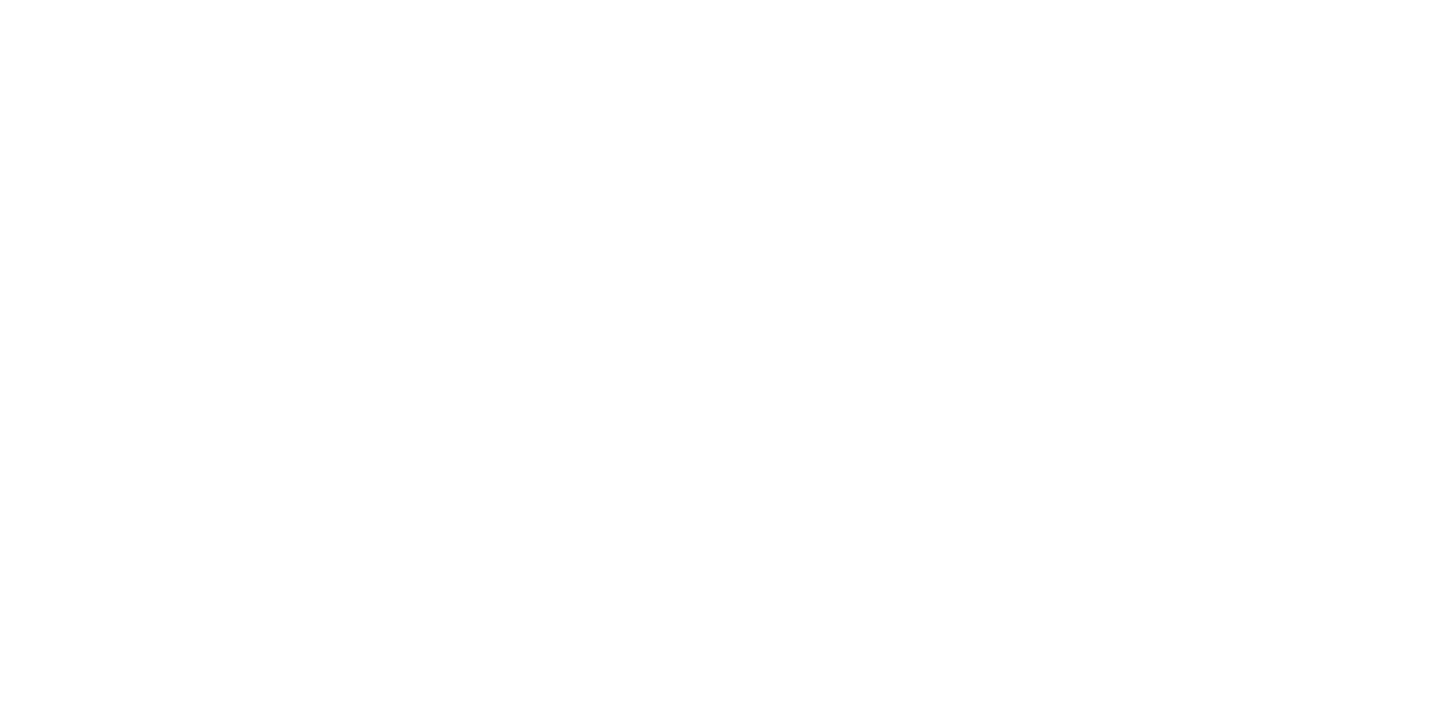 scroll, scrollTop: 0, scrollLeft: 0, axis: both 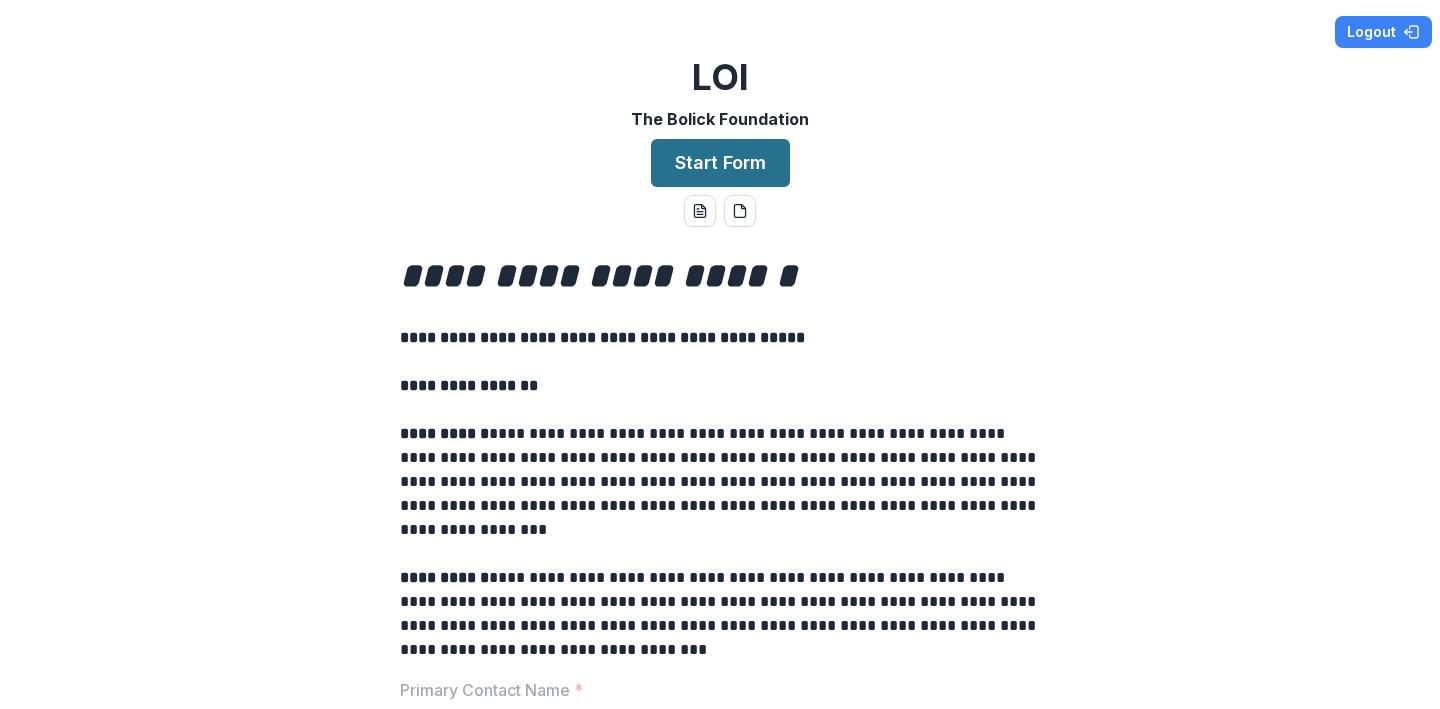 click on "Start Form" at bounding box center [720, 163] 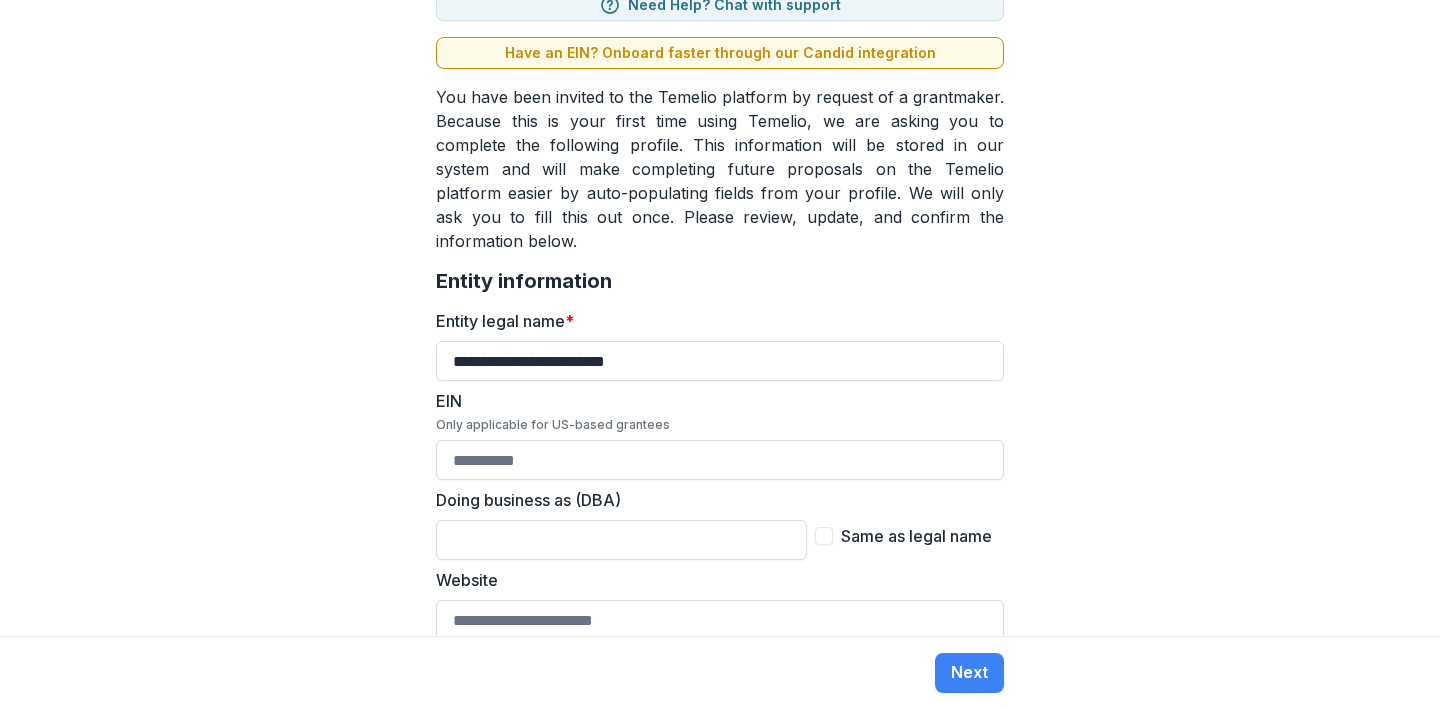 scroll, scrollTop: 175, scrollLeft: 0, axis: vertical 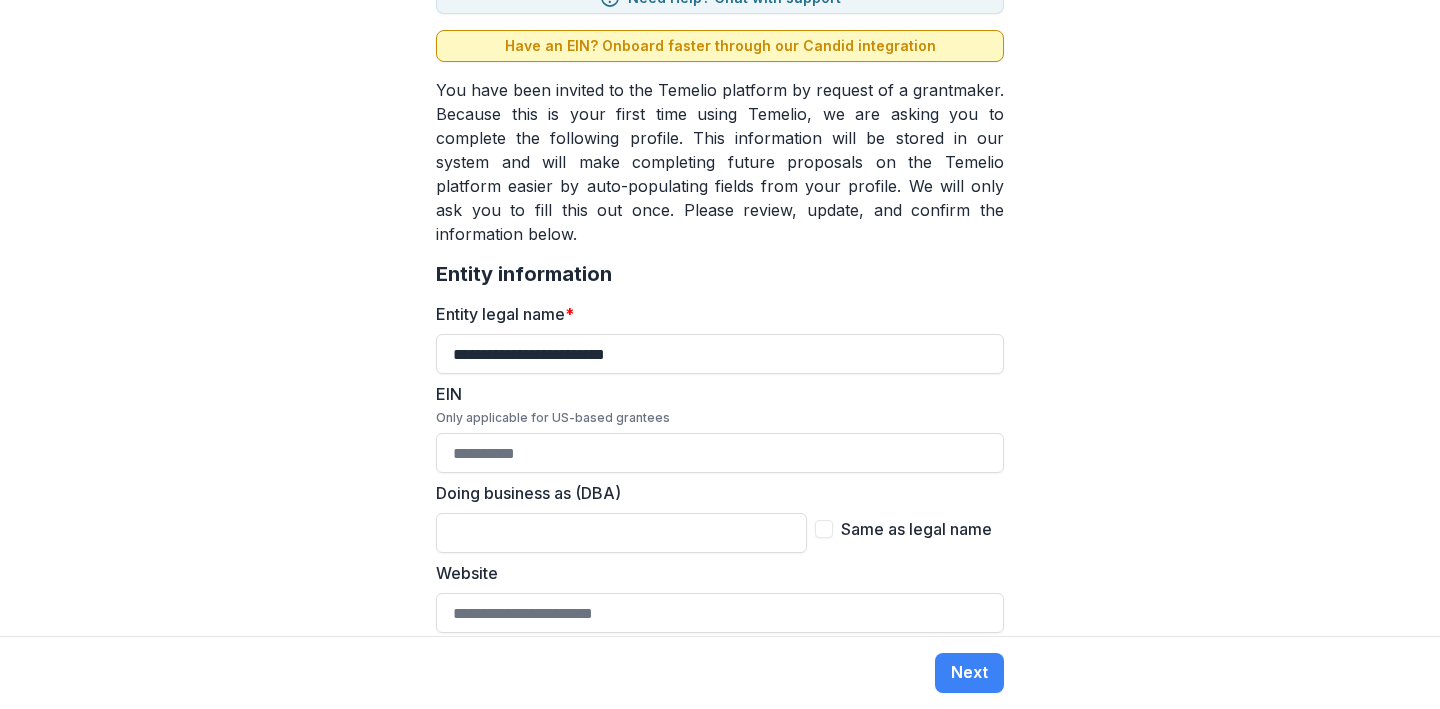 click on "Have an EIN? Onboard faster through our Candid integration" at bounding box center [720, 46] 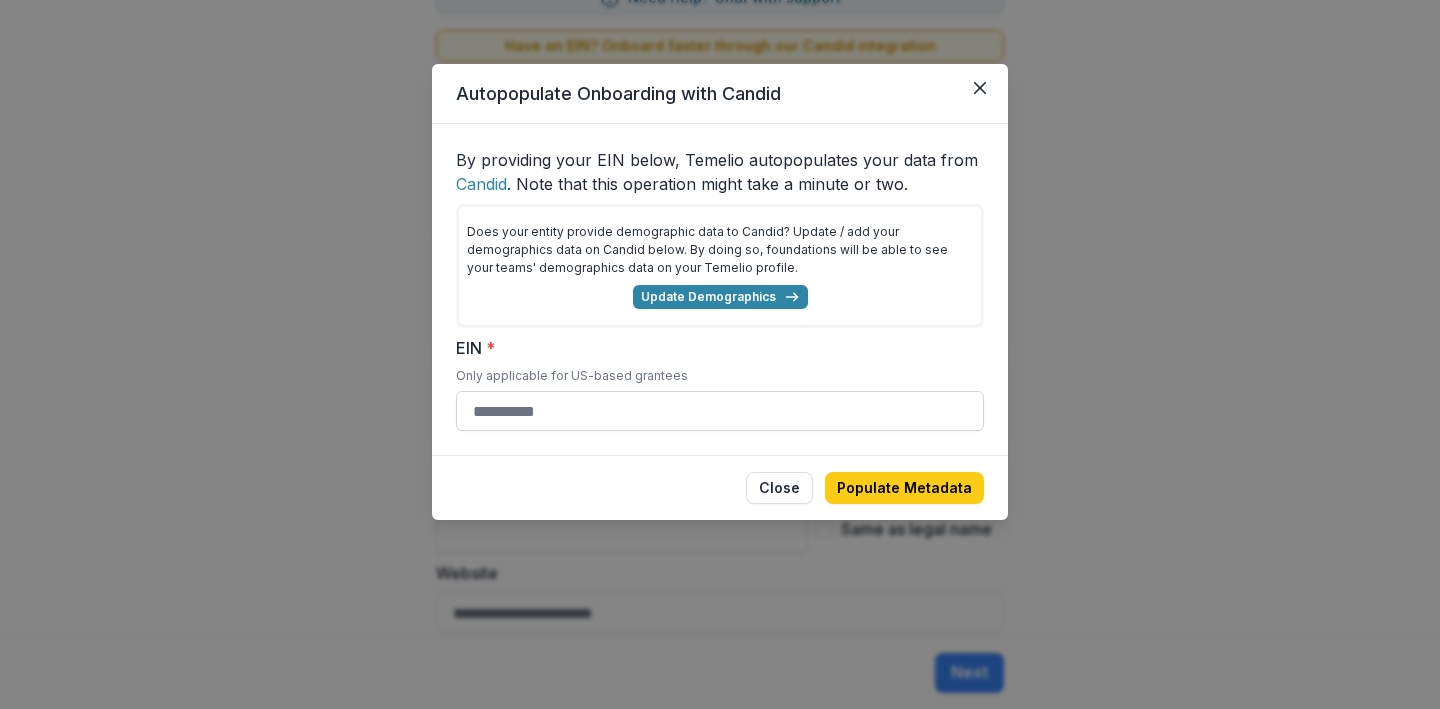 click on "EIN *" at bounding box center (720, 411) 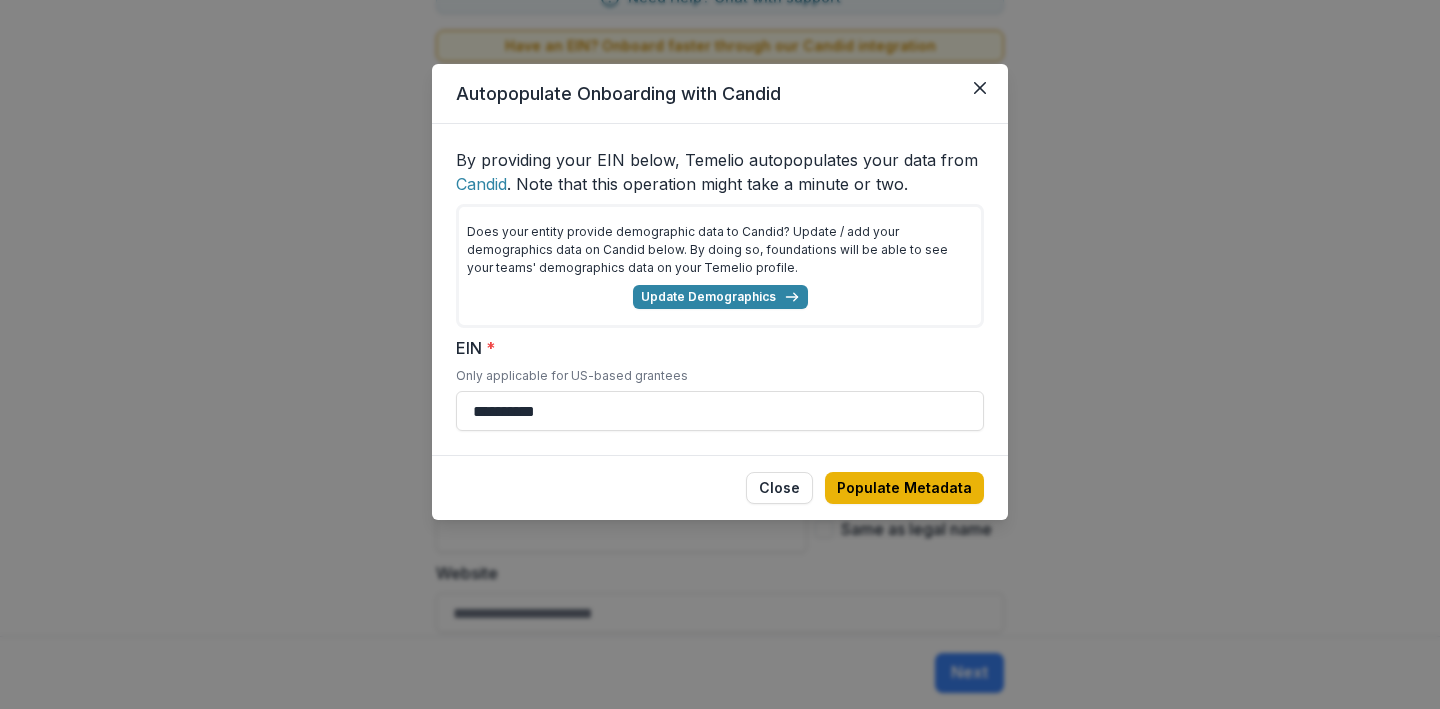 type on "**********" 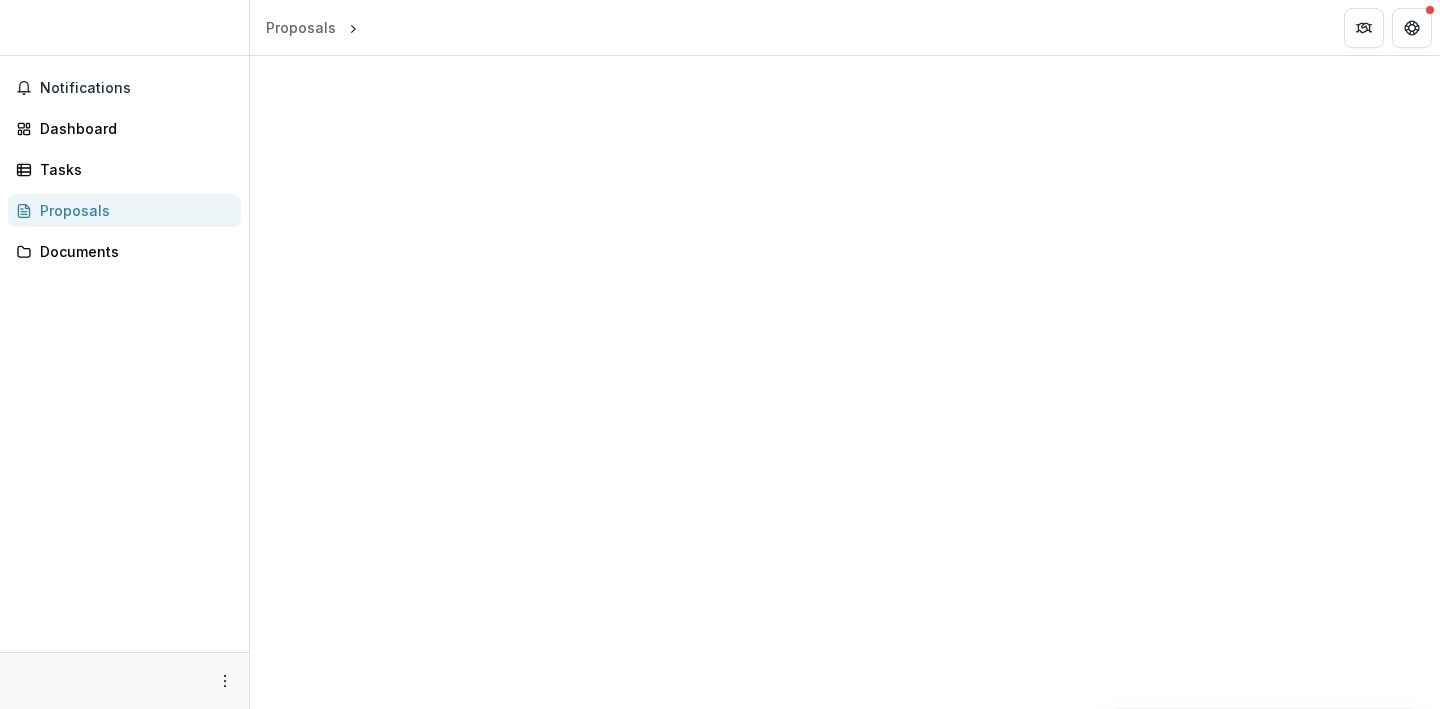 scroll, scrollTop: 0, scrollLeft: 0, axis: both 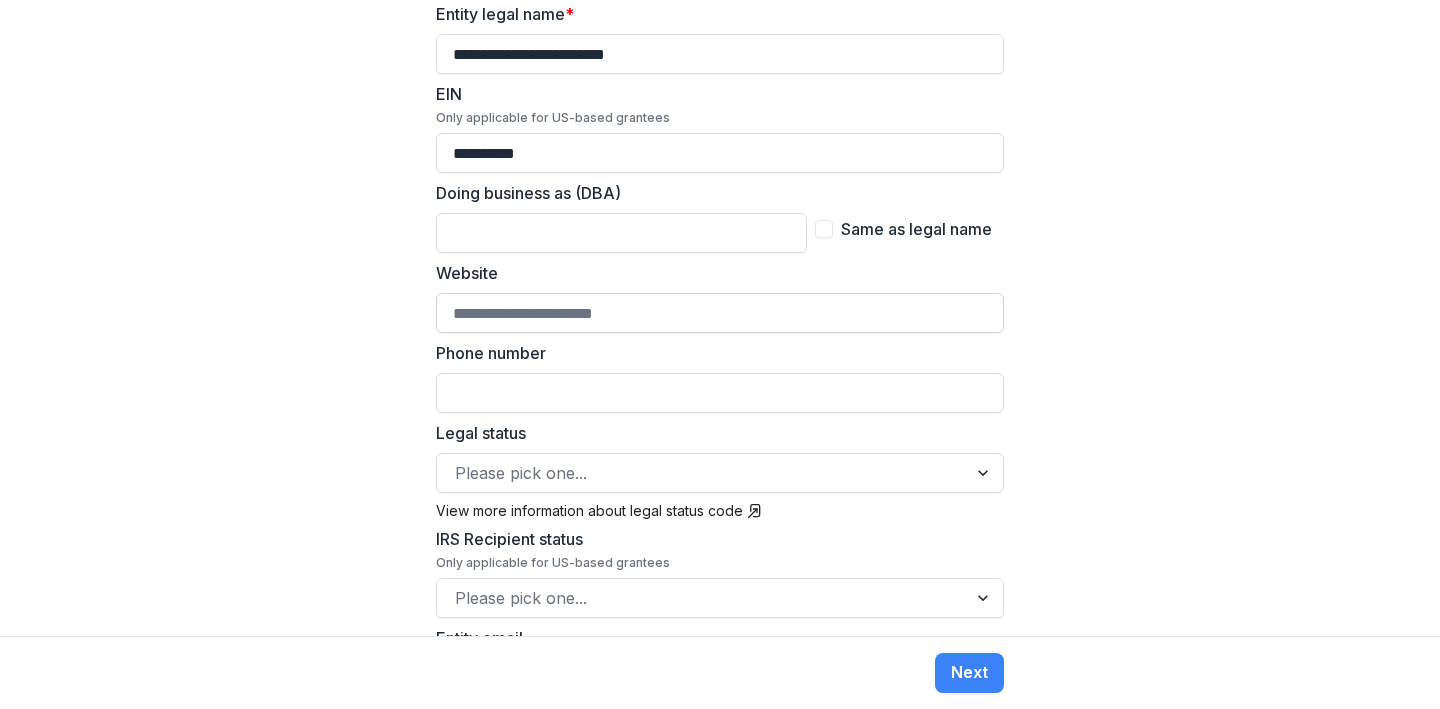 click on "Website" at bounding box center [720, 313] 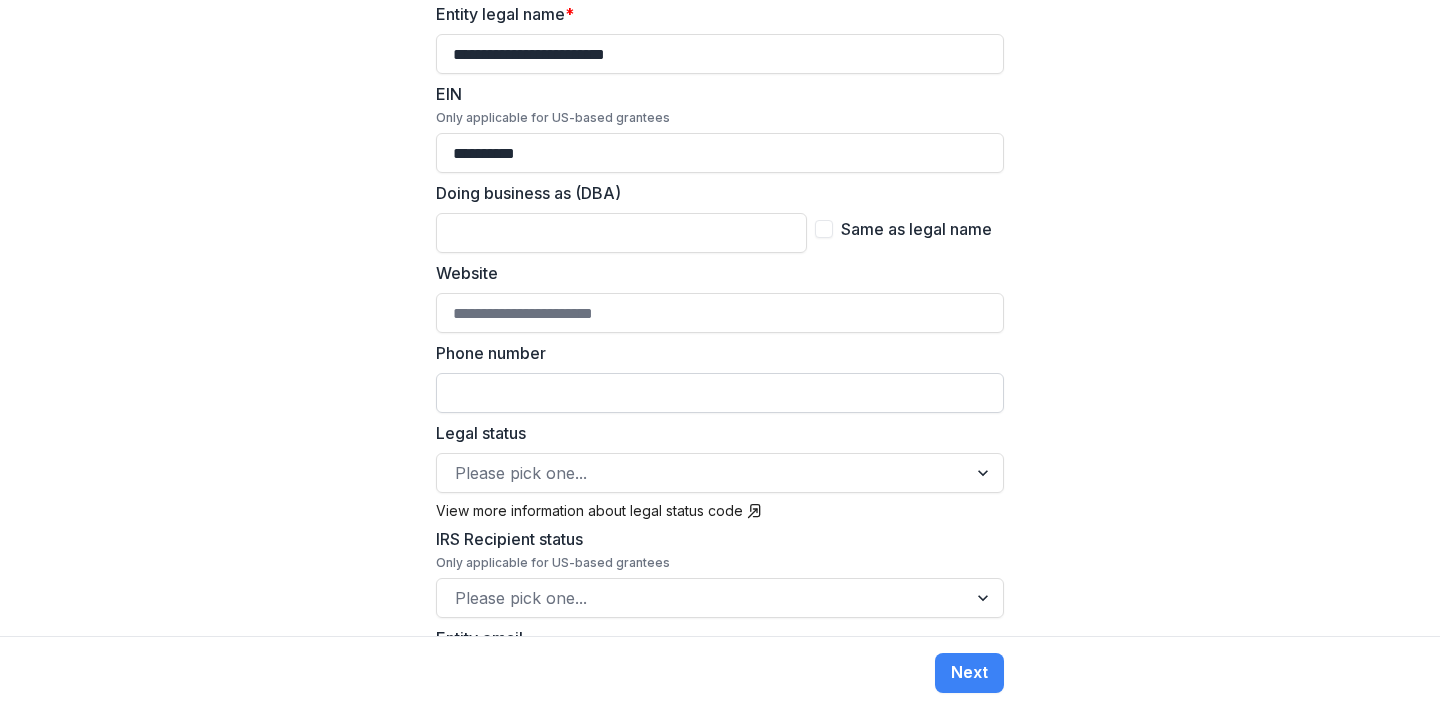 click on "Phone number" at bounding box center (720, 393) 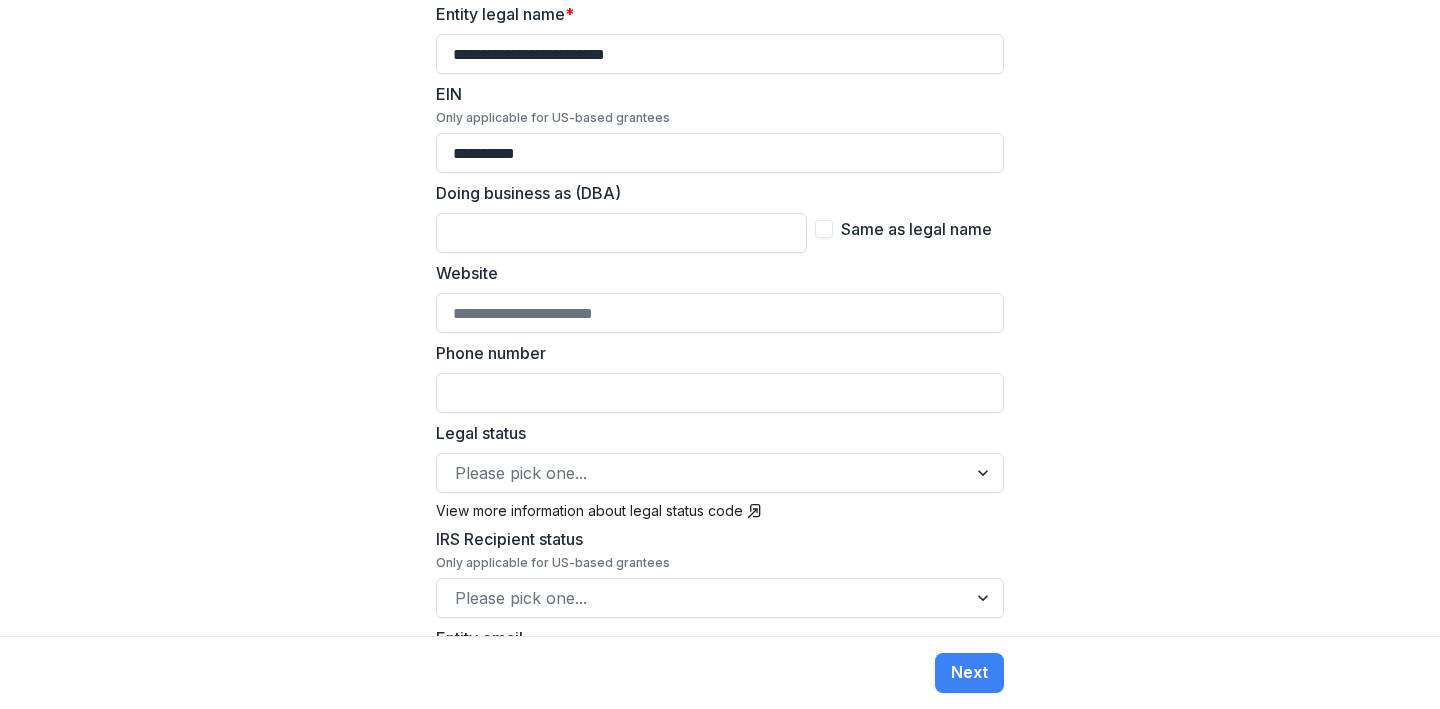 click on "**********" at bounding box center [720, 1060] 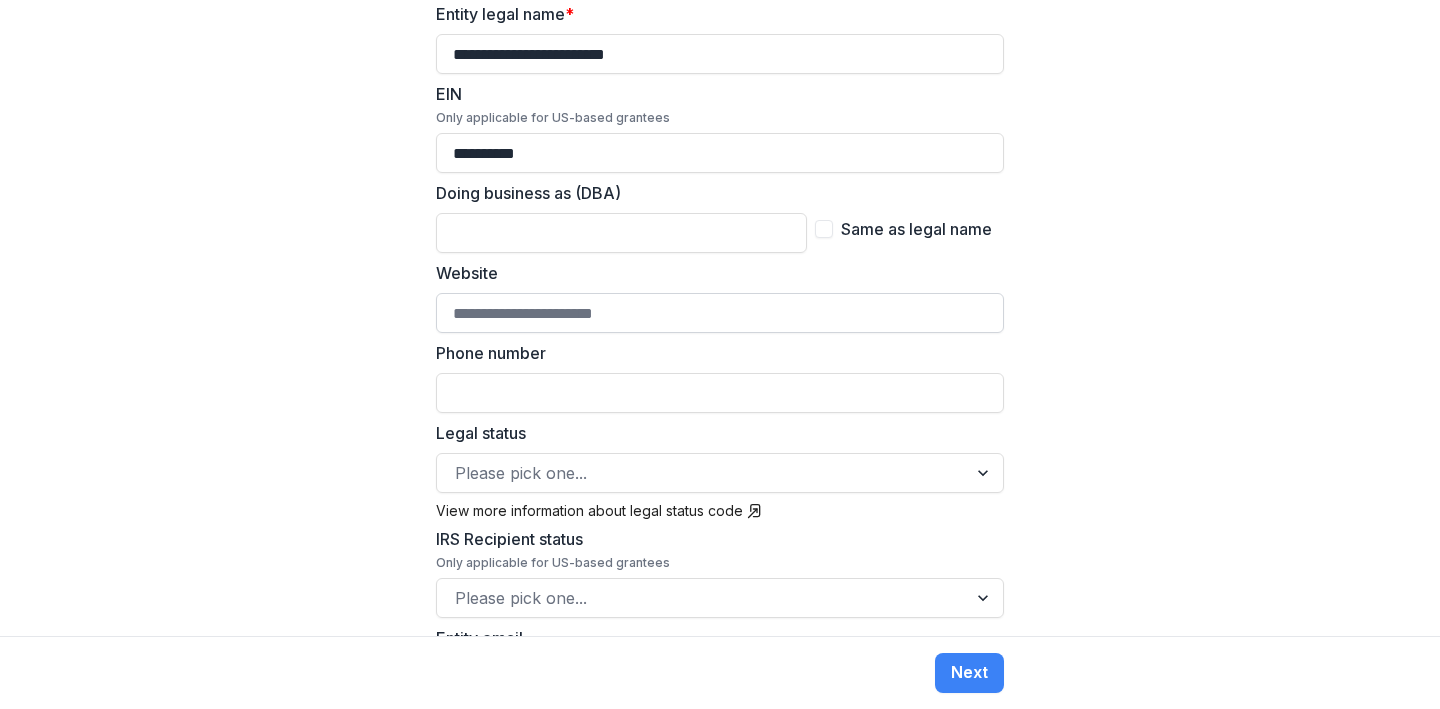 click on "Website" at bounding box center [720, 313] 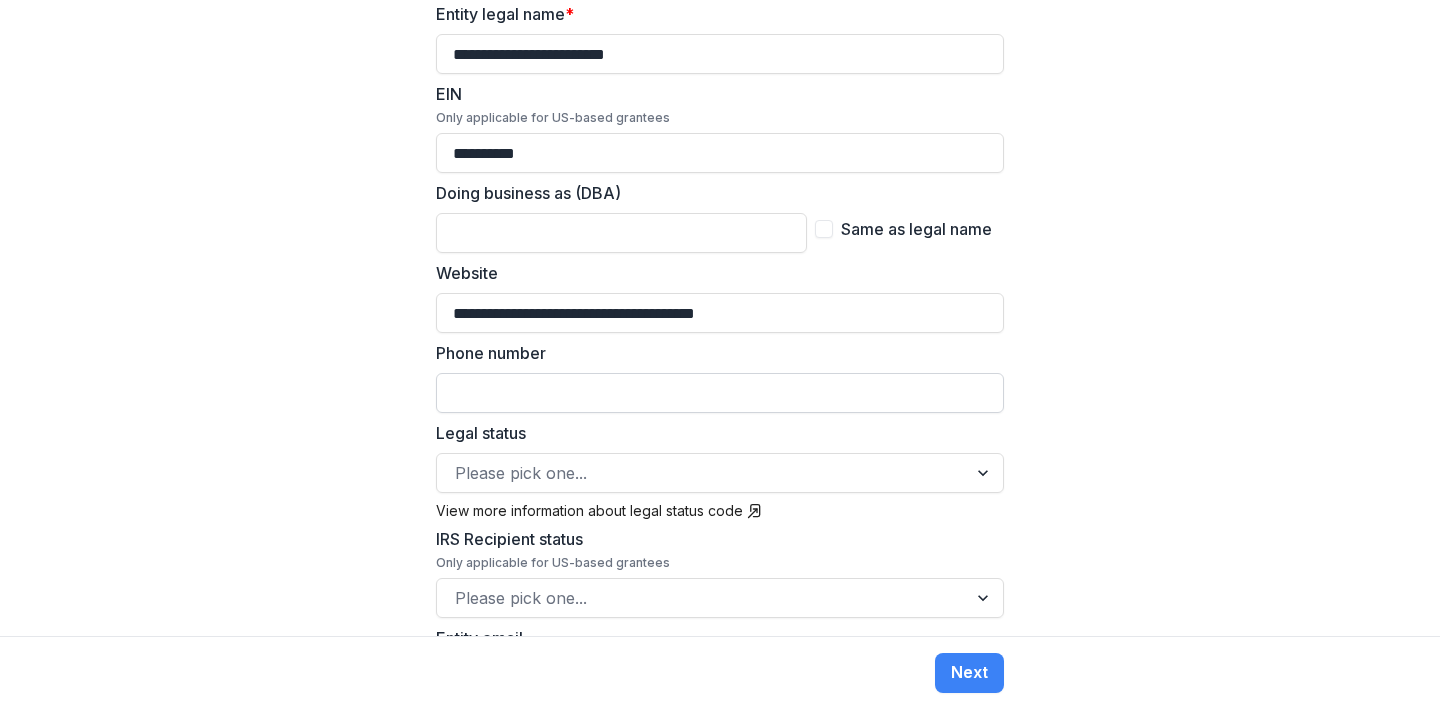 type on "**********" 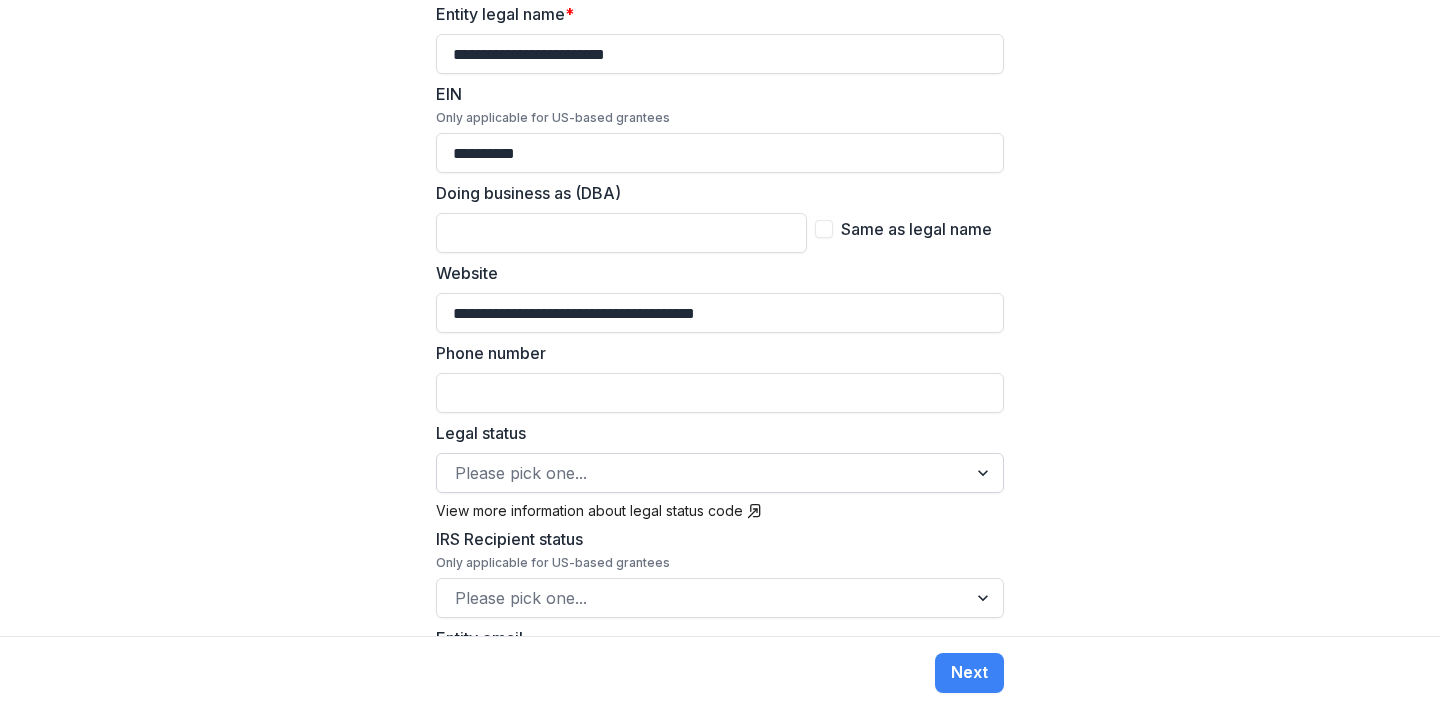 scroll, scrollTop: 536, scrollLeft: 0, axis: vertical 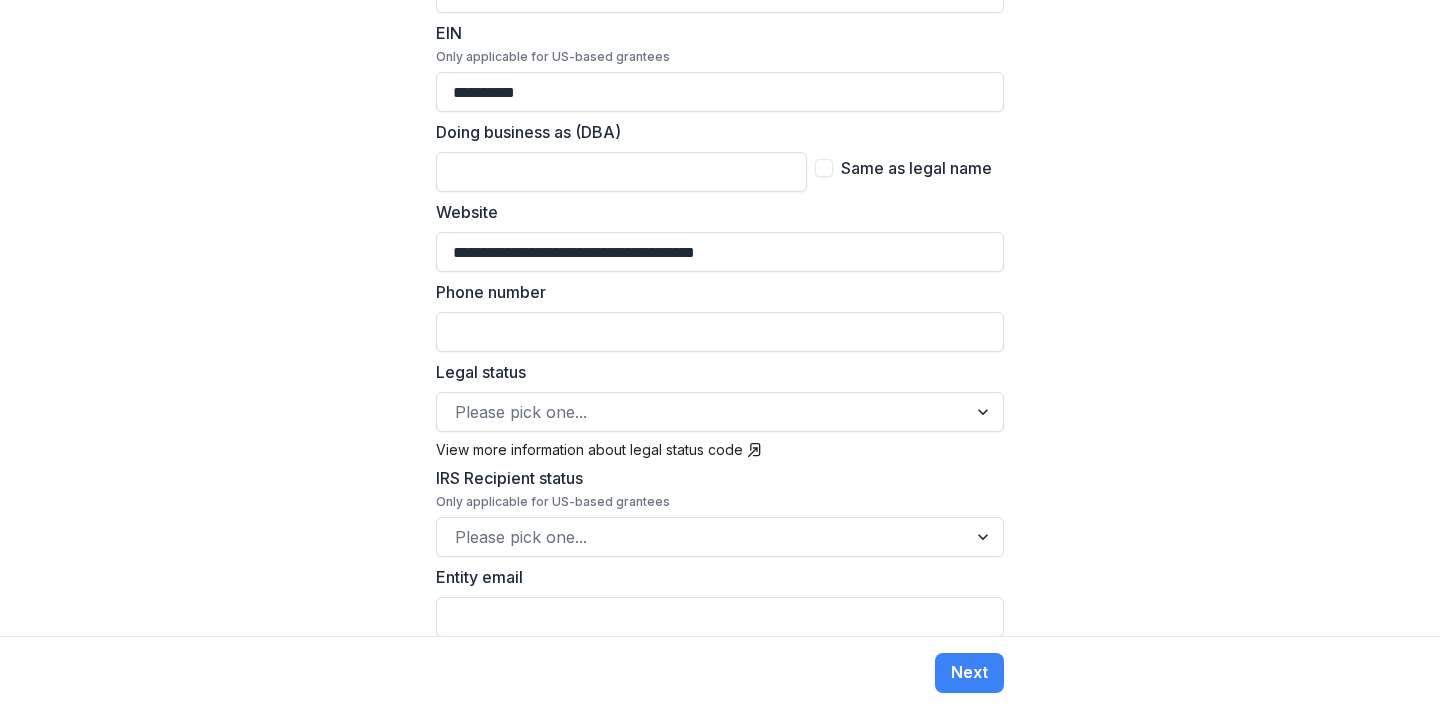 click on "**********" at bounding box center (720, 318) 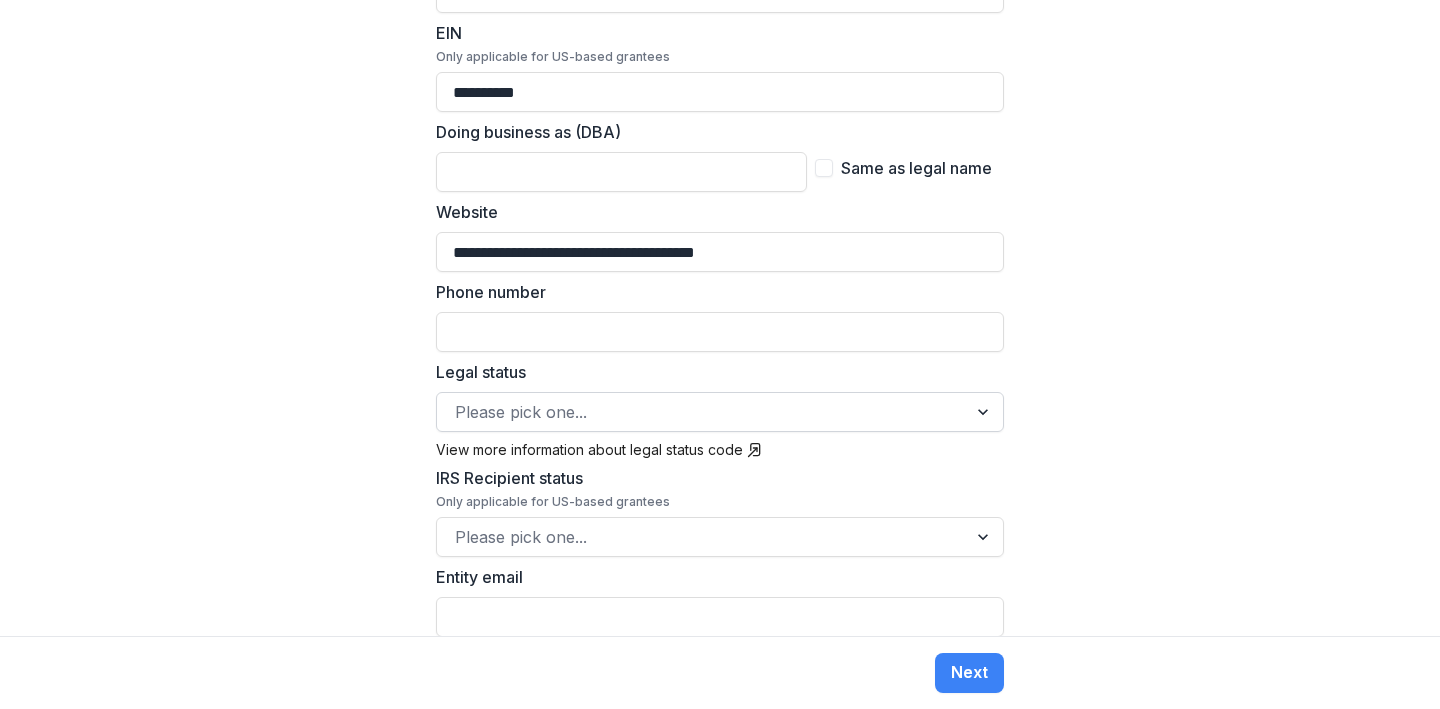 click at bounding box center (702, 412) 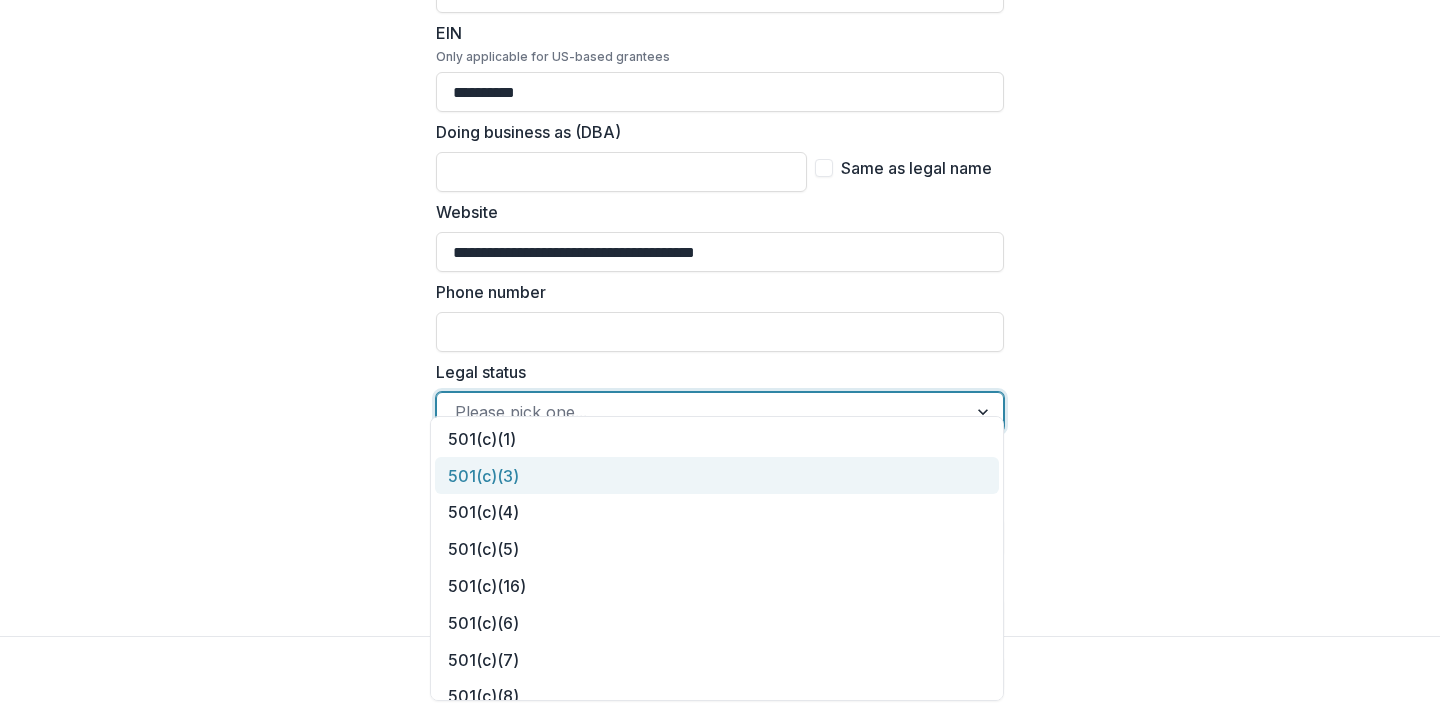 click on "501(c)(3)" at bounding box center (717, 475) 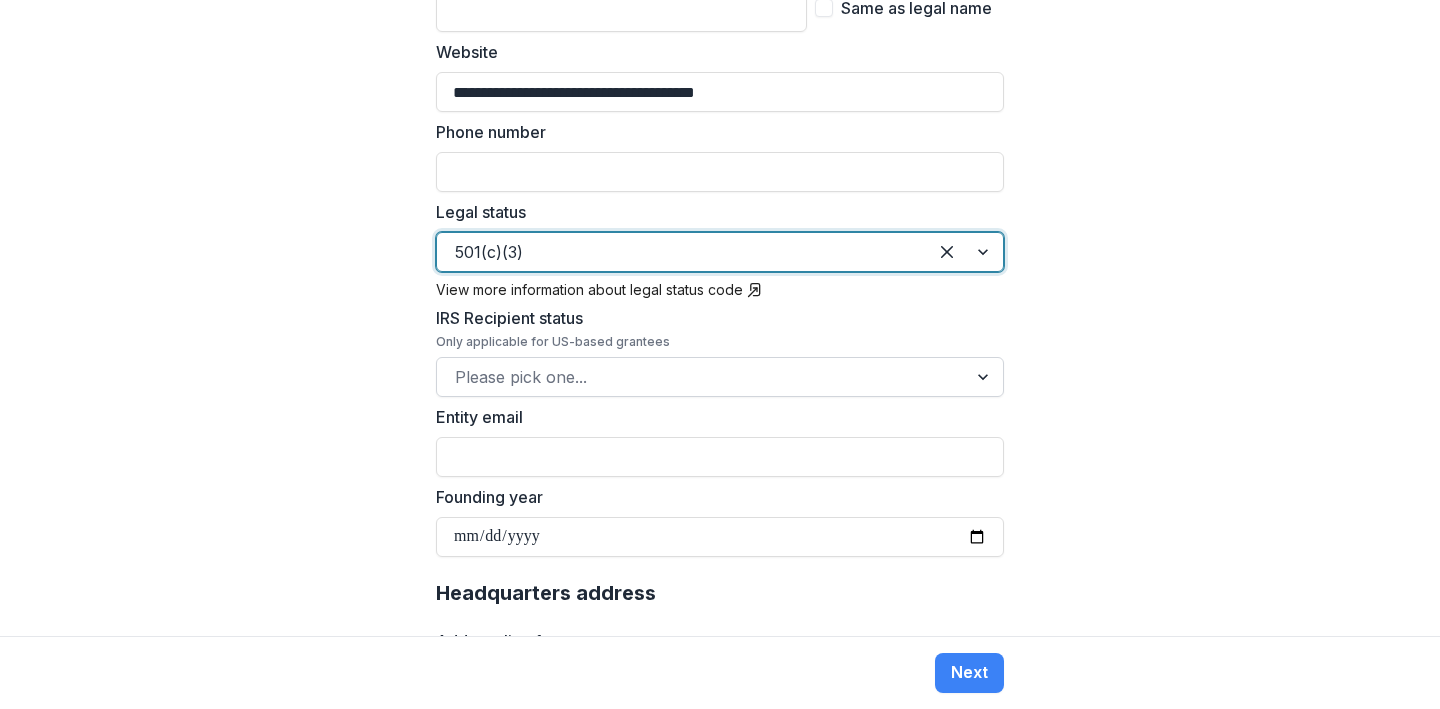 scroll, scrollTop: 699, scrollLeft: 0, axis: vertical 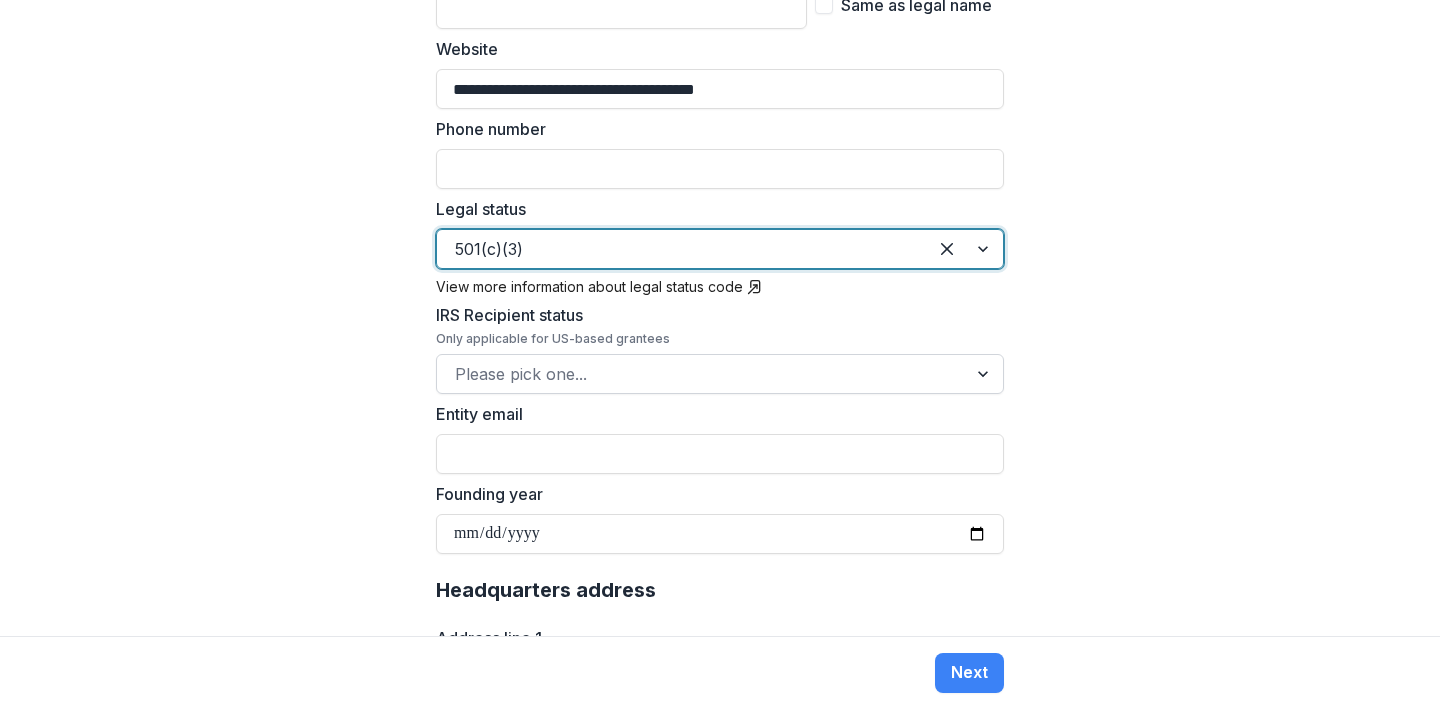 click at bounding box center [702, 374] 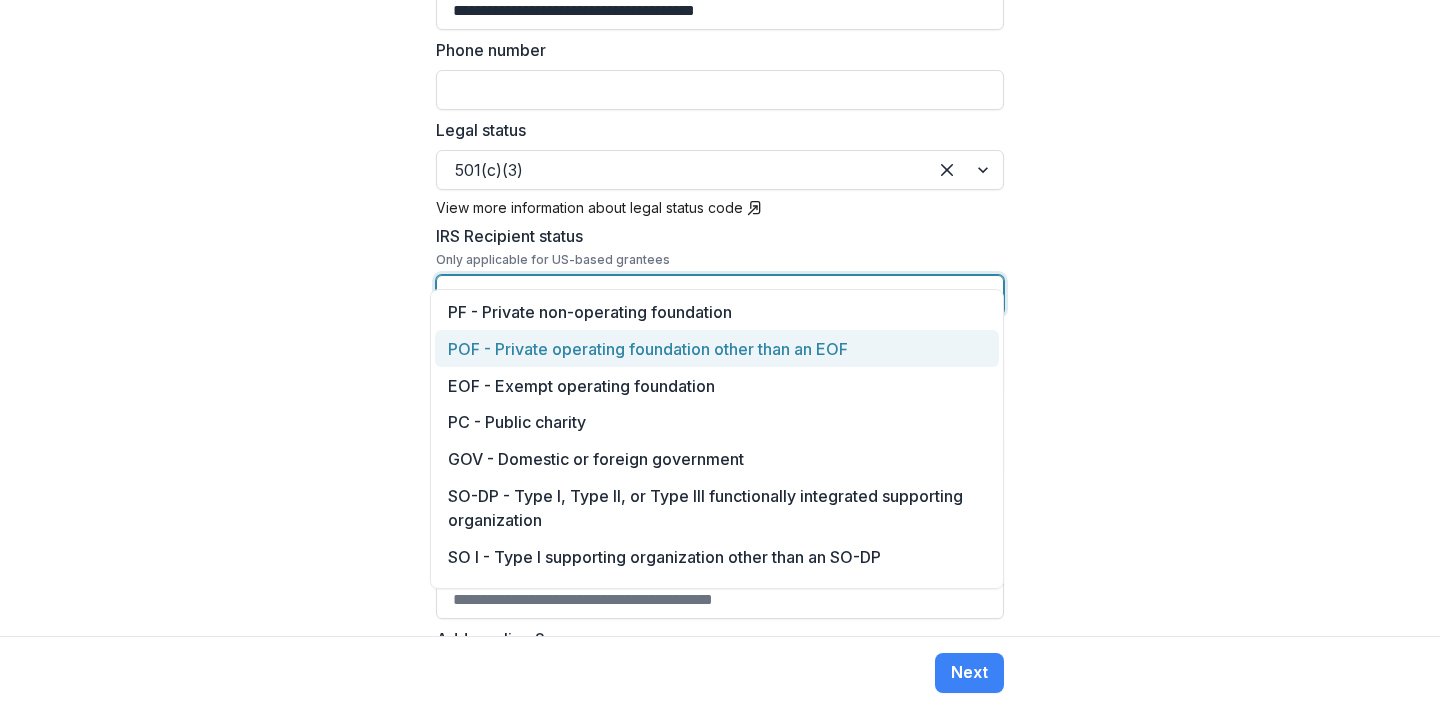 scroll, scrollTop: 790, scrollLeft: 0, axis: vertical 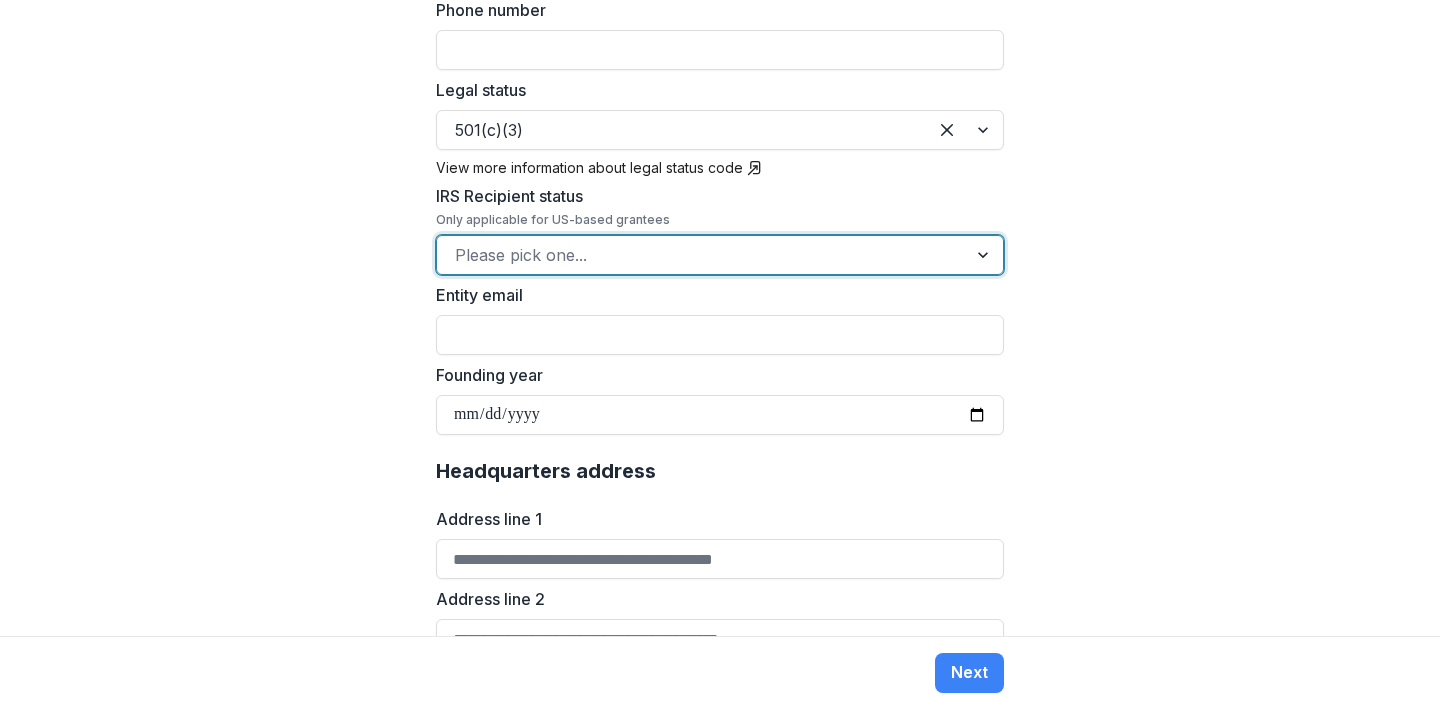 click at bounding box center [702, 255] 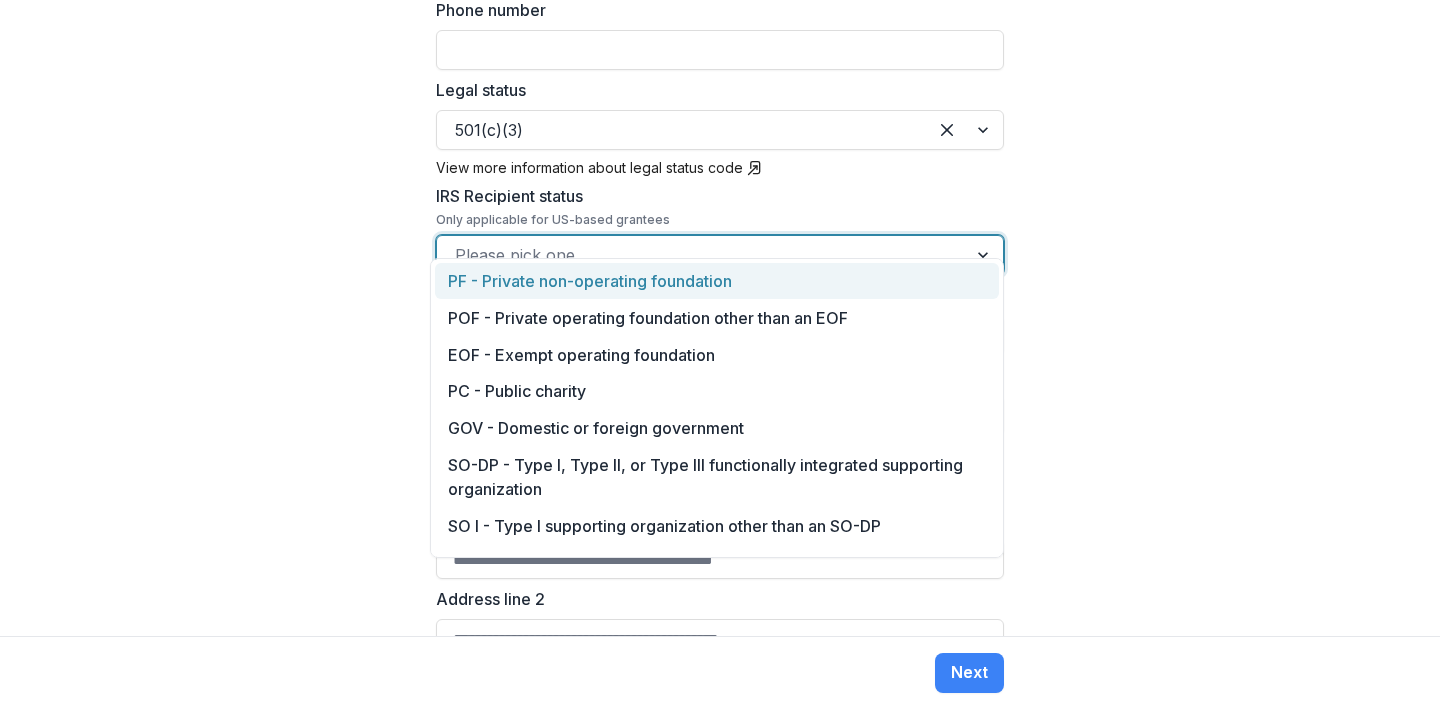 click at bounding box center [985, 255] 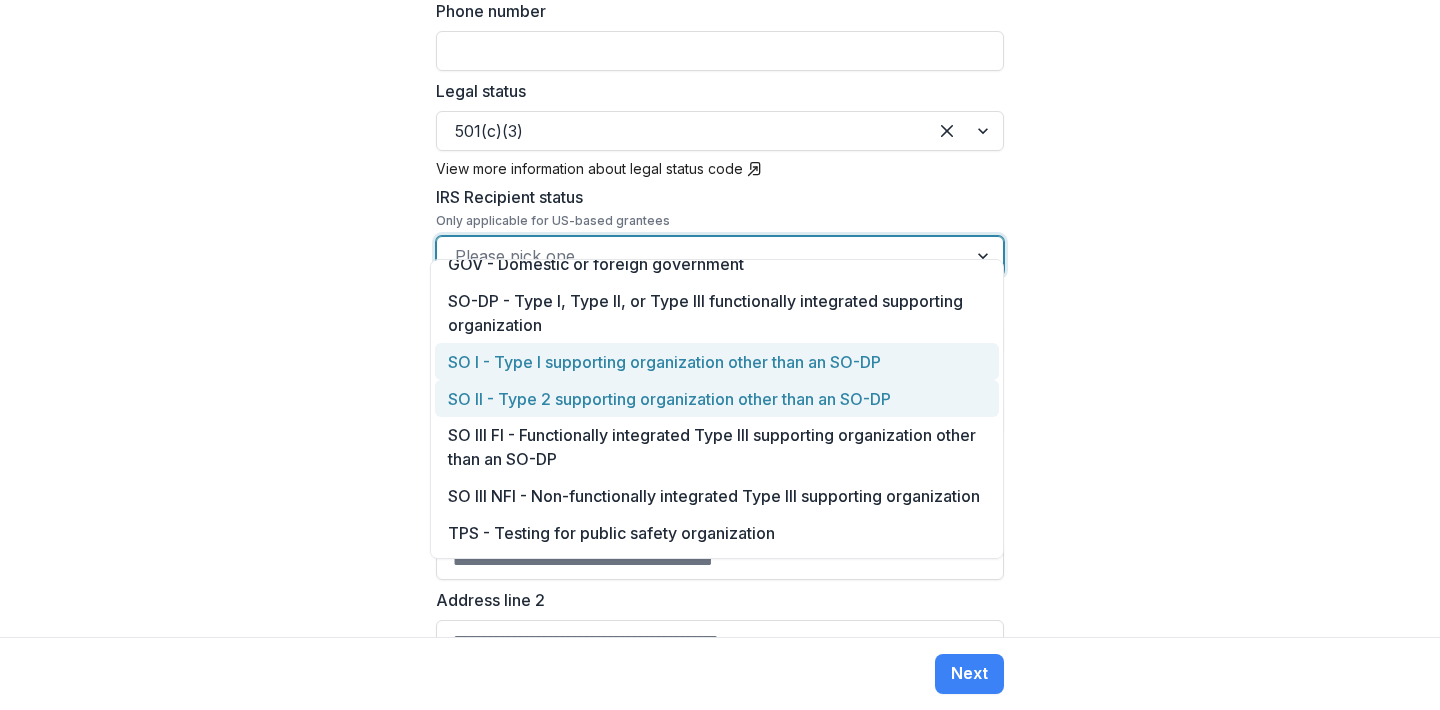 scroll, scrollTop: 150, scrollLeft: 0, axis: vertical 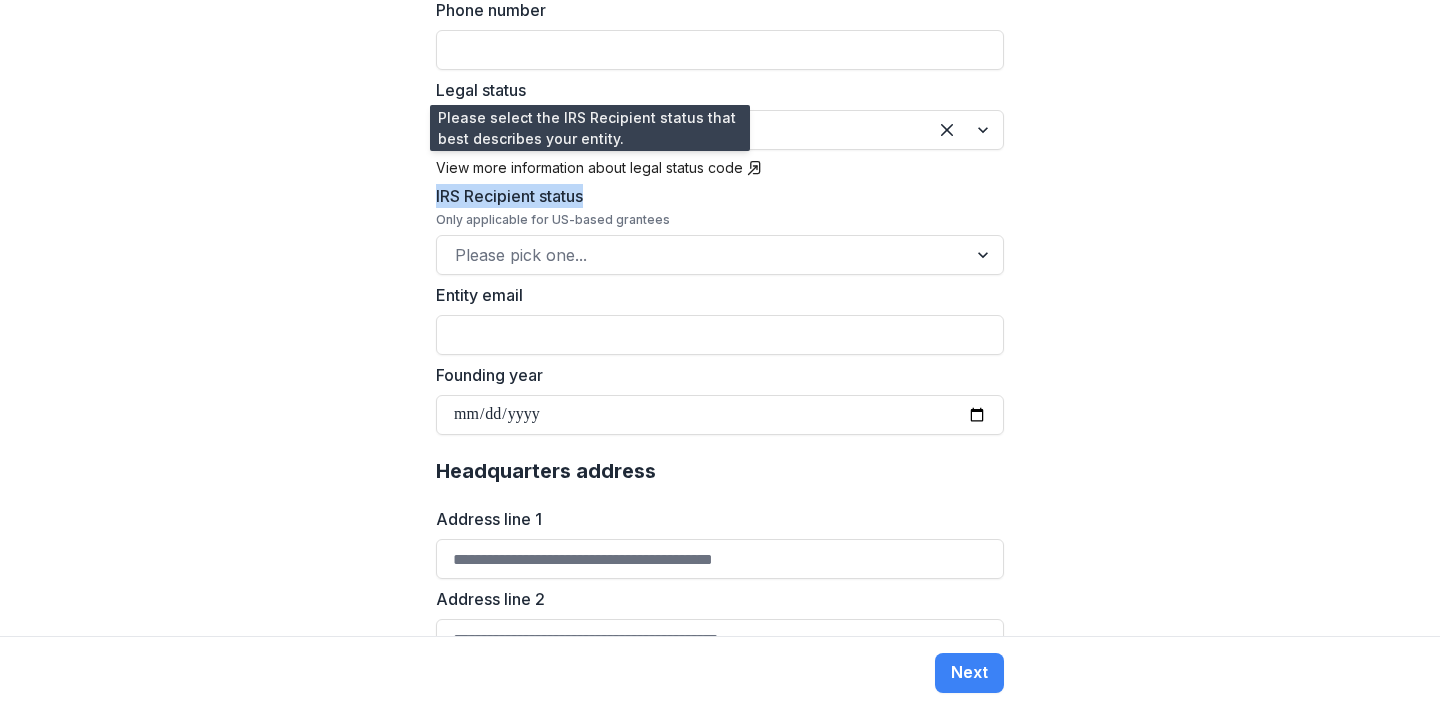 drag, startPoint x: 411, startPoint y: 172, endPoint x: 614, endPoint y: 172, distance: 203 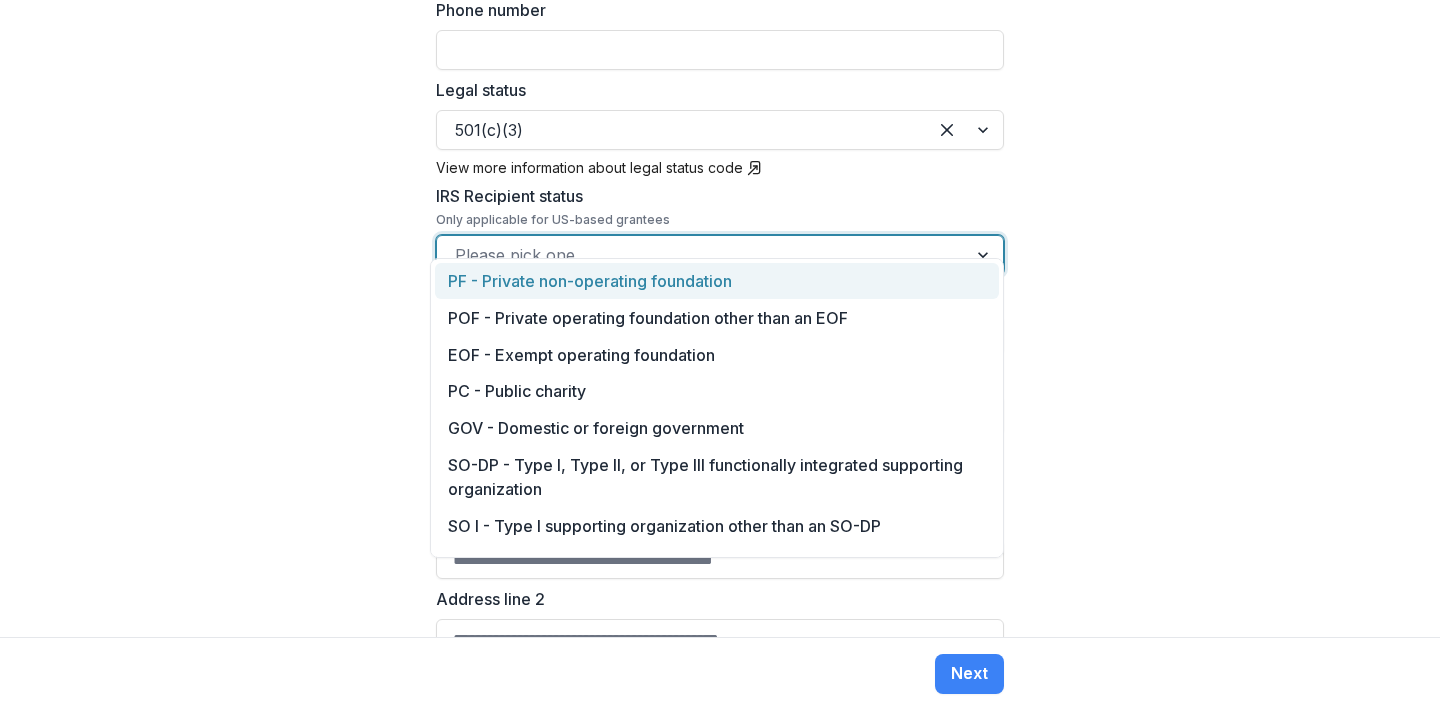 click on "Please pick one..." at bounding box center (720, 255) 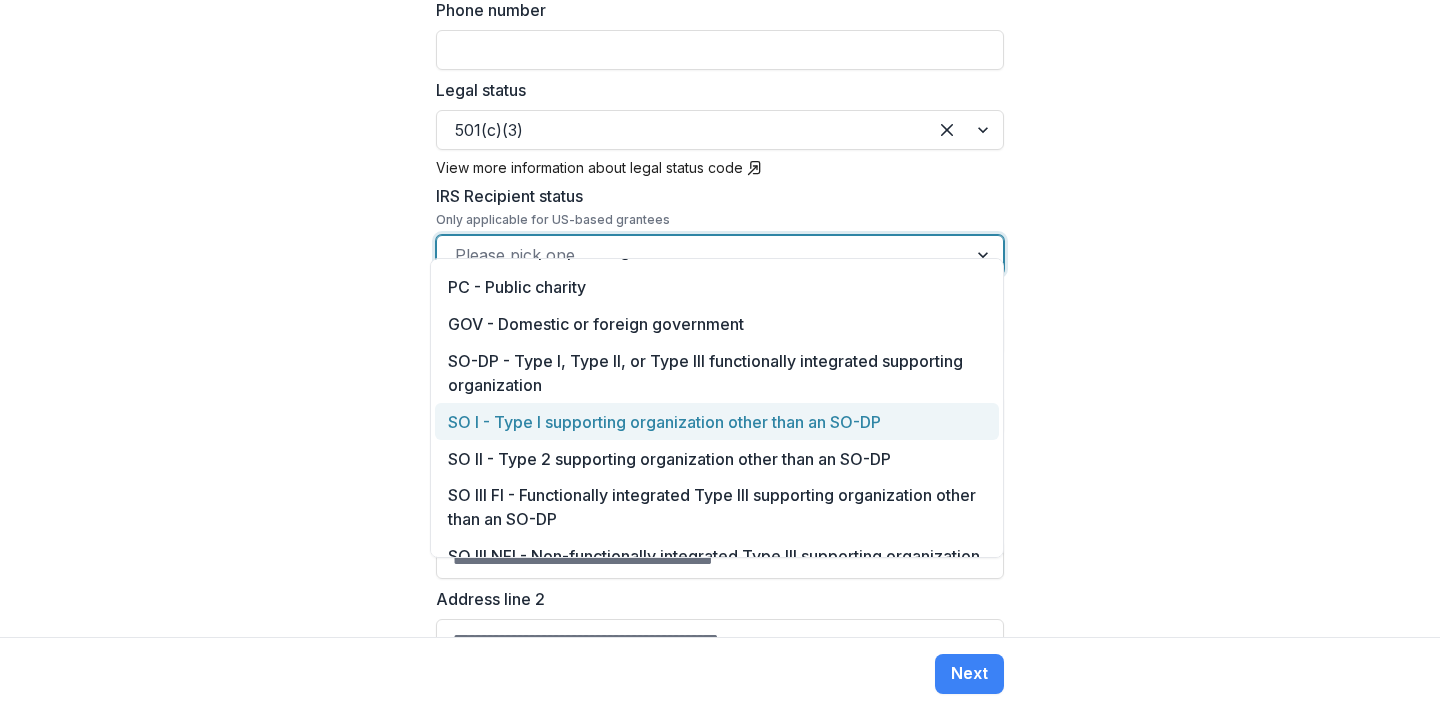 scroll, scrollTop: 238, scrollLeft: 0, axis: vertical 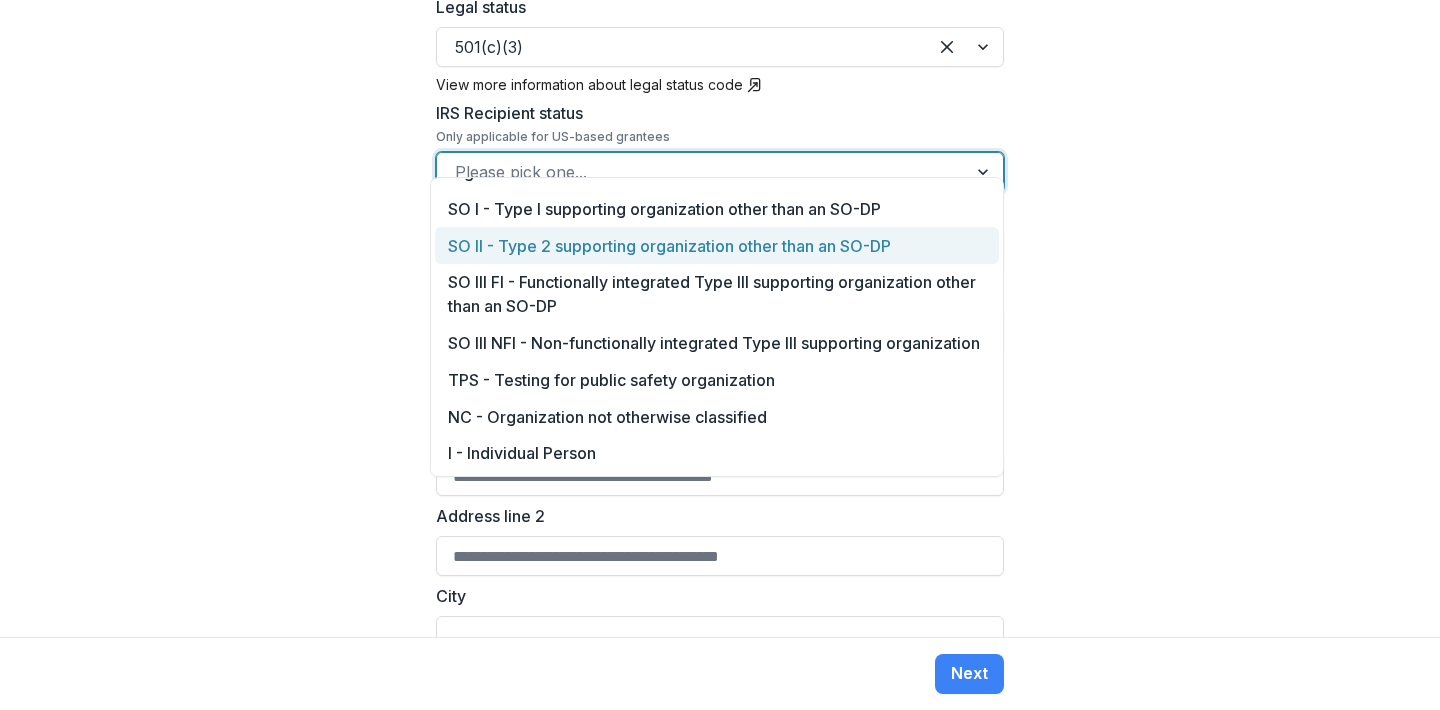 click on "**********" at bounding box center [720, 318] 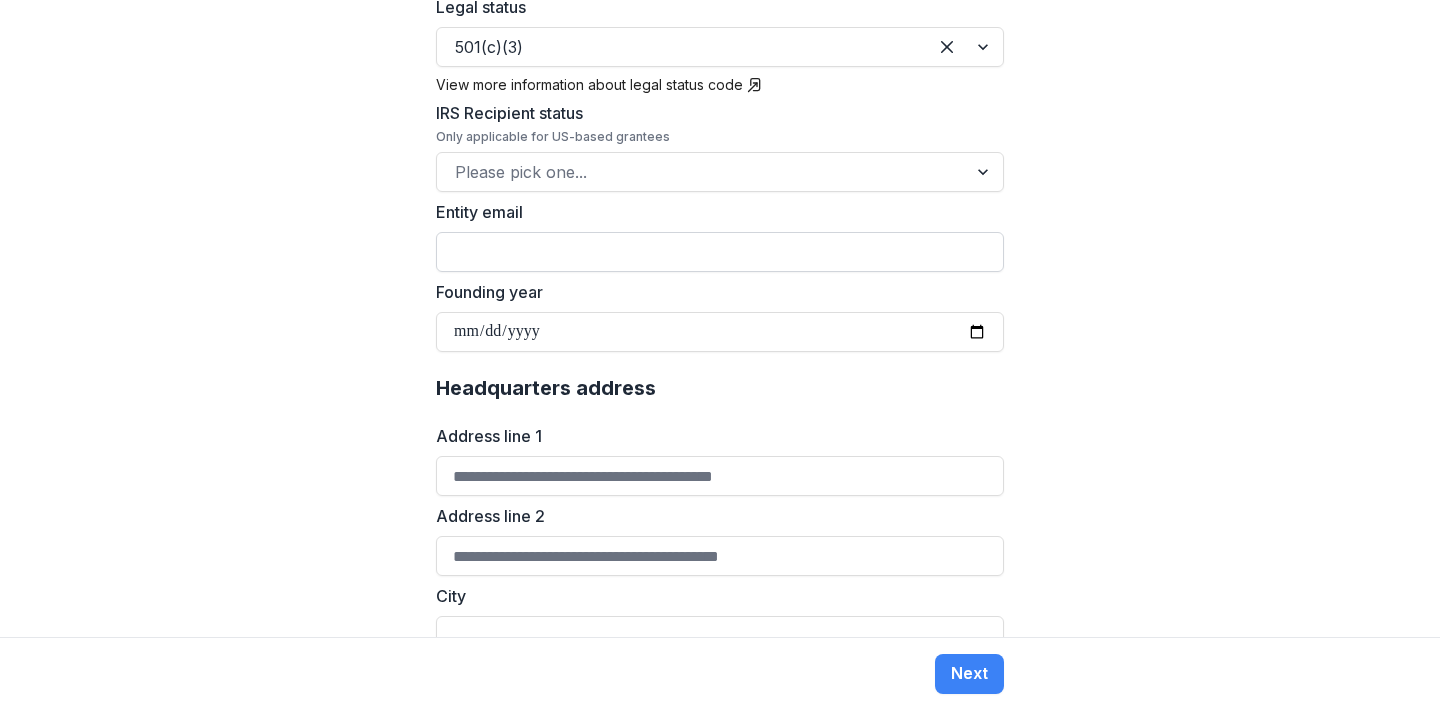 click on "Entity email" at bounding box center [720, 252] 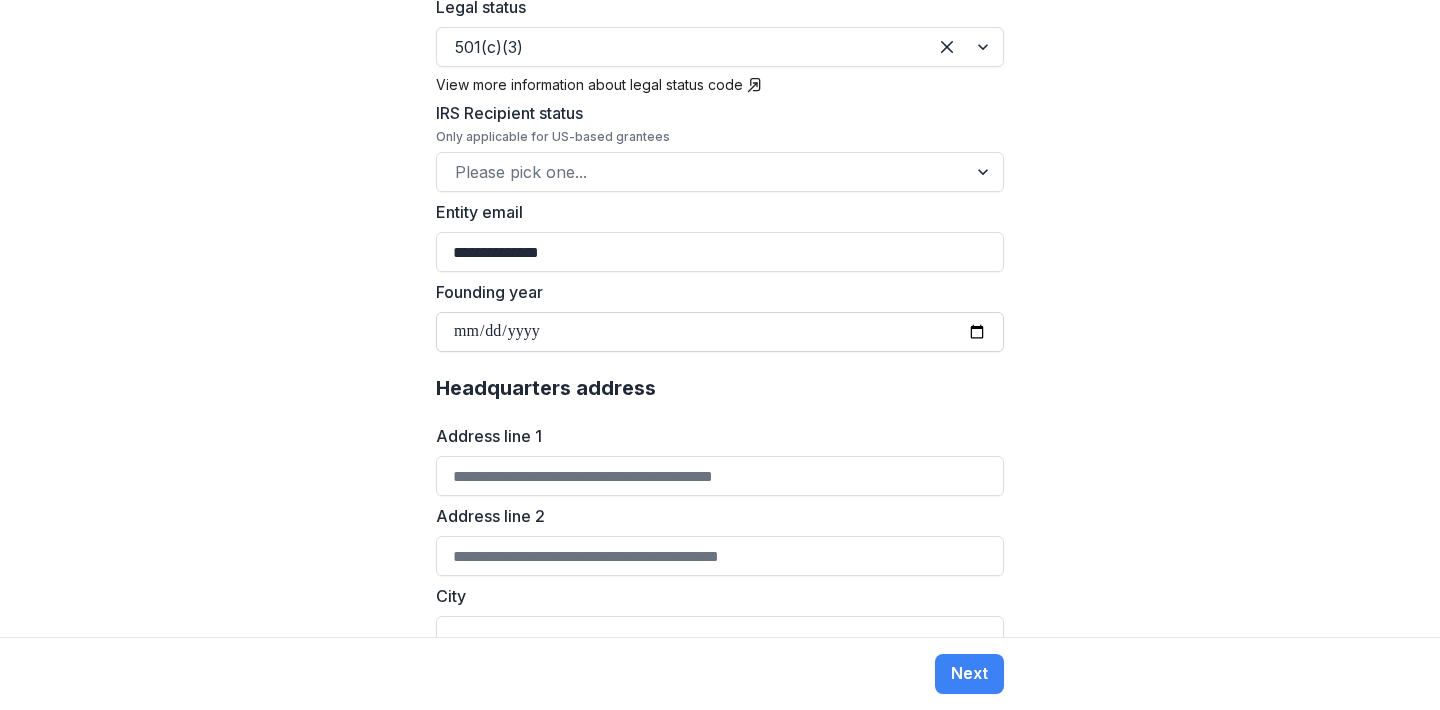 type on "**********" 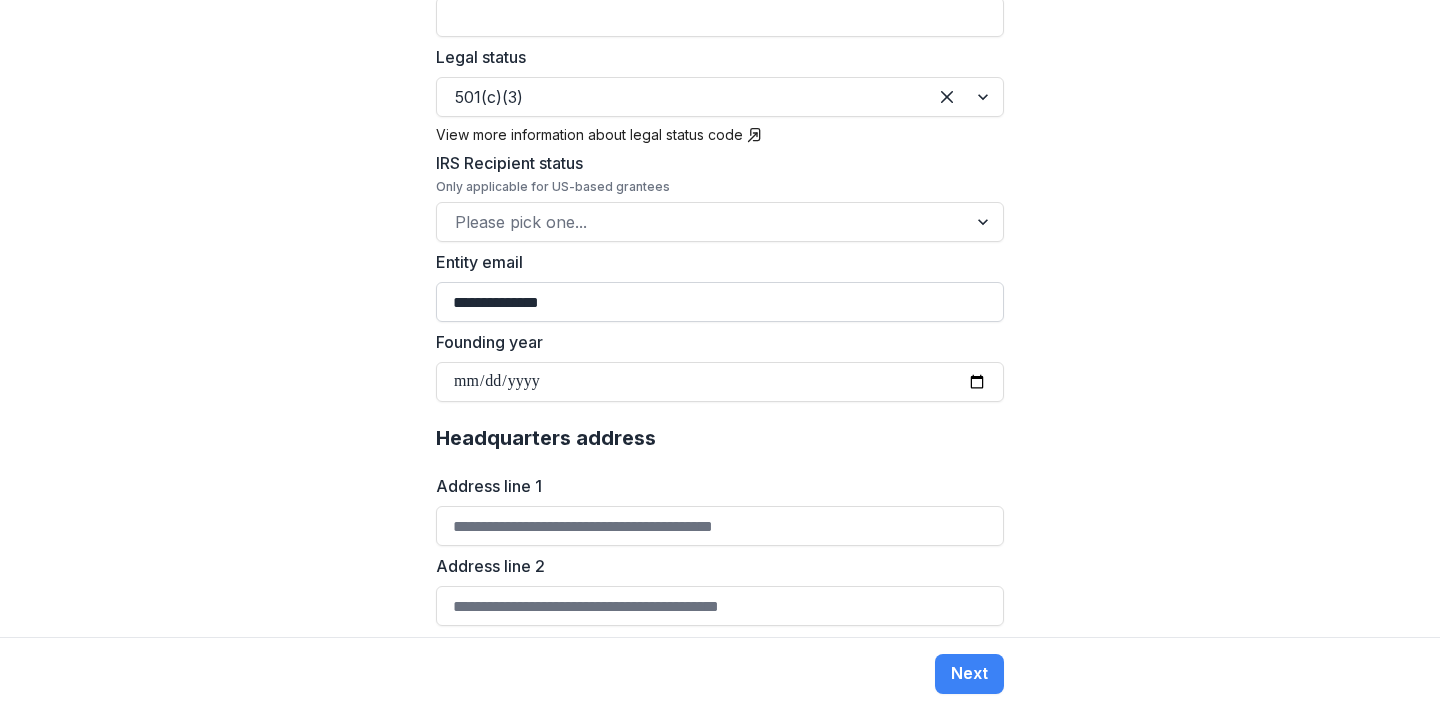 scroll, scrollTop: 839, scrollLeft: 0, axis: vertical 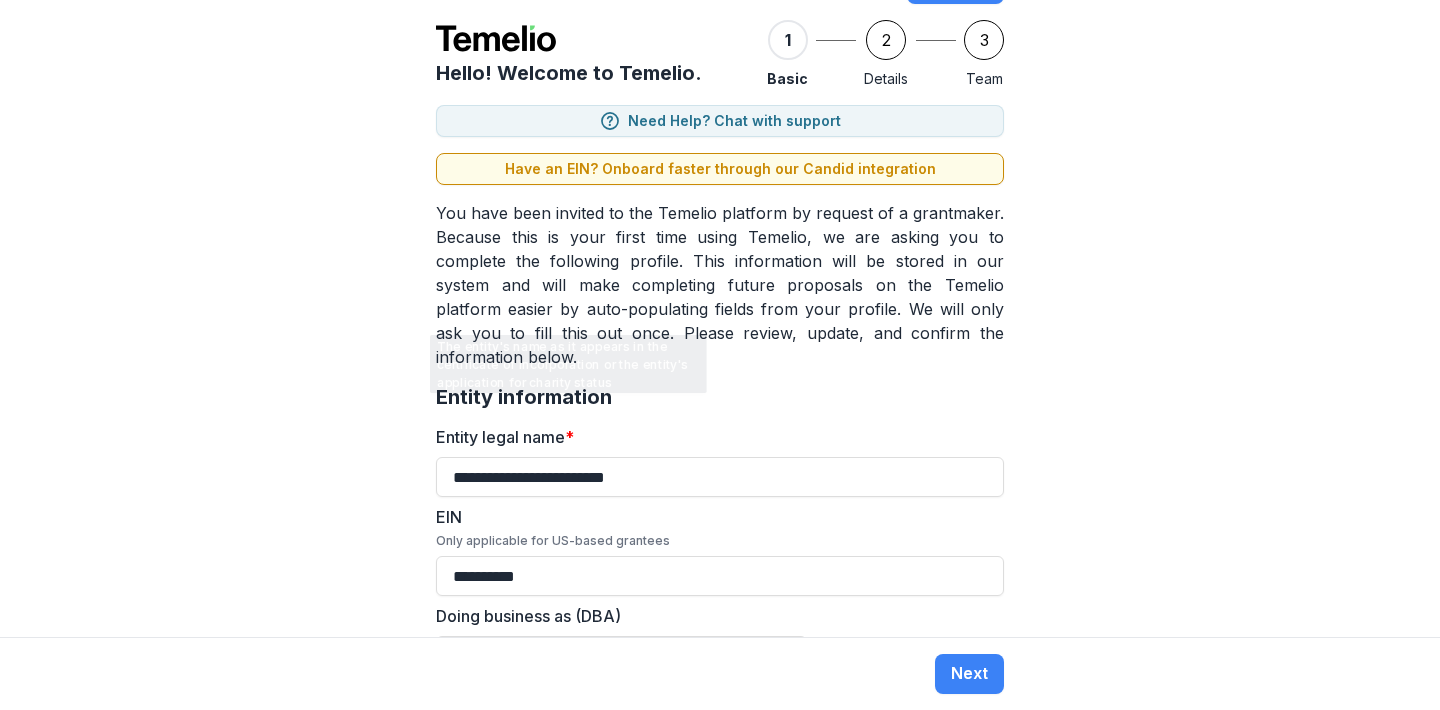 click on "**********" at bounding box center (720, 1256) 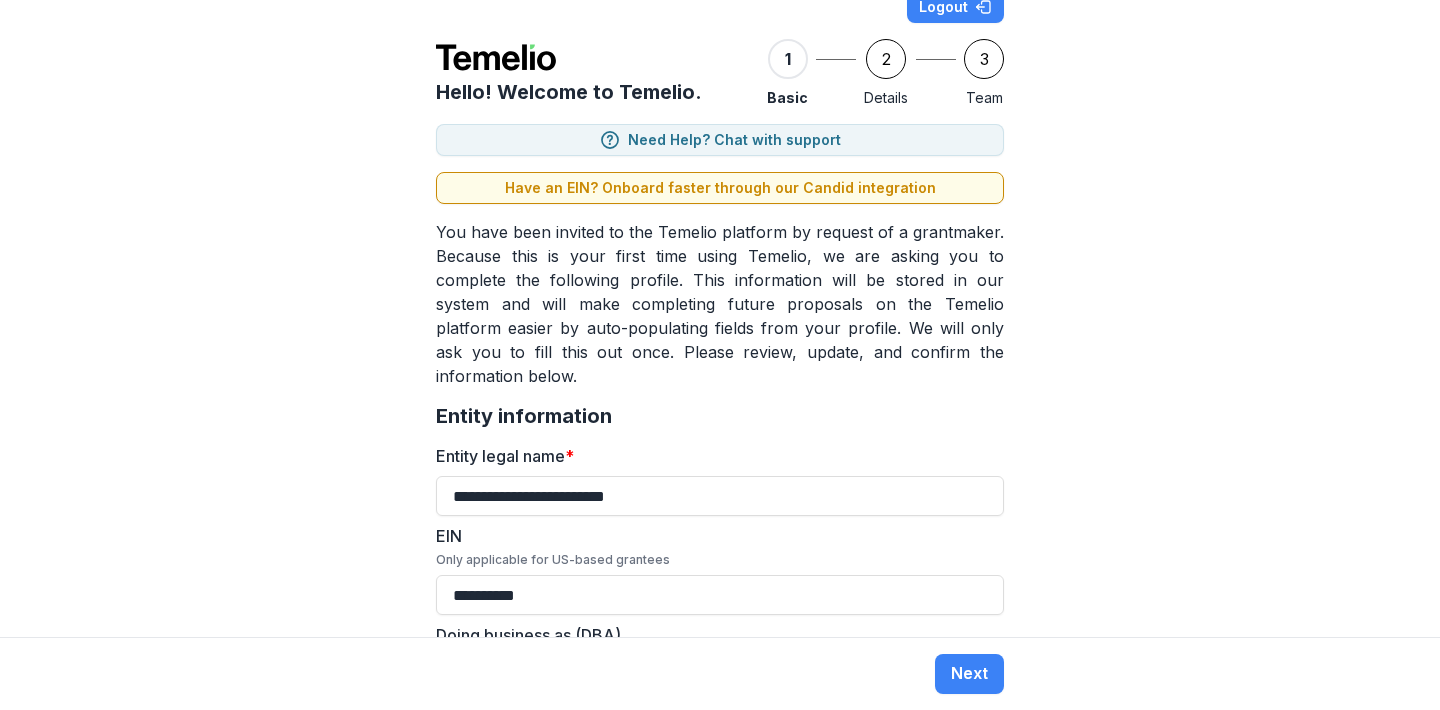 scroll, scrollTop: 0, scrollLeft: 0, axis: both 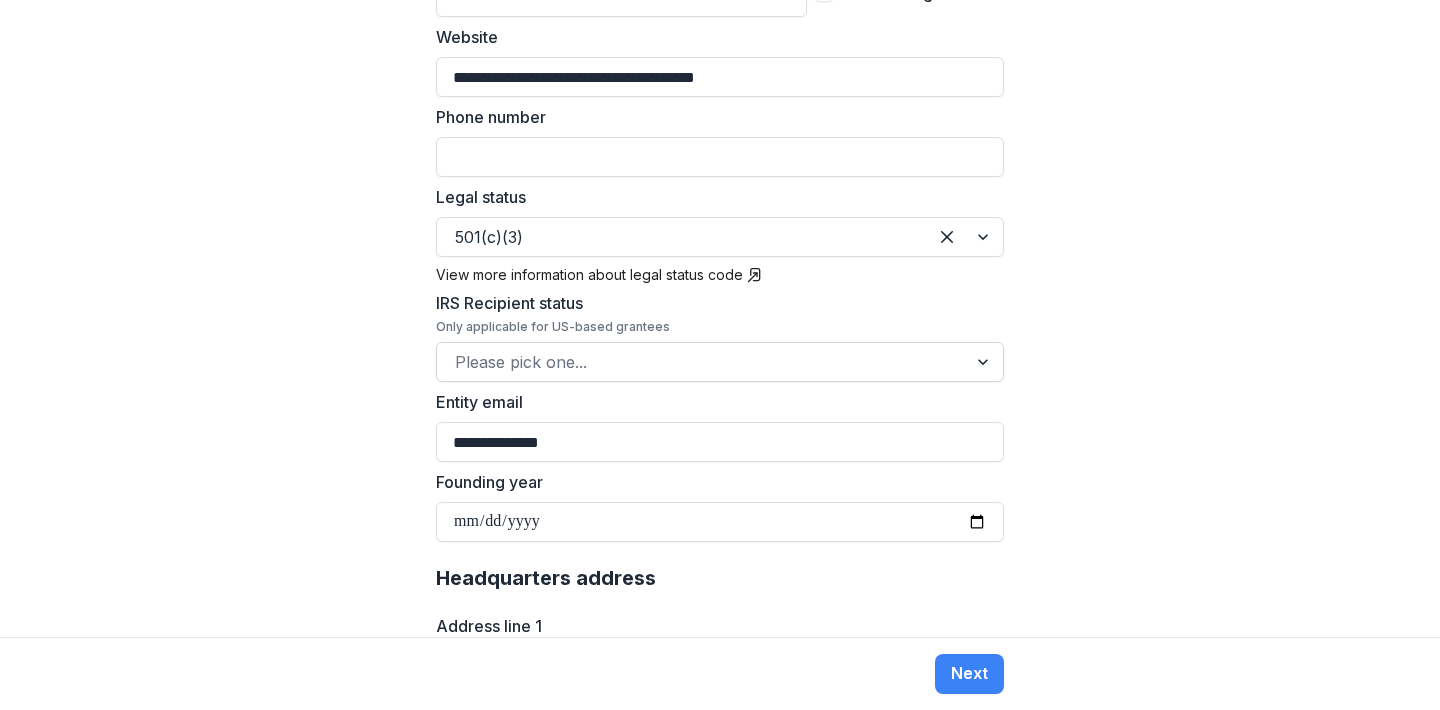click at bounding box center (985, 362) 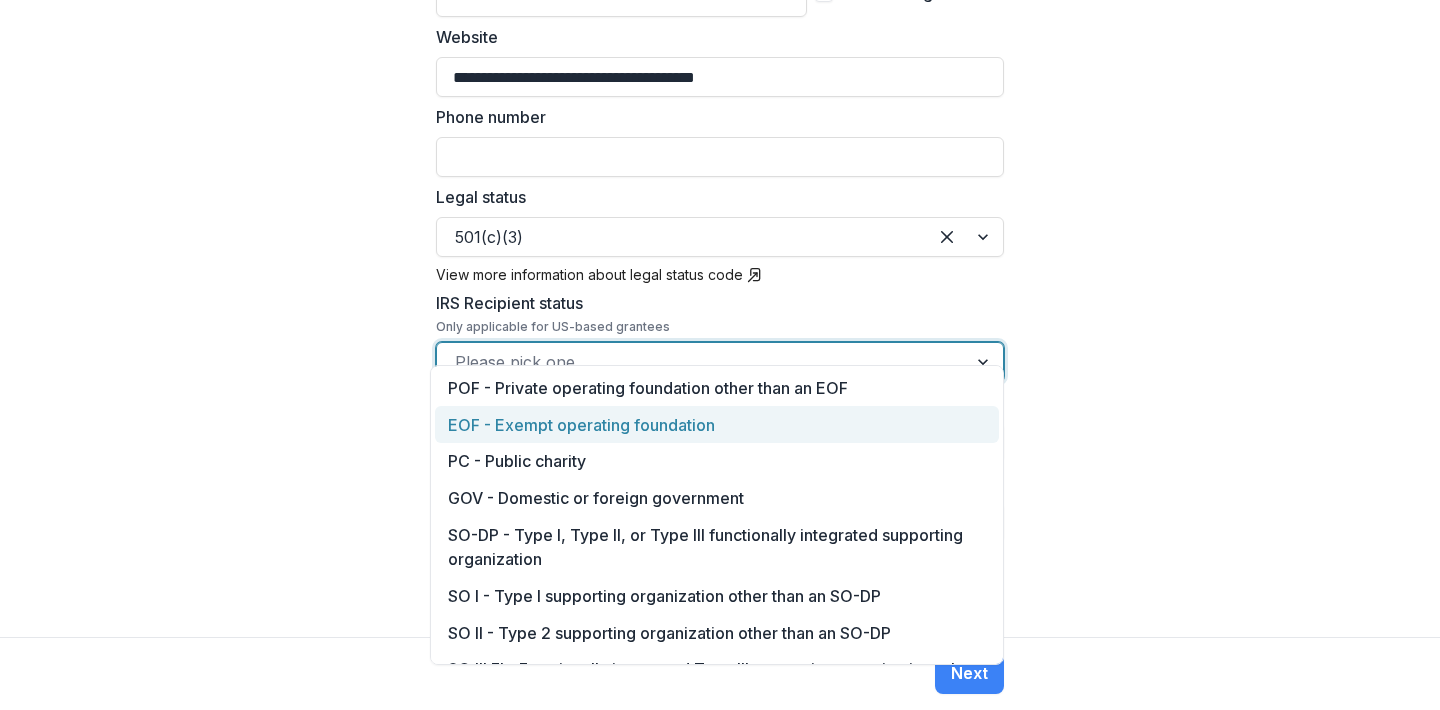 scroll, scrollTop: 0, scrollLeft: 0, axis: both 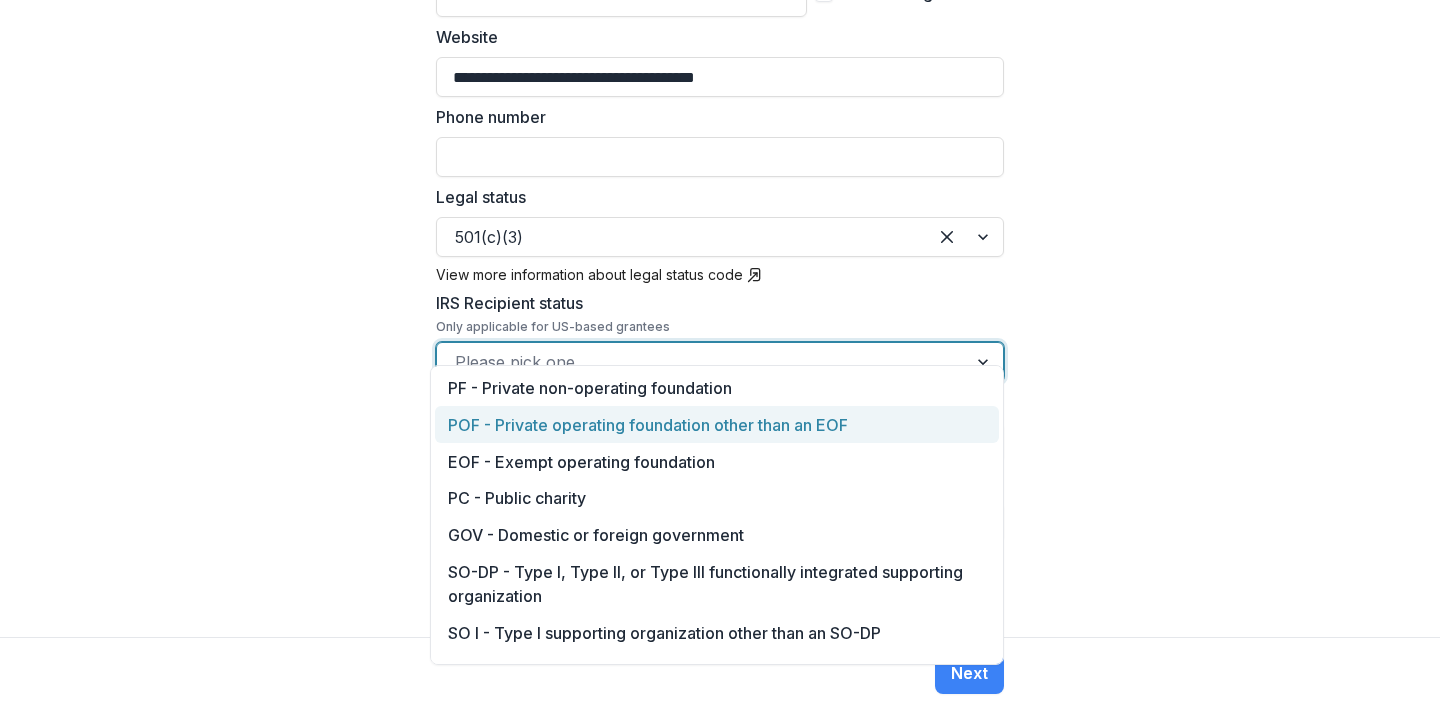 click on "**********" at bounding box center [720, 318] 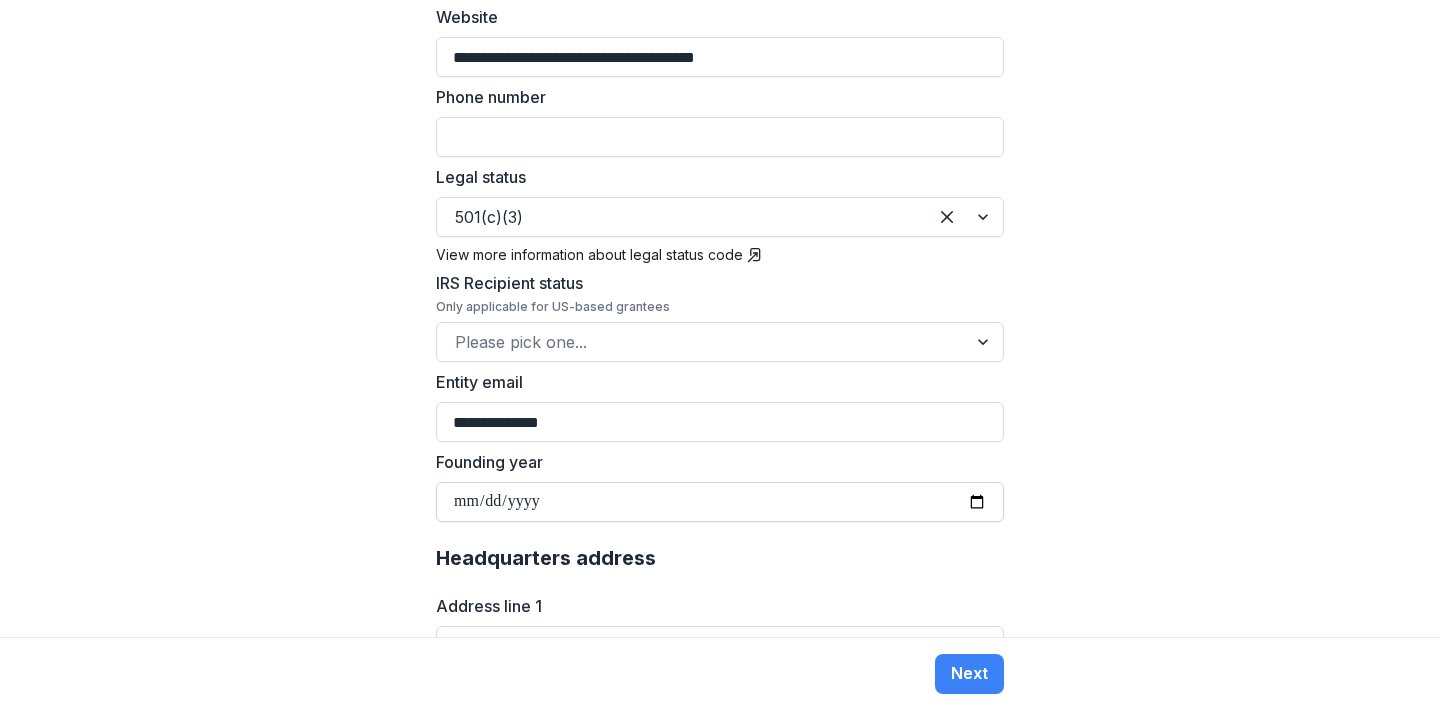 scroll, scrollTop: 728, scrollLeft: 0, axis: vertical 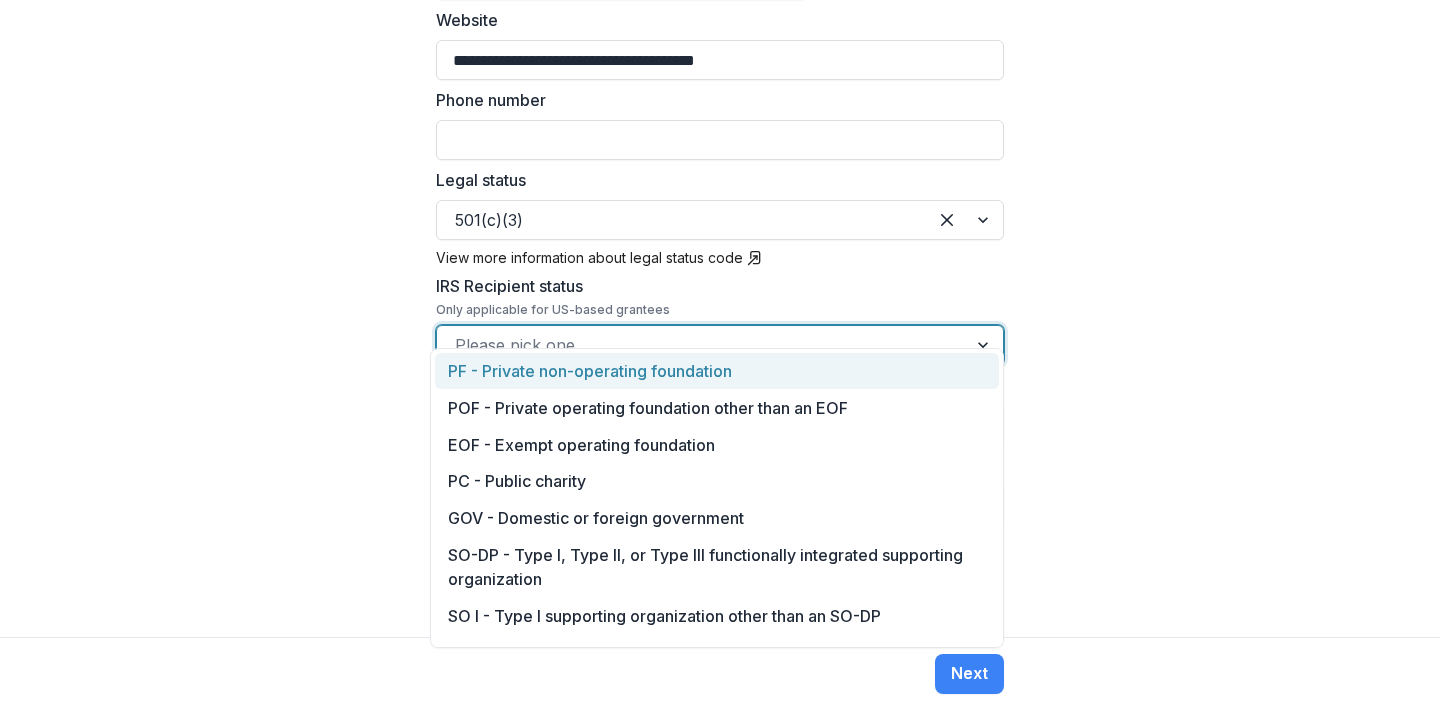 click at bounding box center [985, 345] 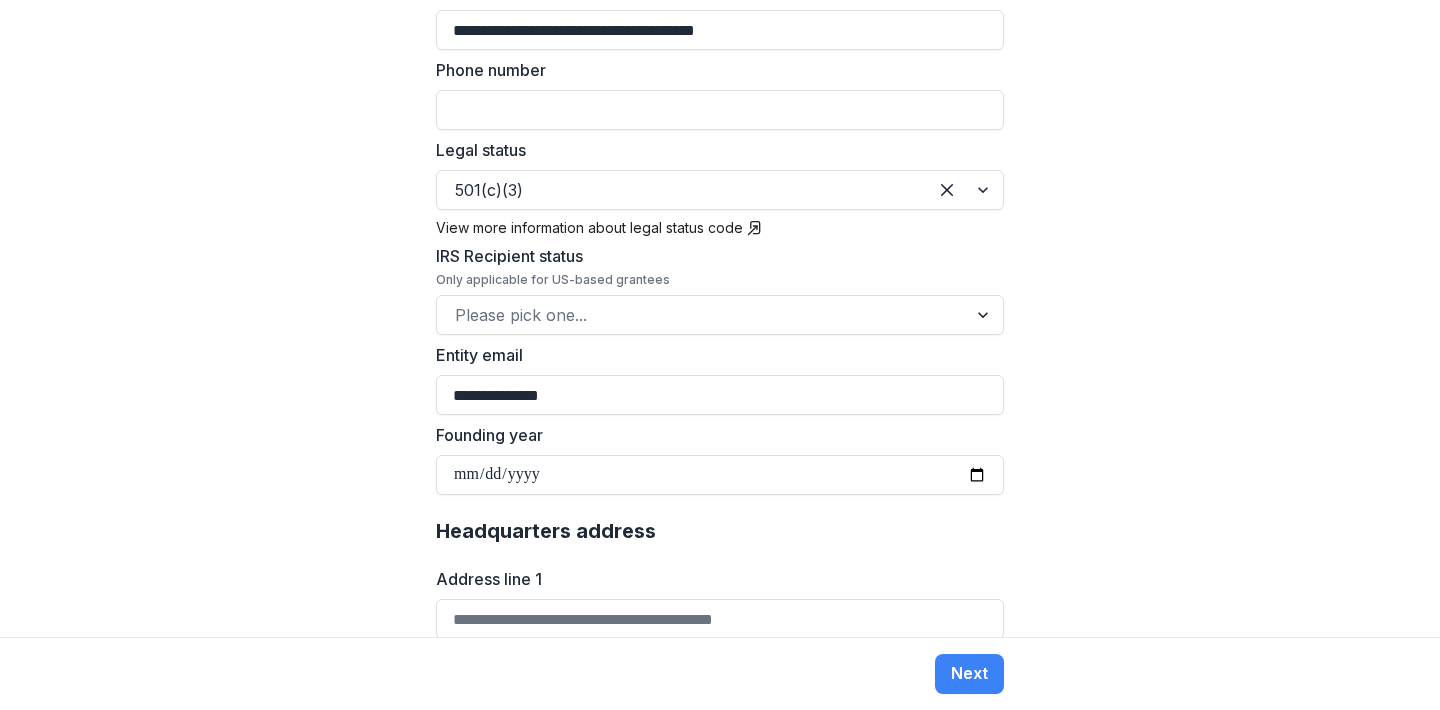 scroll, scrollTop: 769, scrollLeft: 0, axis: vertical 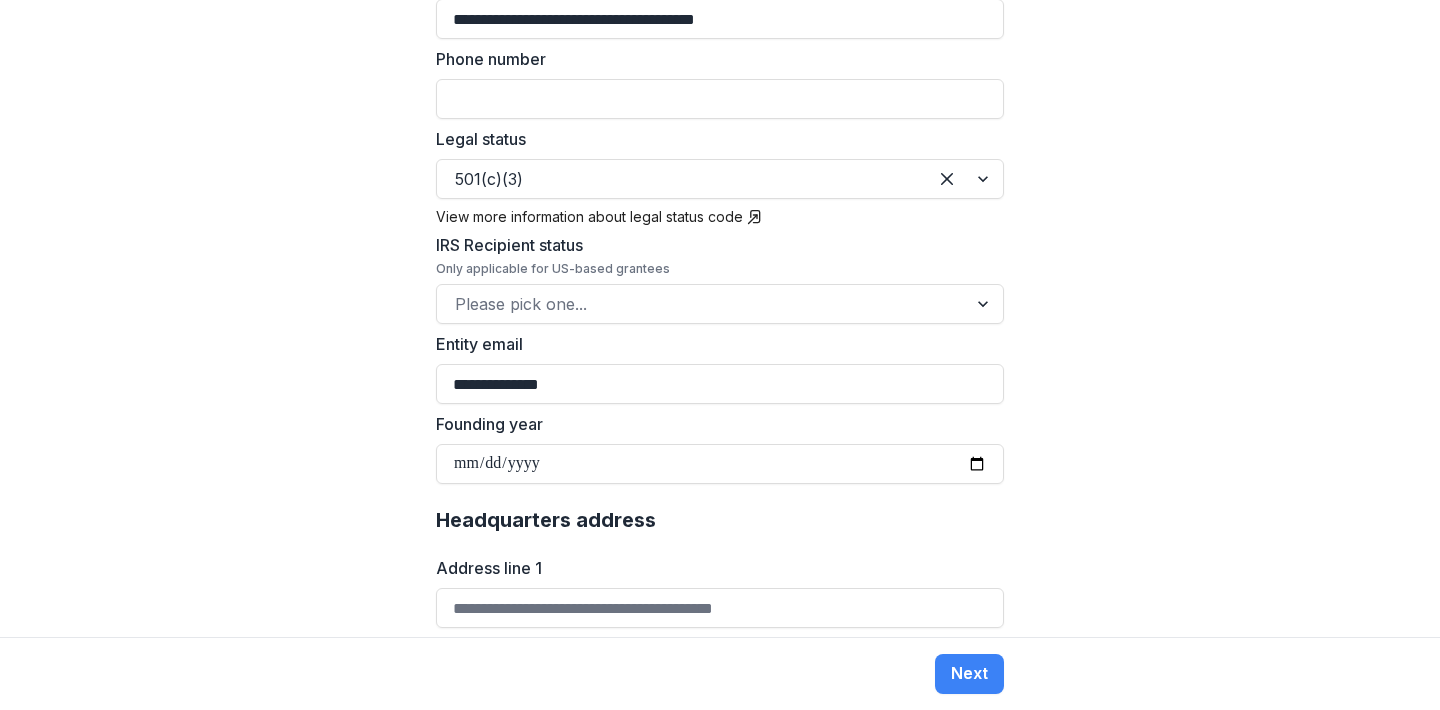 click on "**********" at bounding box center [720, 318] 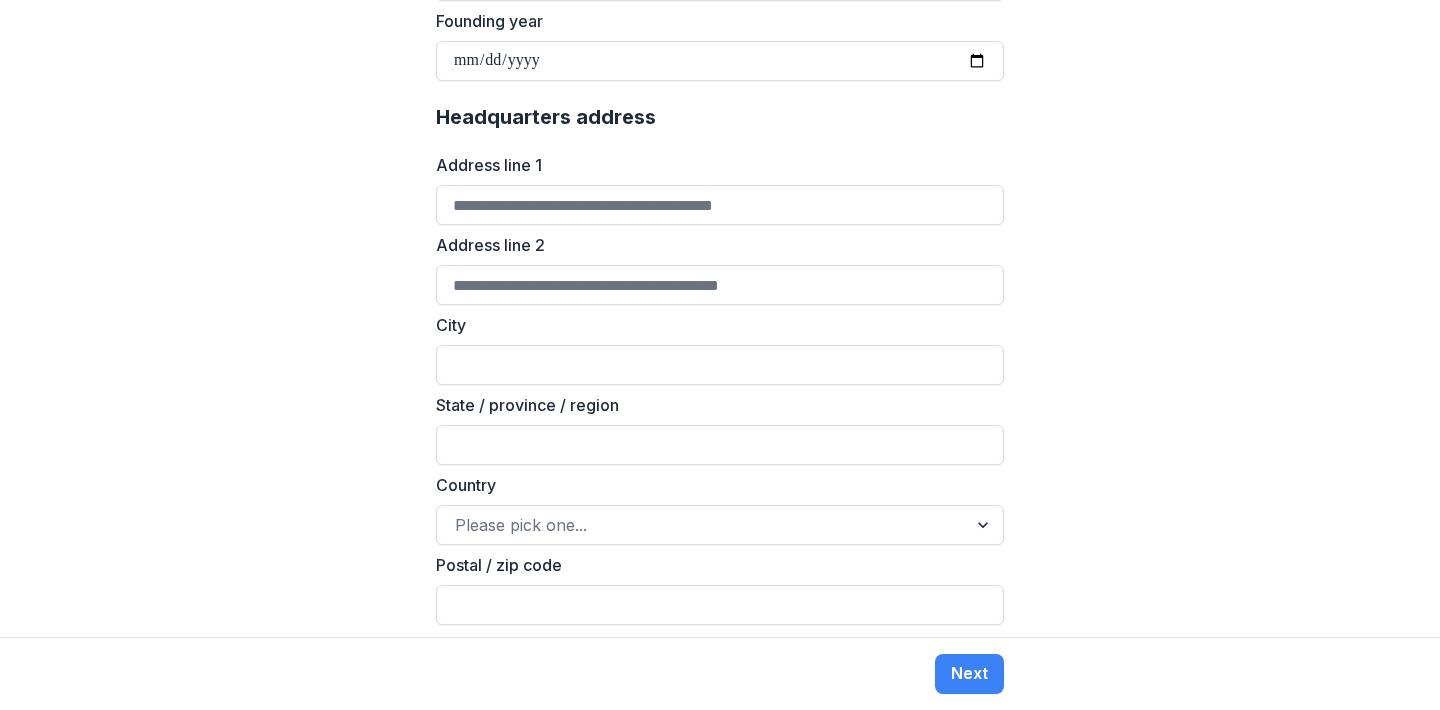 scroll, scrollTop: 1177, scrollLeft: 0, axis: vertical 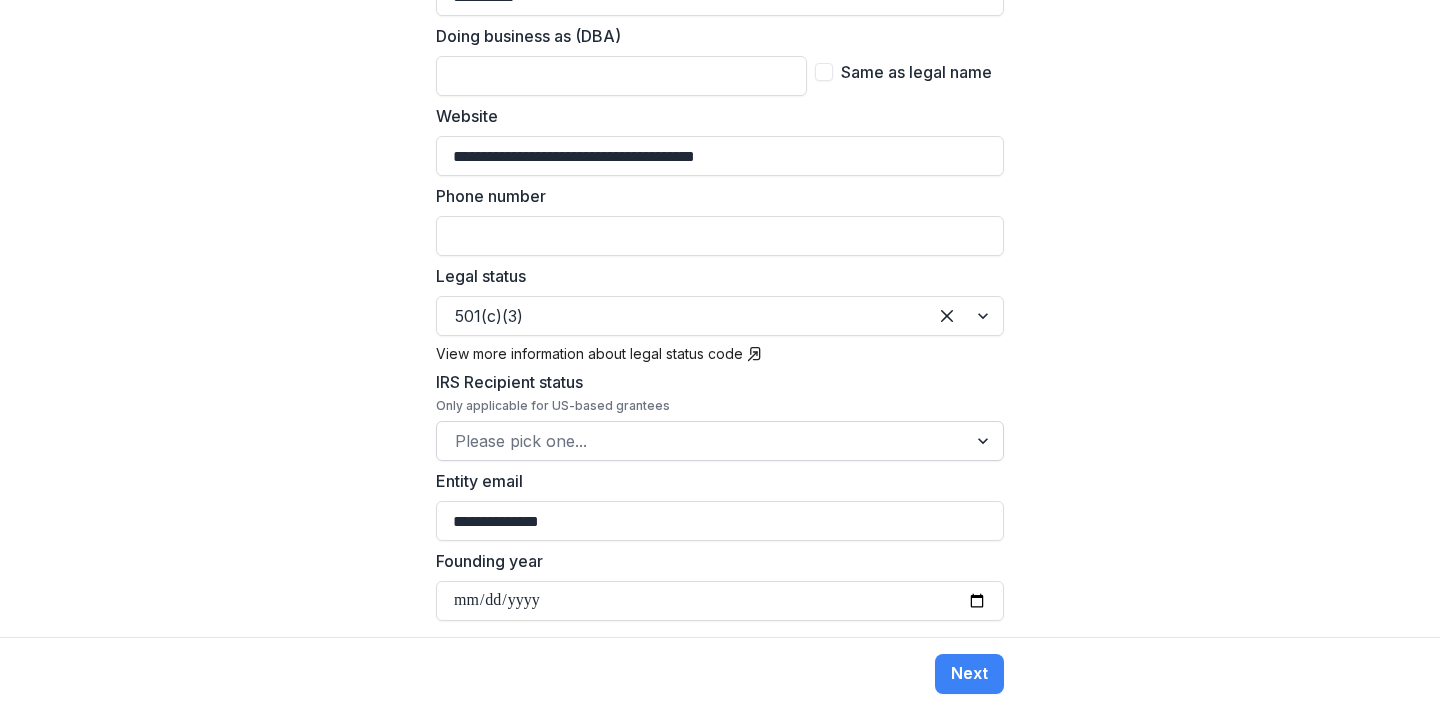 click at bounding box center [702, 441] 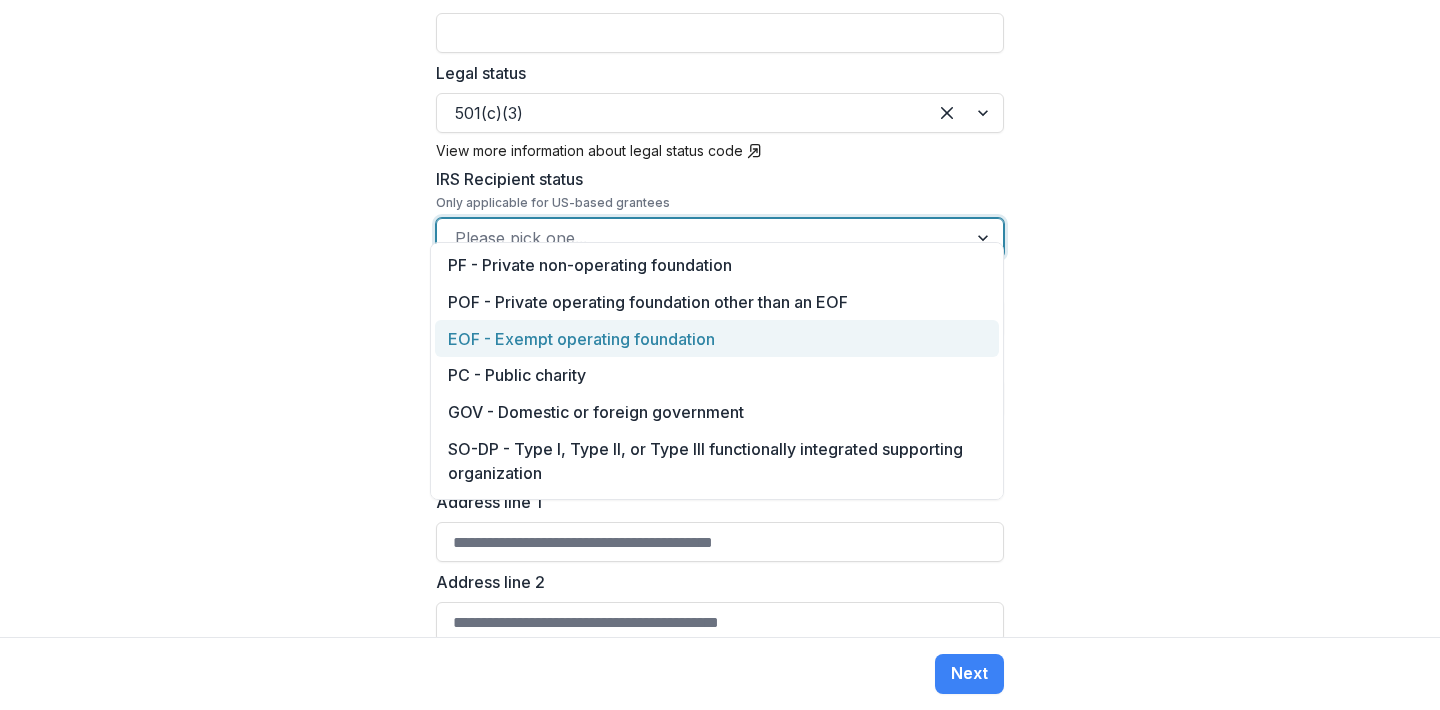 scroll, scrollTop: 836, scrollLeft: 0, axis: vertical 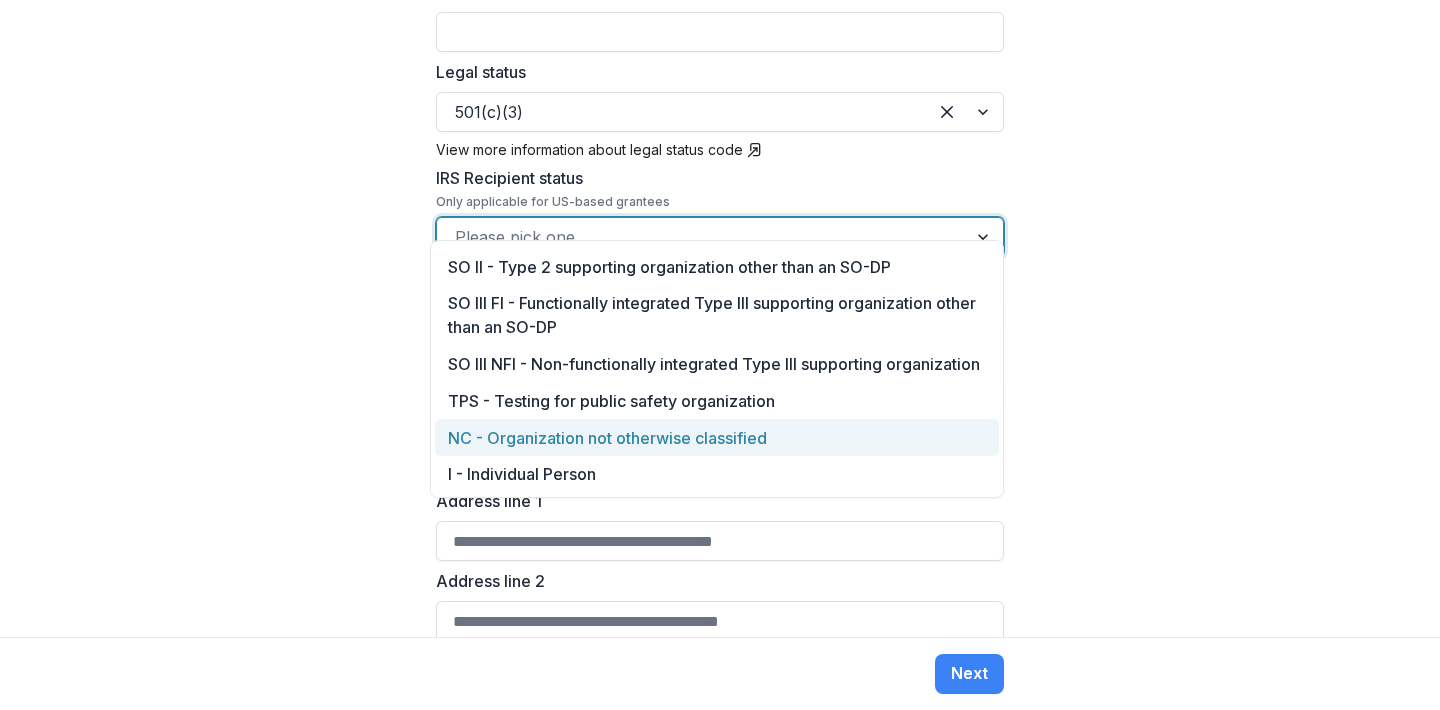click on "NC - Organization not otherwise classified" at bounding box center [717, 437] 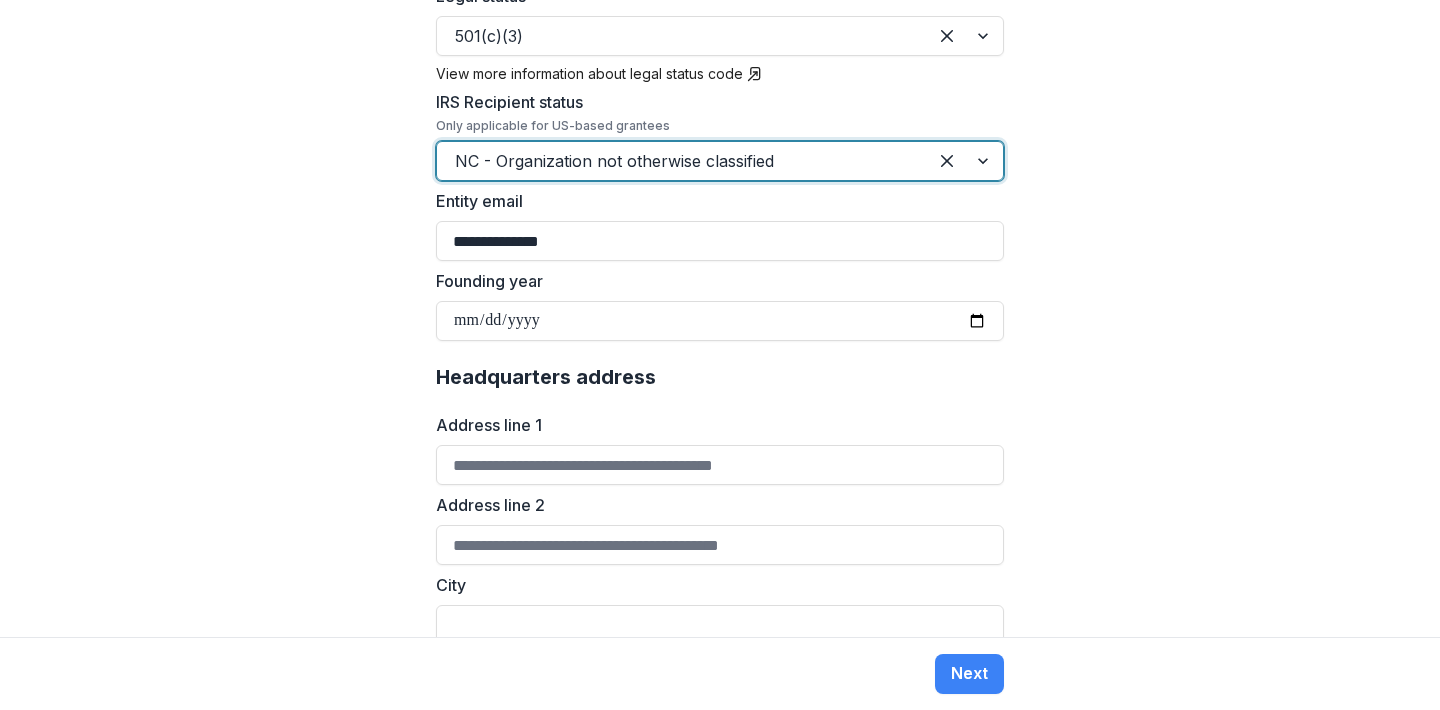 scroll, scrollTop: 917, scrollLeft: 0, axis: vertical 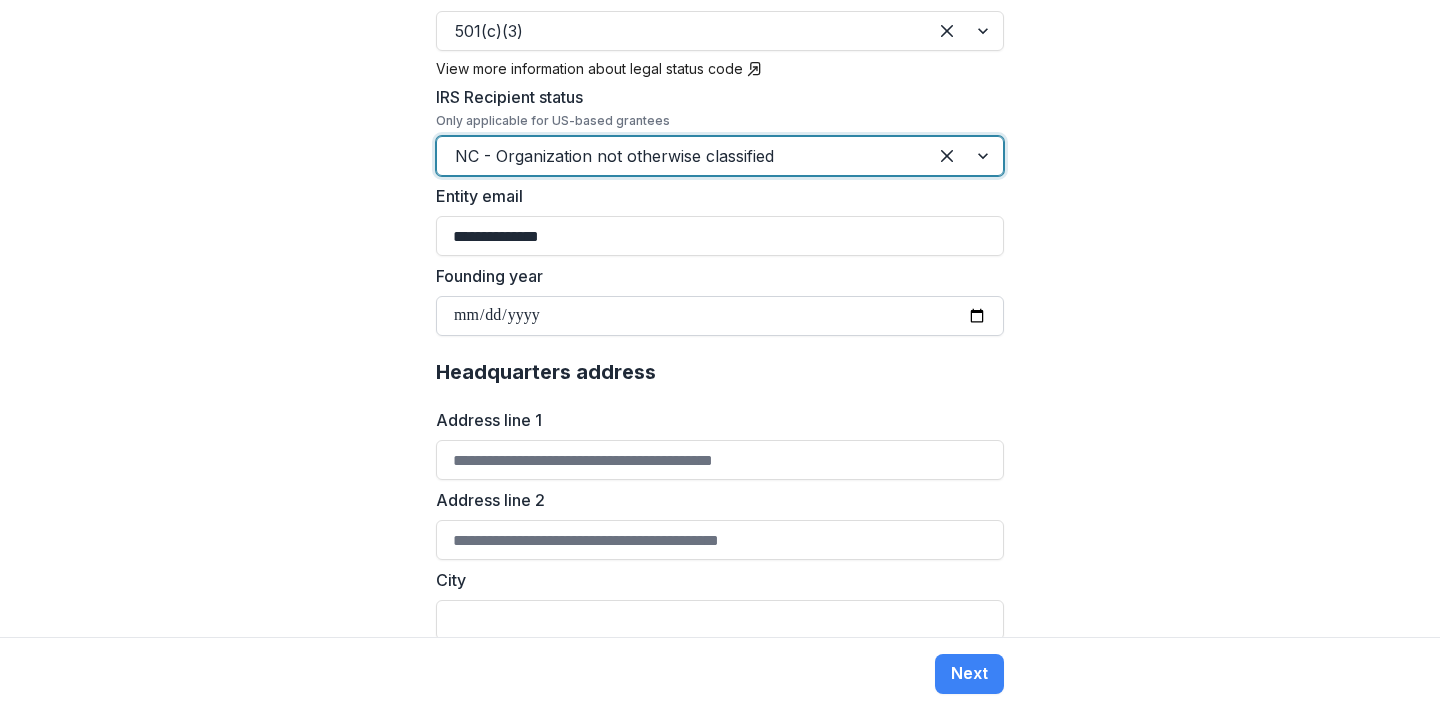 click on "Founding year" at bounding box center (720, 316) 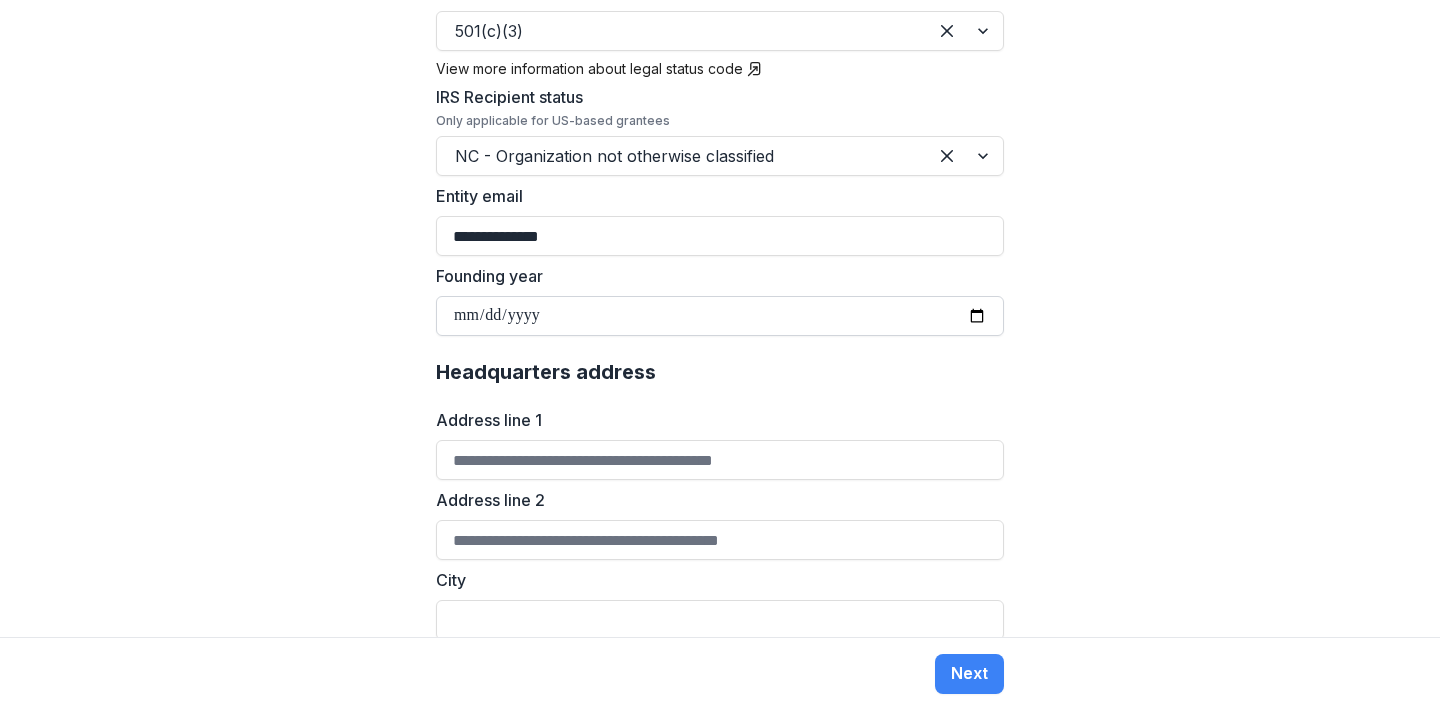 click on "Founding year" at bounding box center [720, 316] 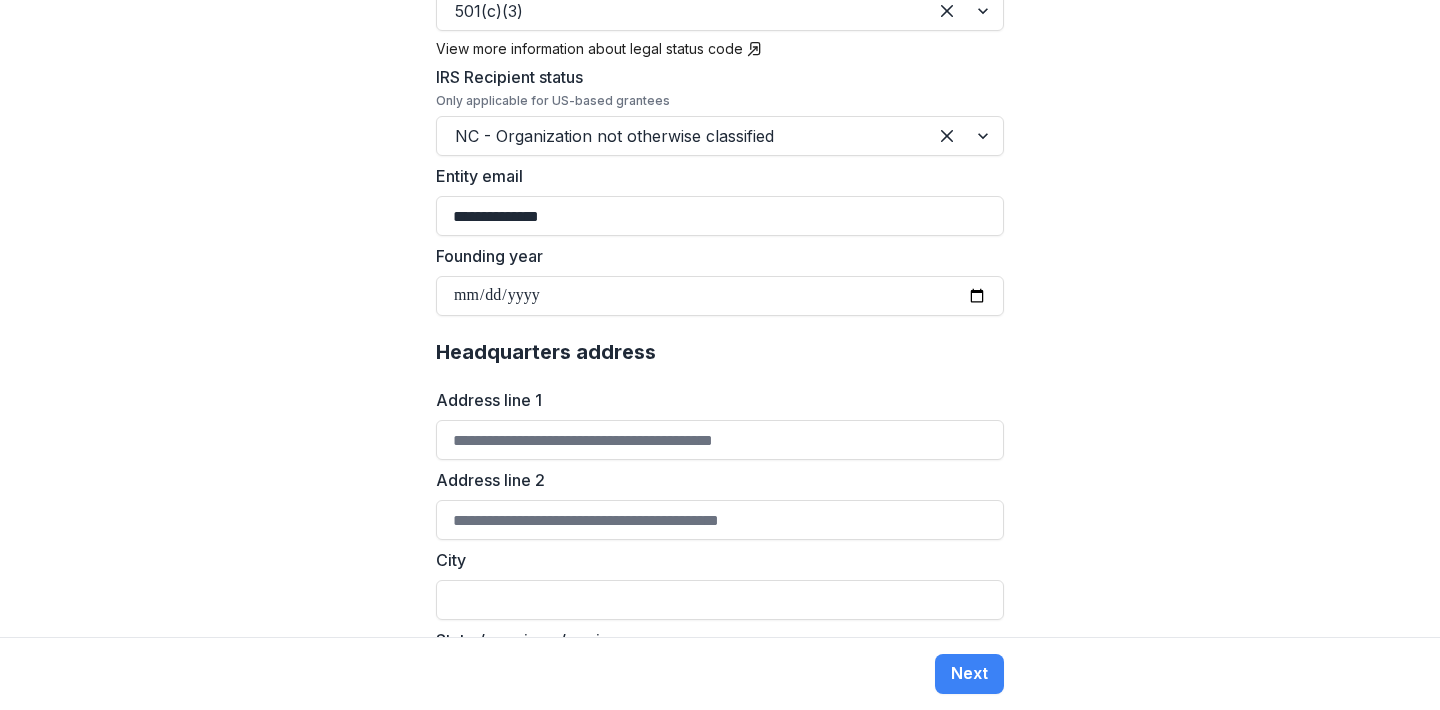 scroll, scrollTop: 939, scrollLeft: 0, axis: vertical 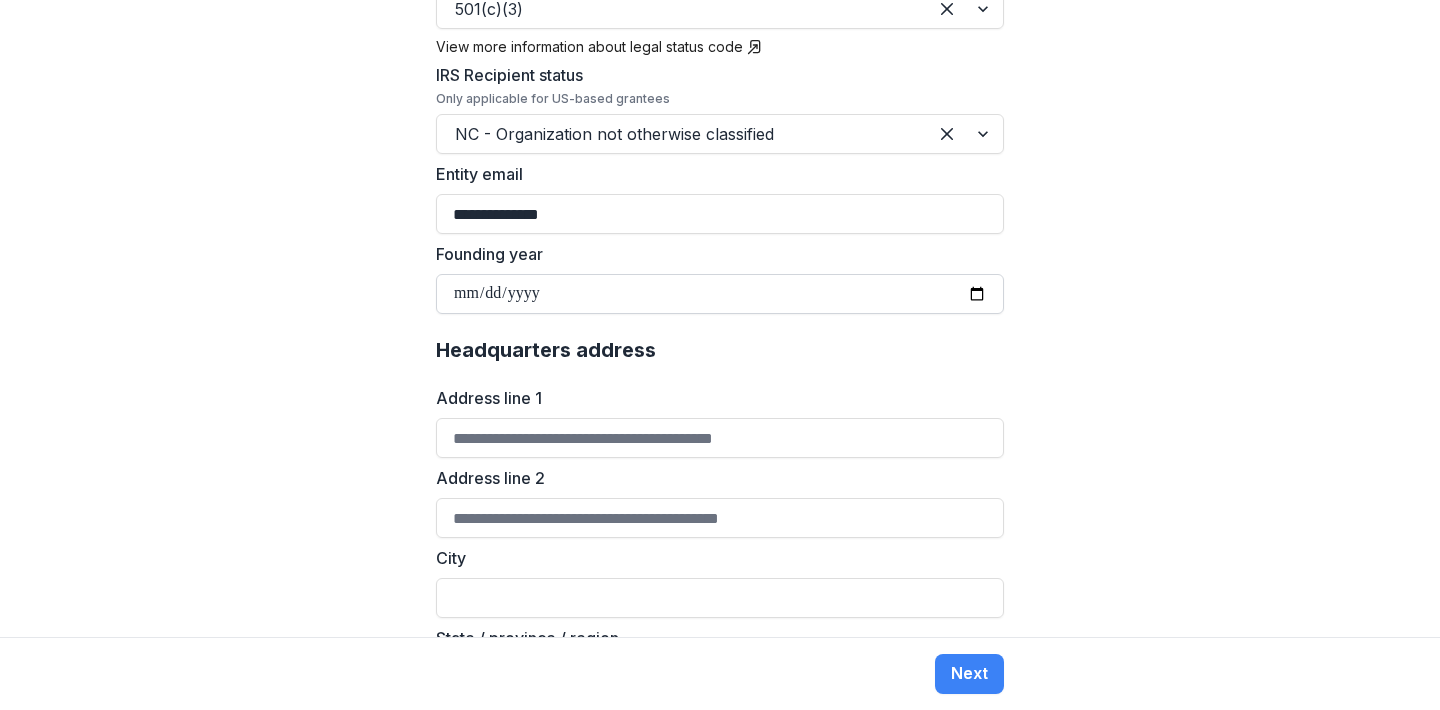 click on "**********" at bounding box center (720, 294) 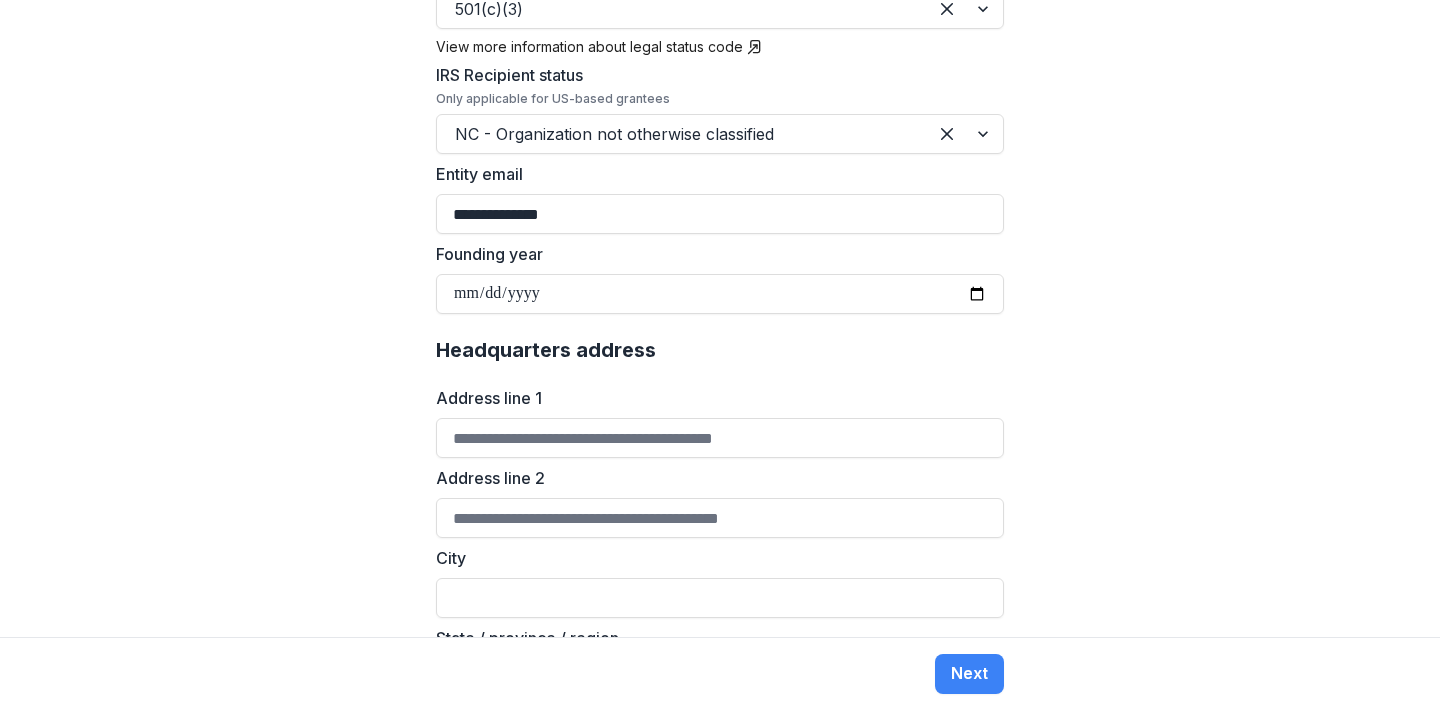 type on "**********" 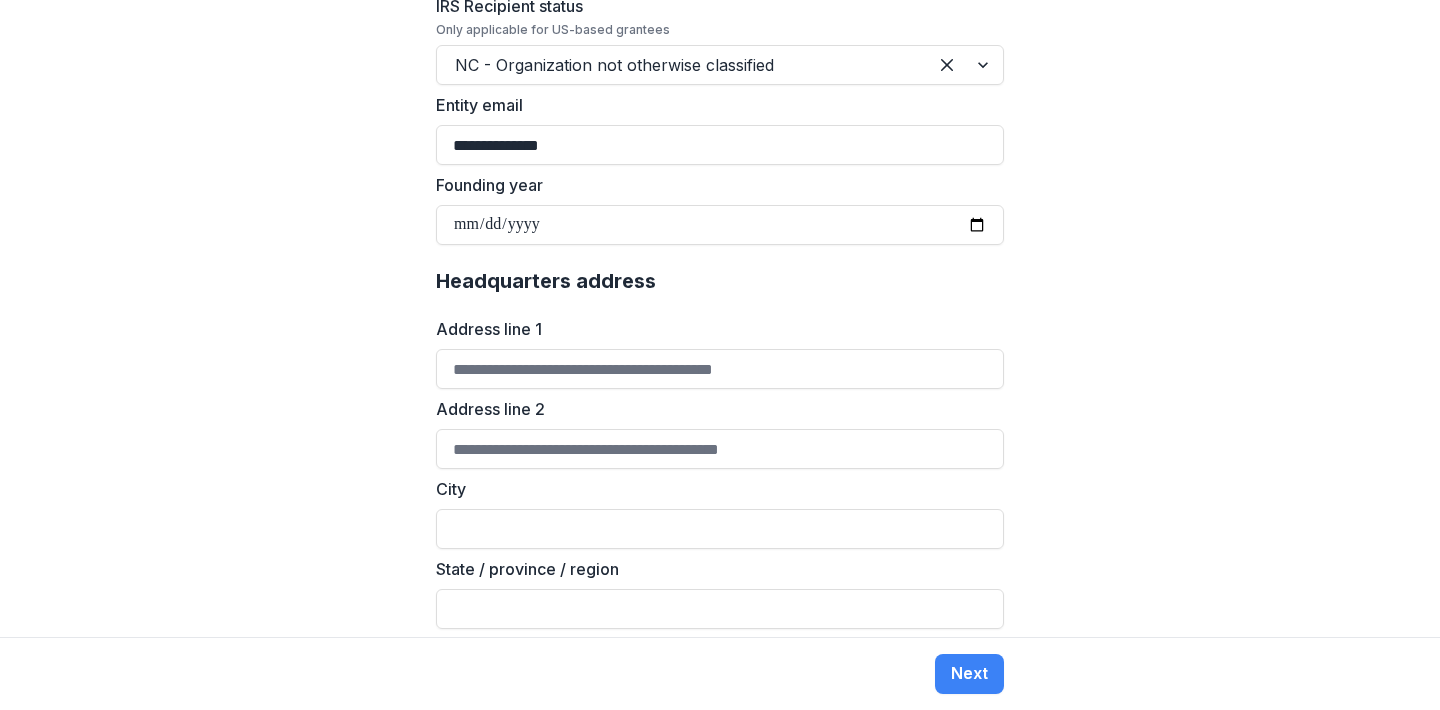 scroll, scrollTop: 1019, scrollLeft: 0, axis: vertical 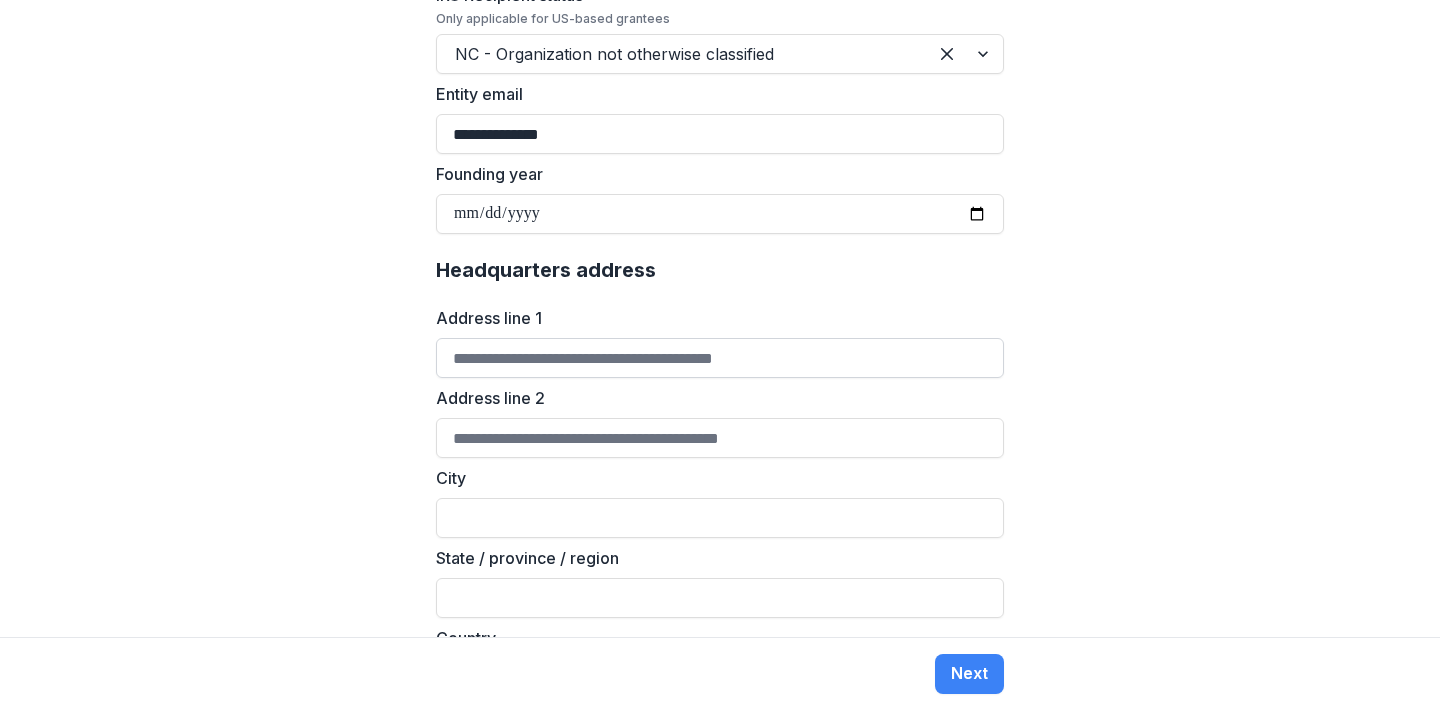 click on "Address line 1" at bounding box center (720, 358) 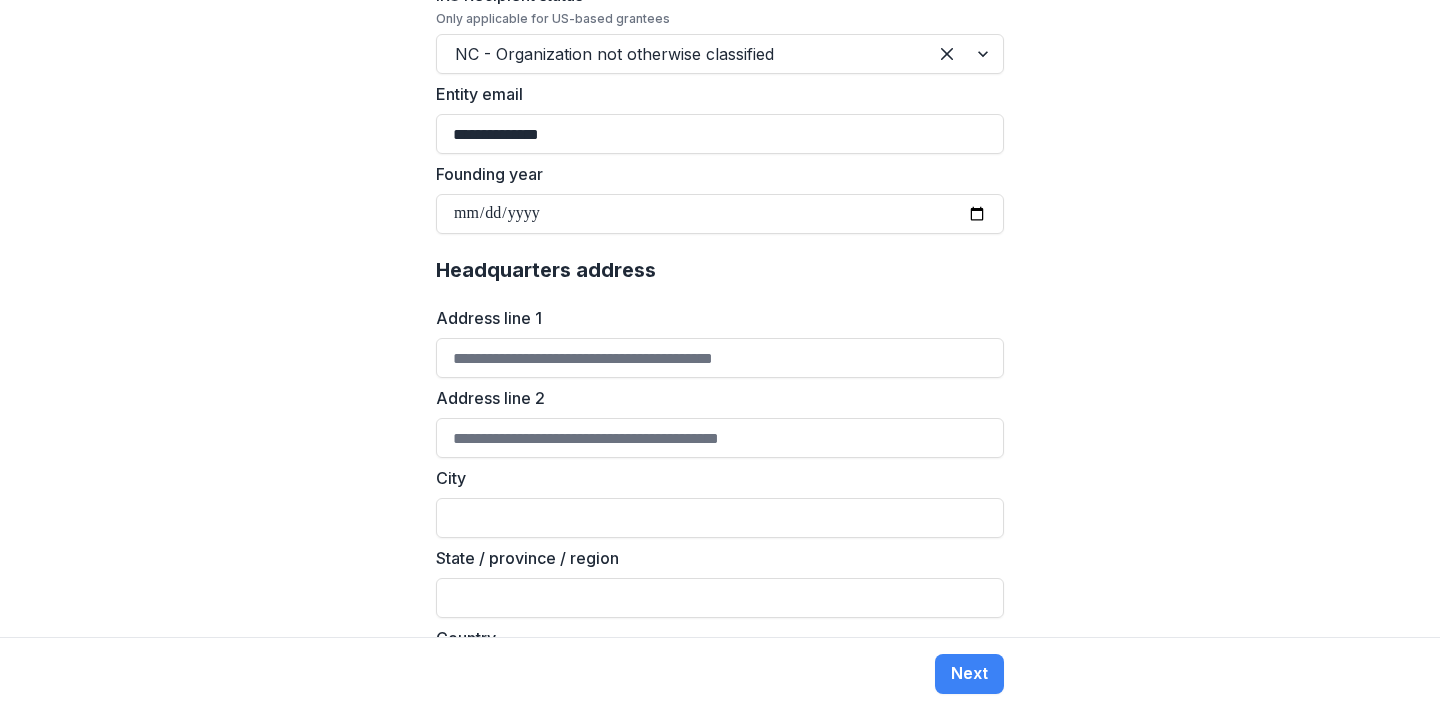 click on "Address line 1" at bounding box center [720, 342] 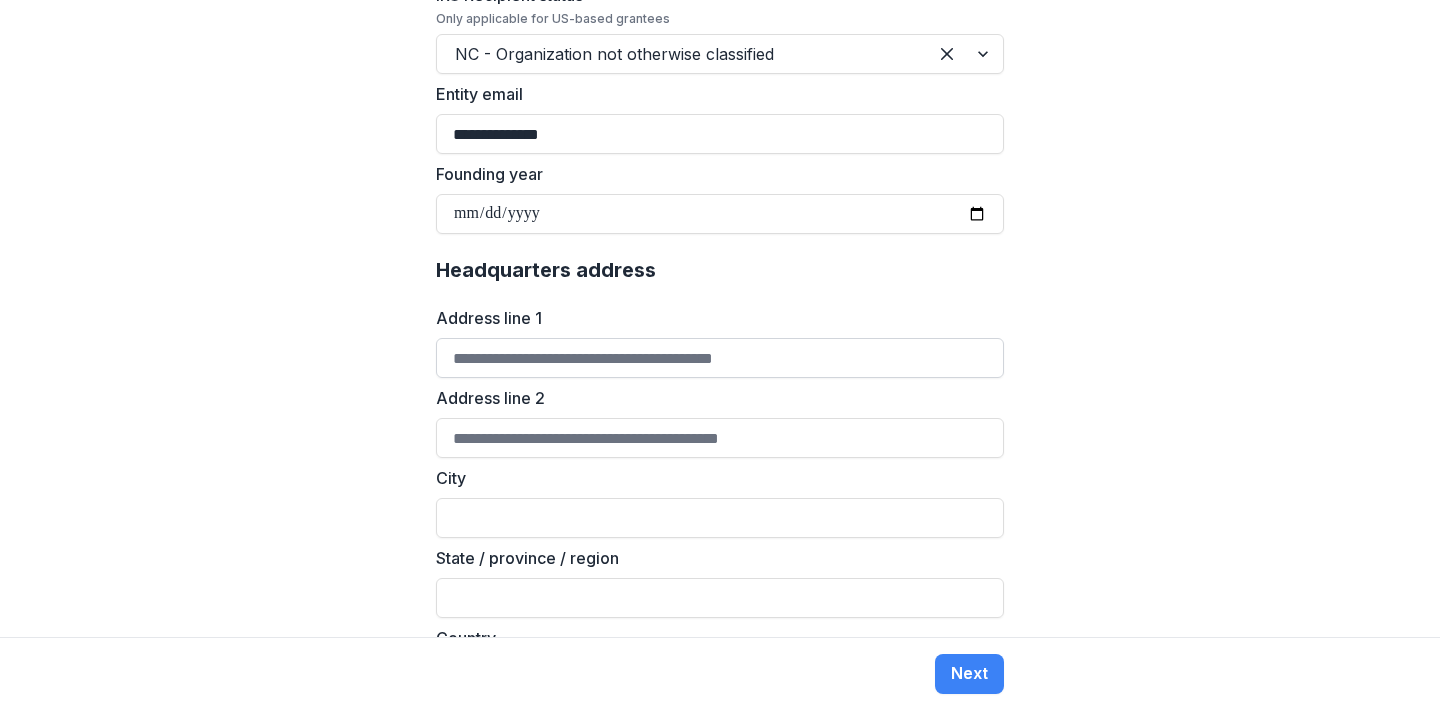 click on "Address line 1" at bounding box center [720, 358] 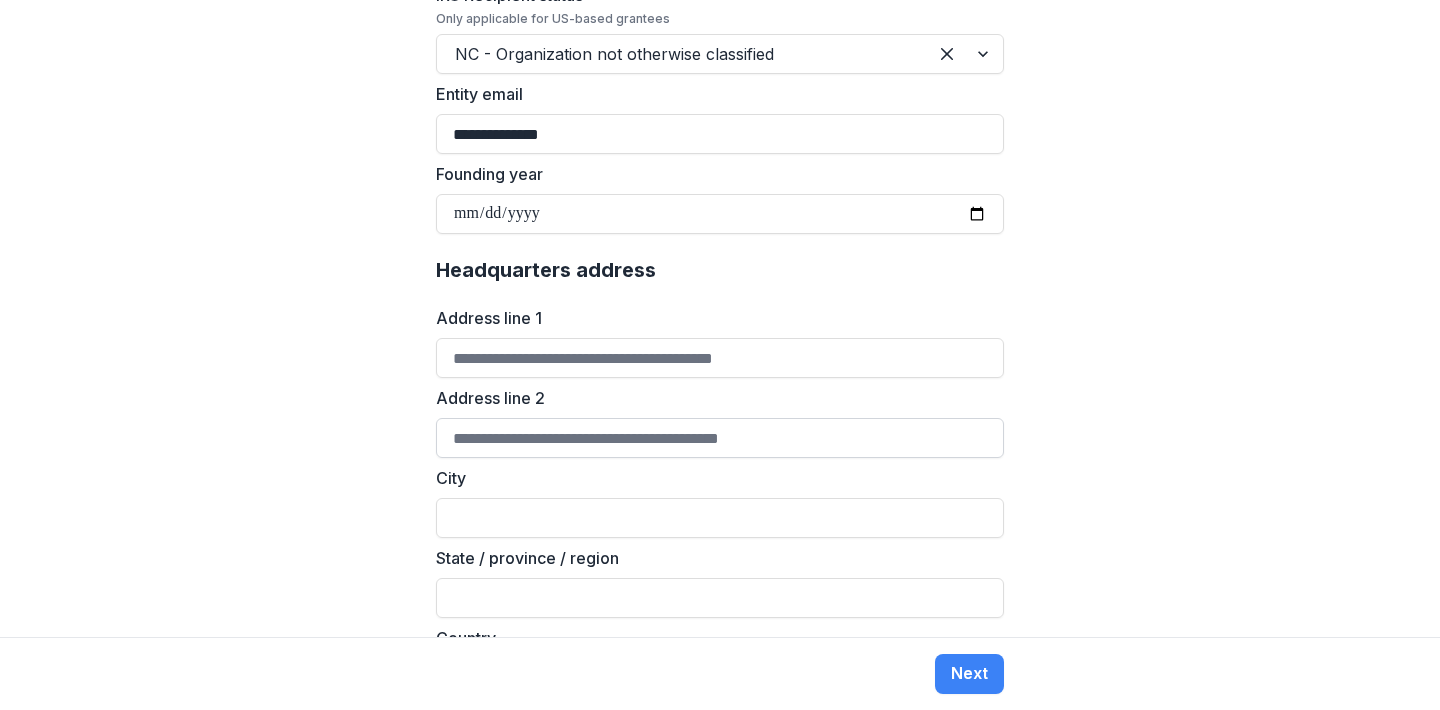 type on "**********" 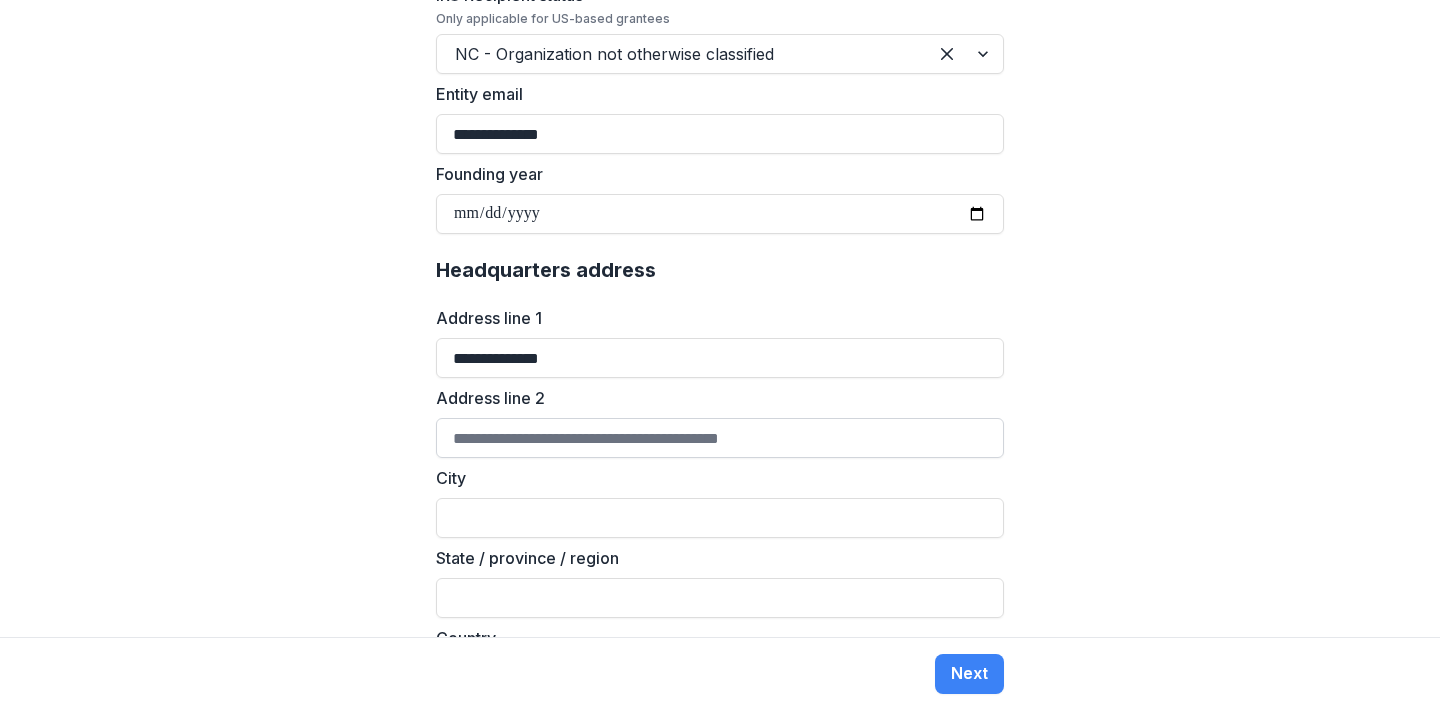 type on "**********" 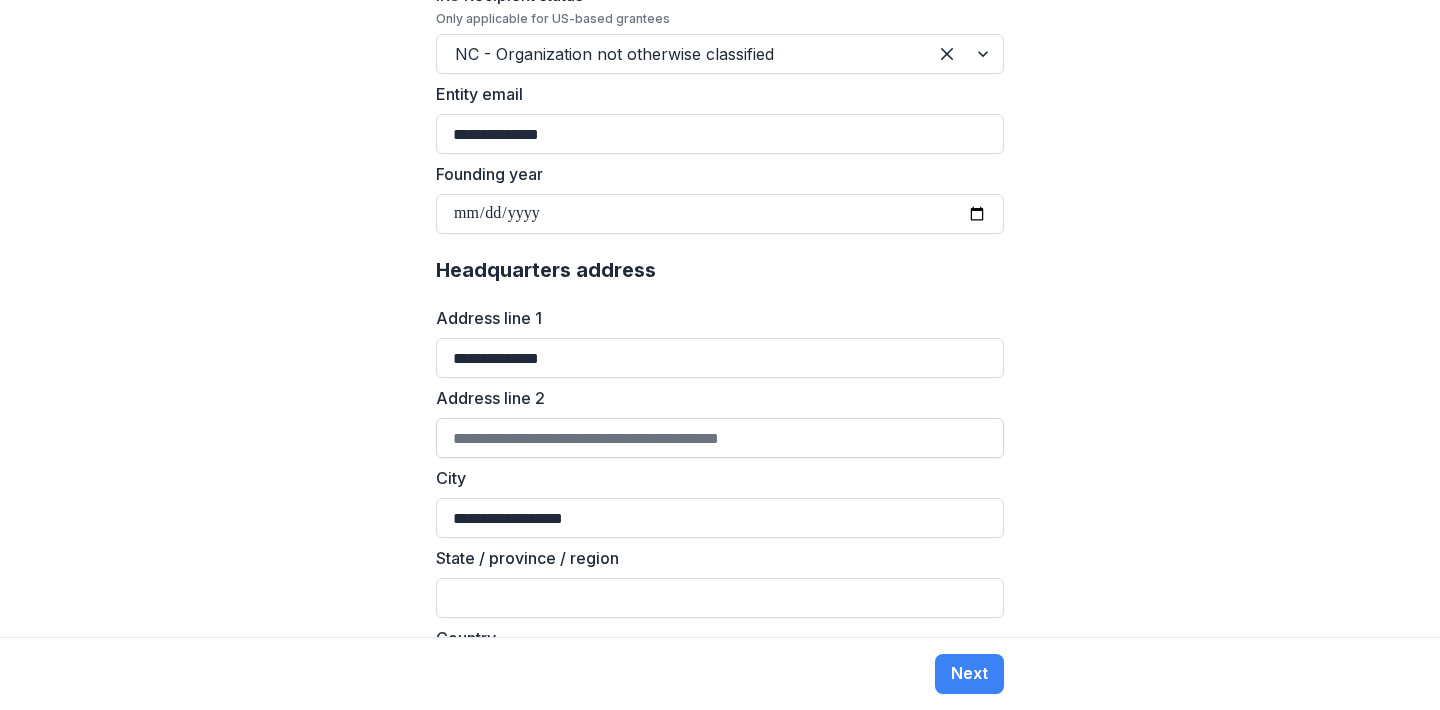 type on "**" 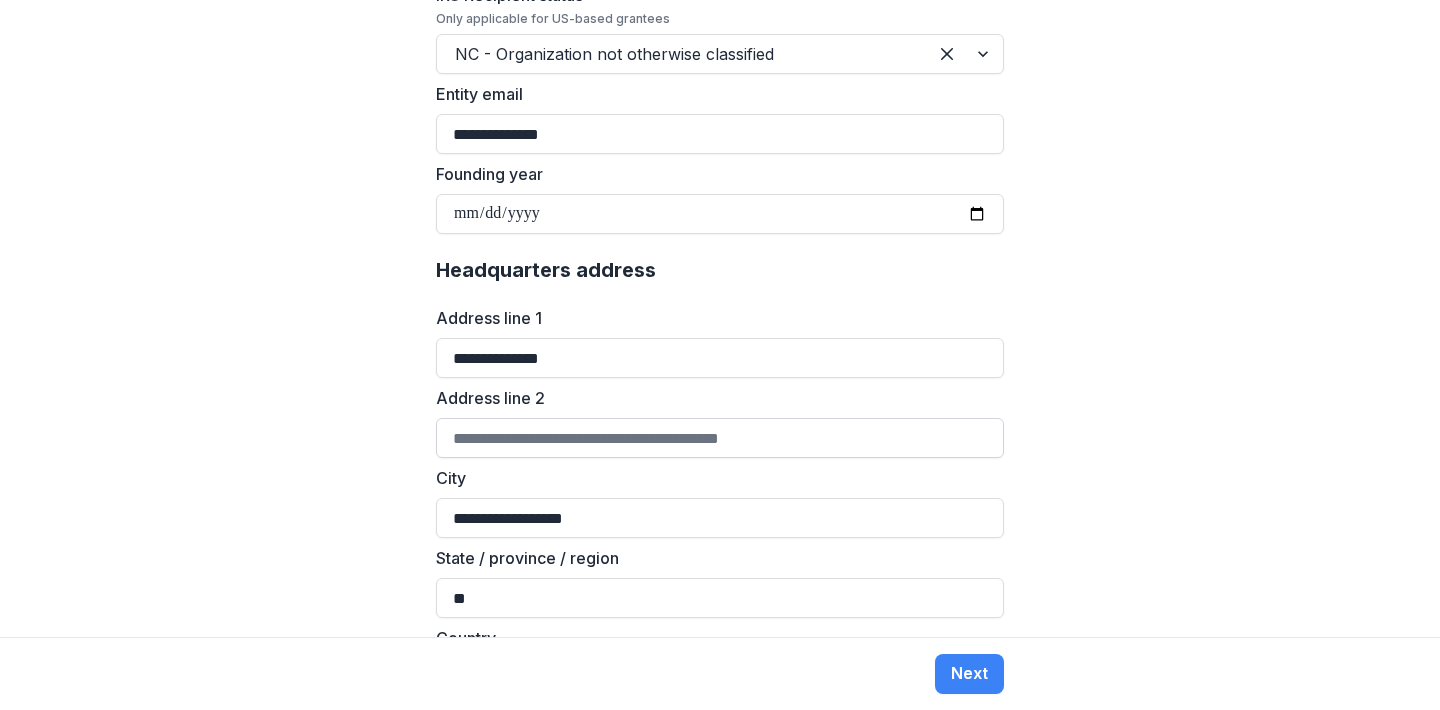 type on "**********" 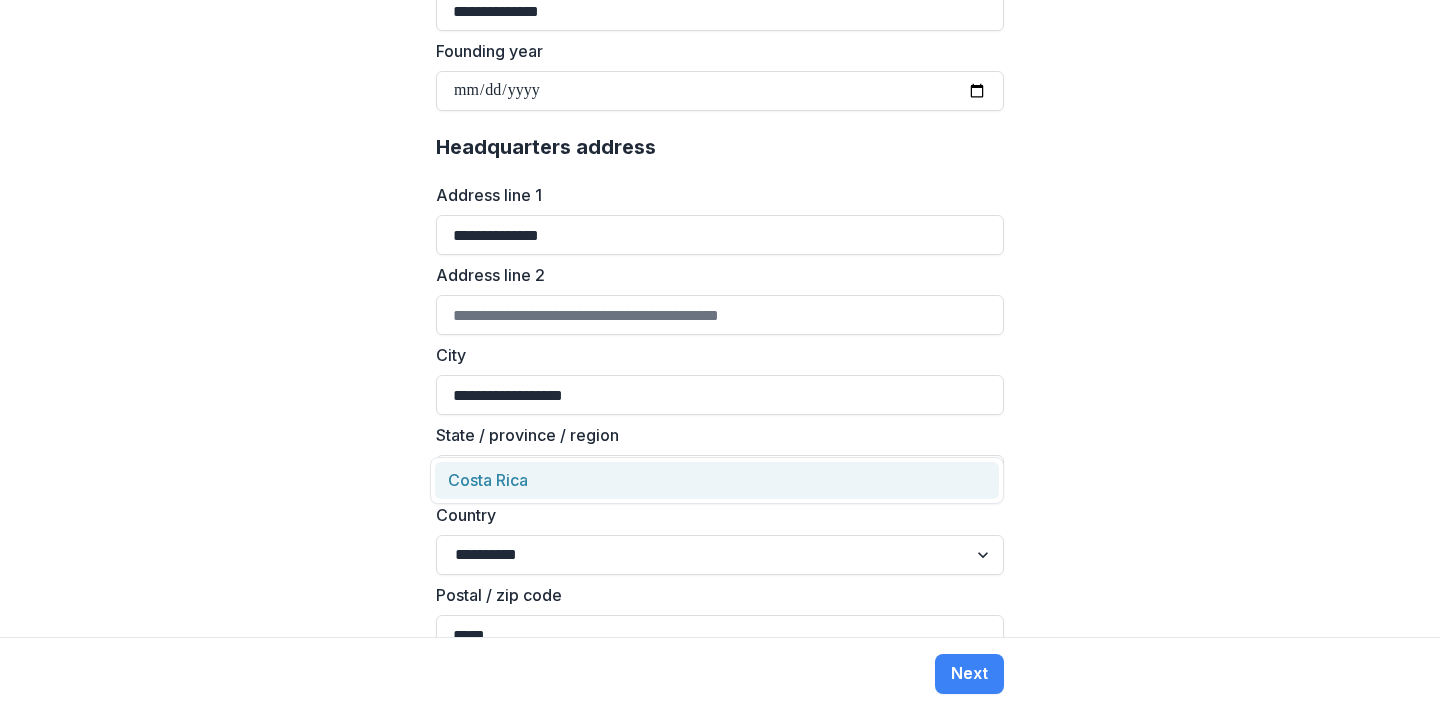 scroll, scrollTop: 1152, scrollLeft: 0, axis: vertical 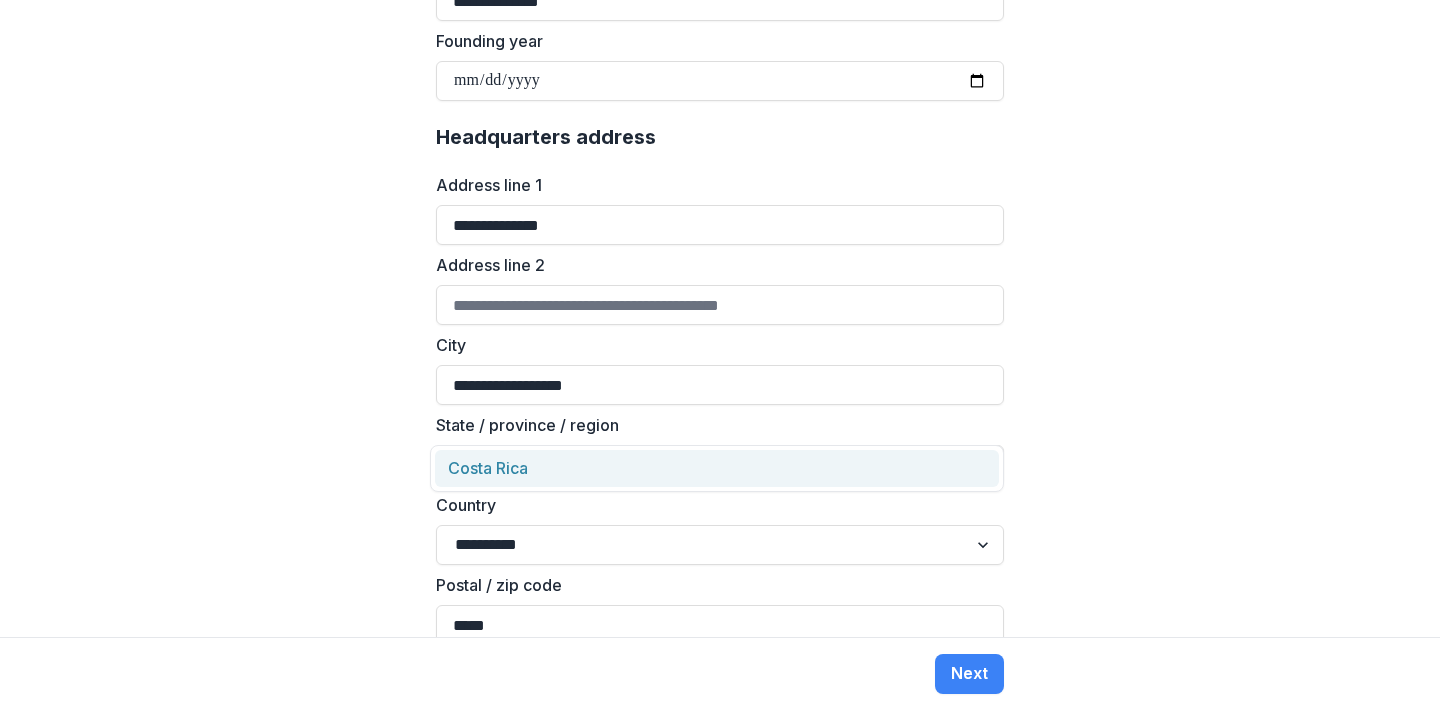 click on "**********" at bounding box center (720, 318) 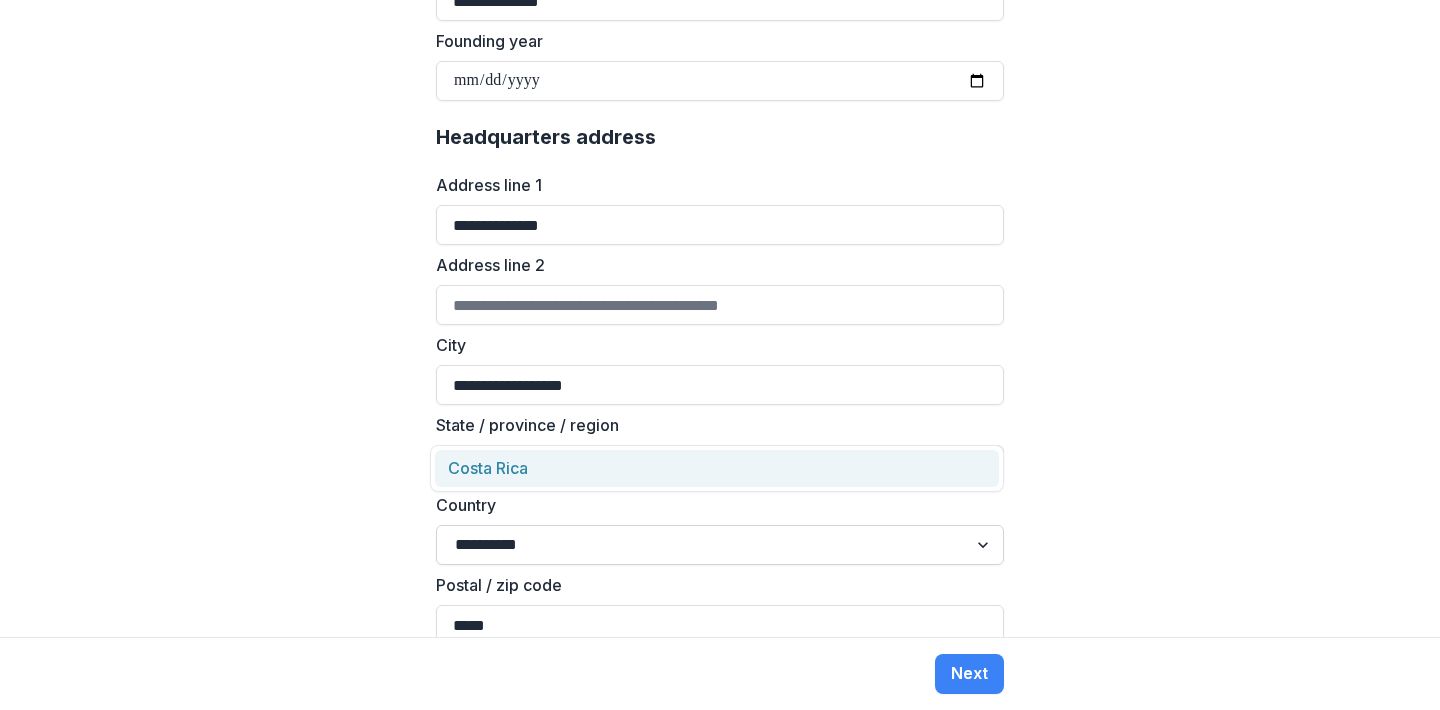 click on "**********" at bounding box center [720, 545] 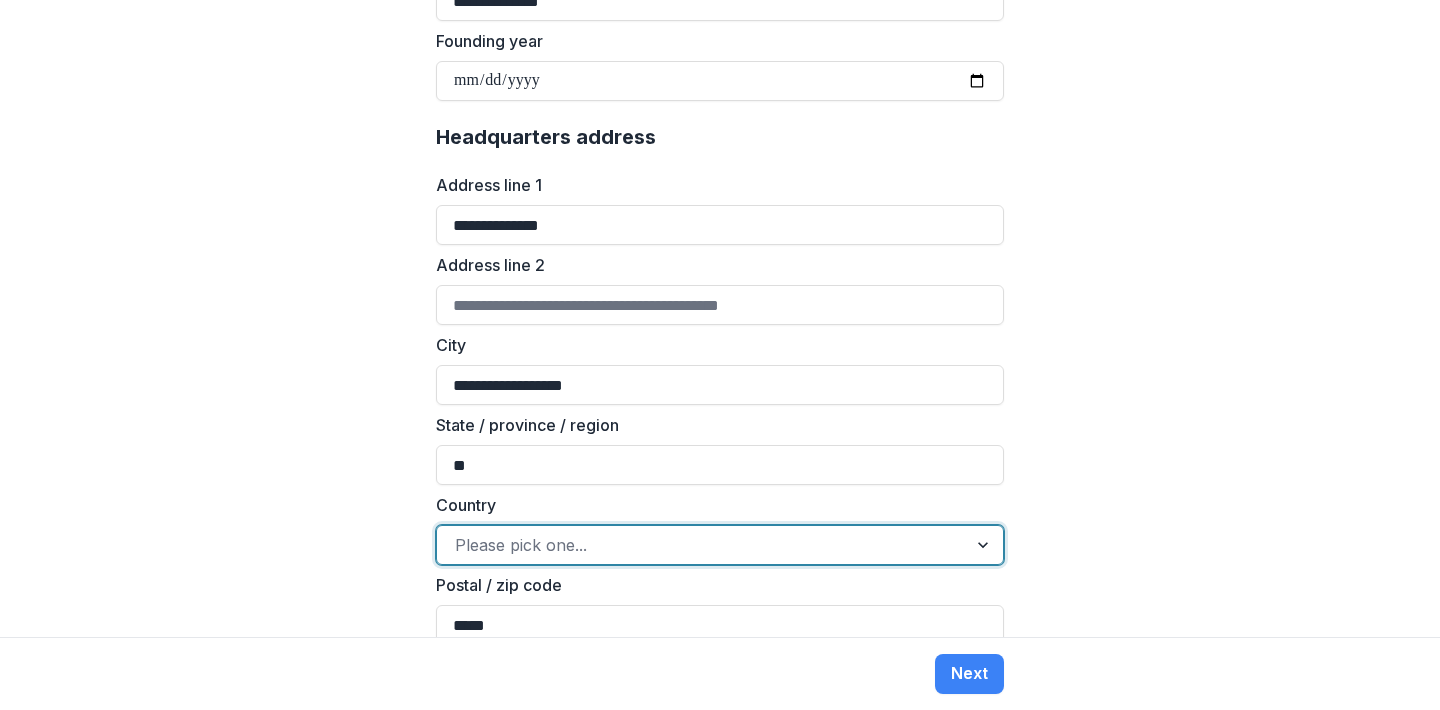 click on "Please pick one..." at bounding box center [702, 545] 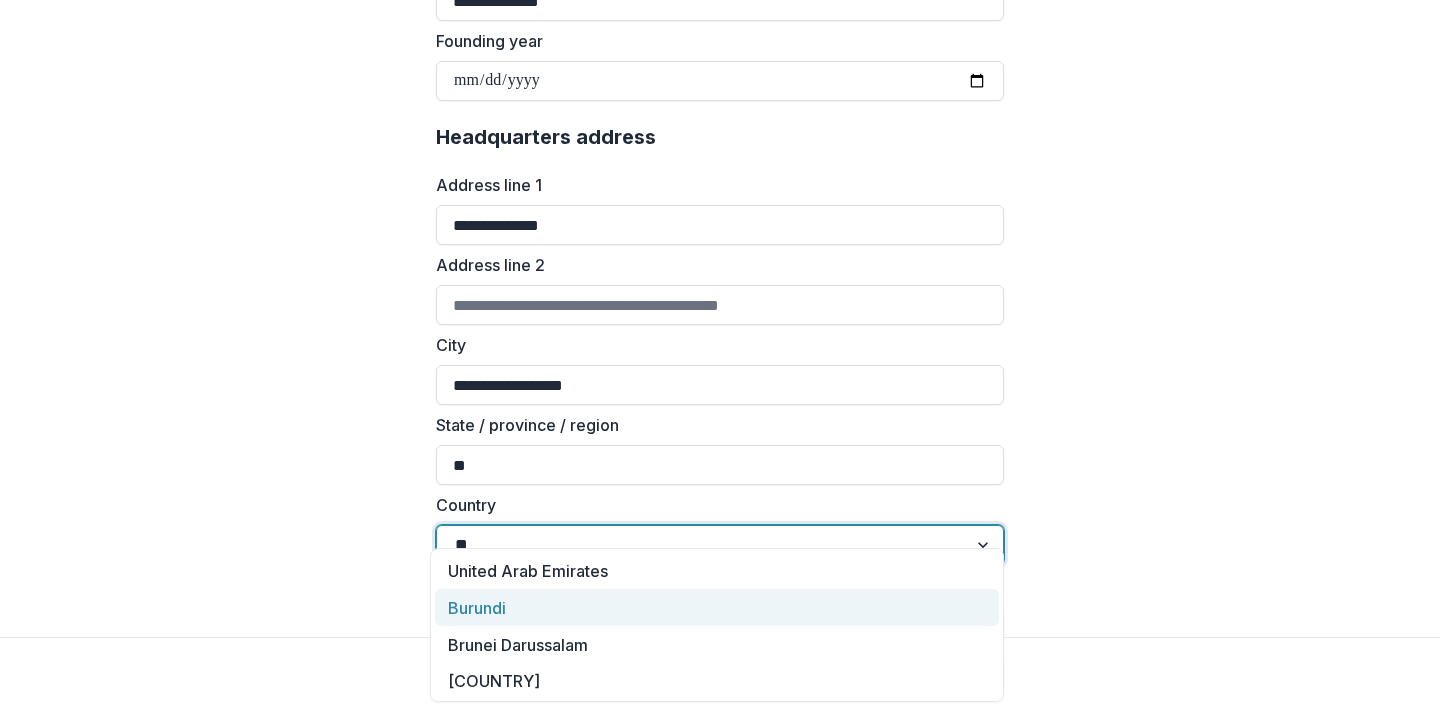 type on "**********" 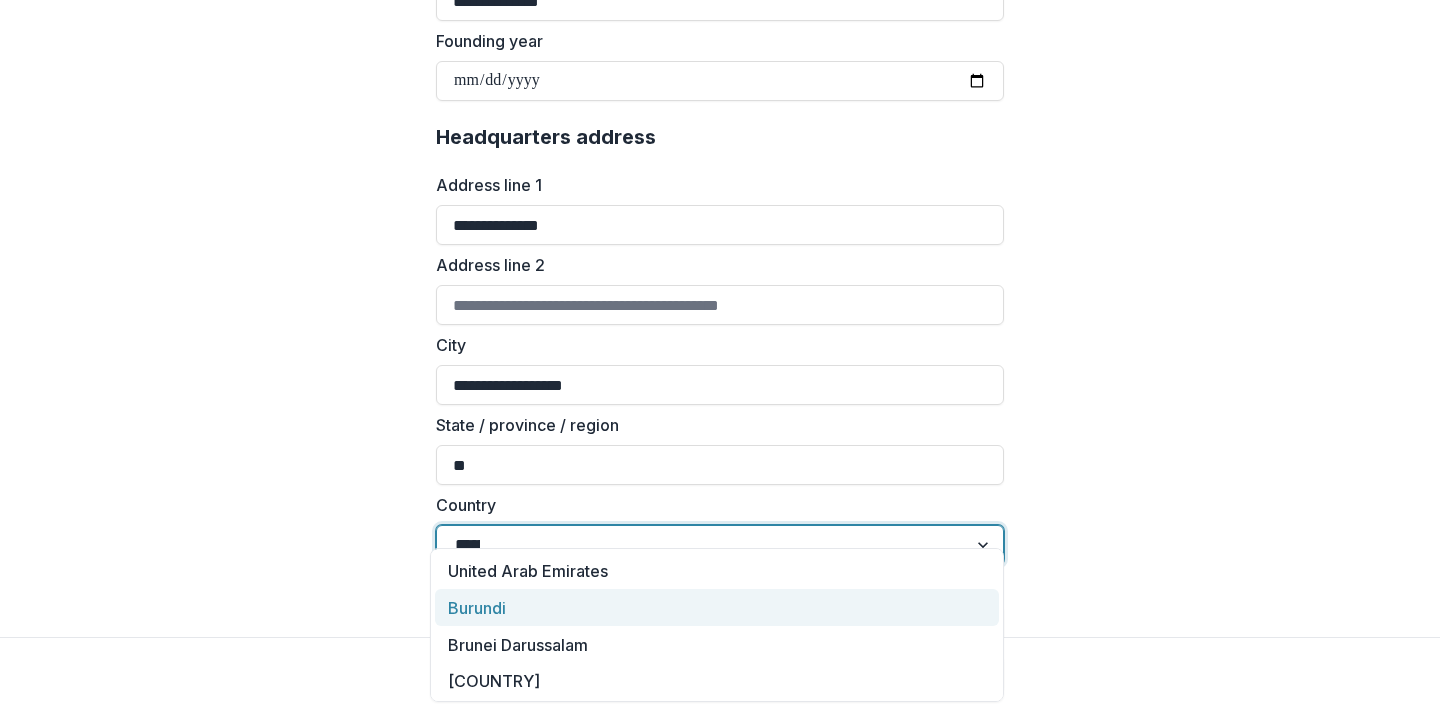 type on "**********" 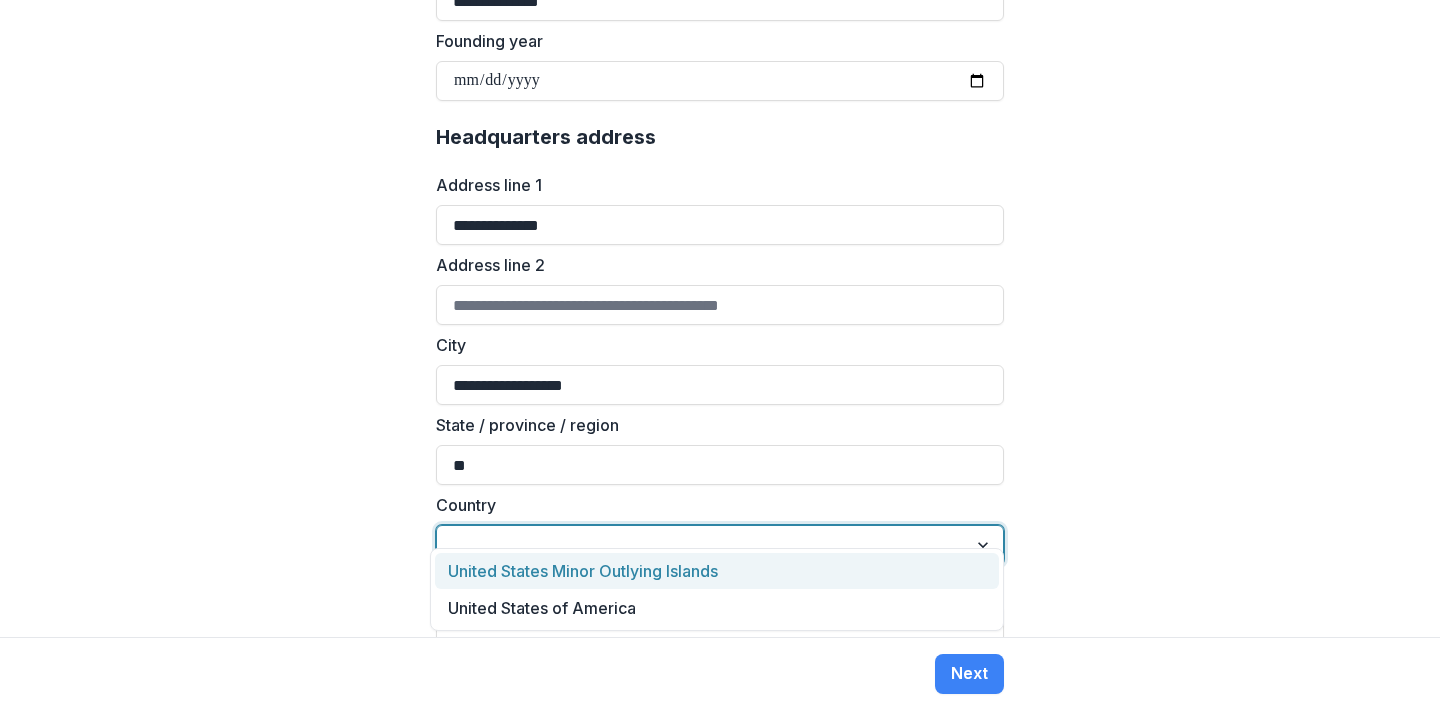 click on "**********" at bounding box center [720, 318] 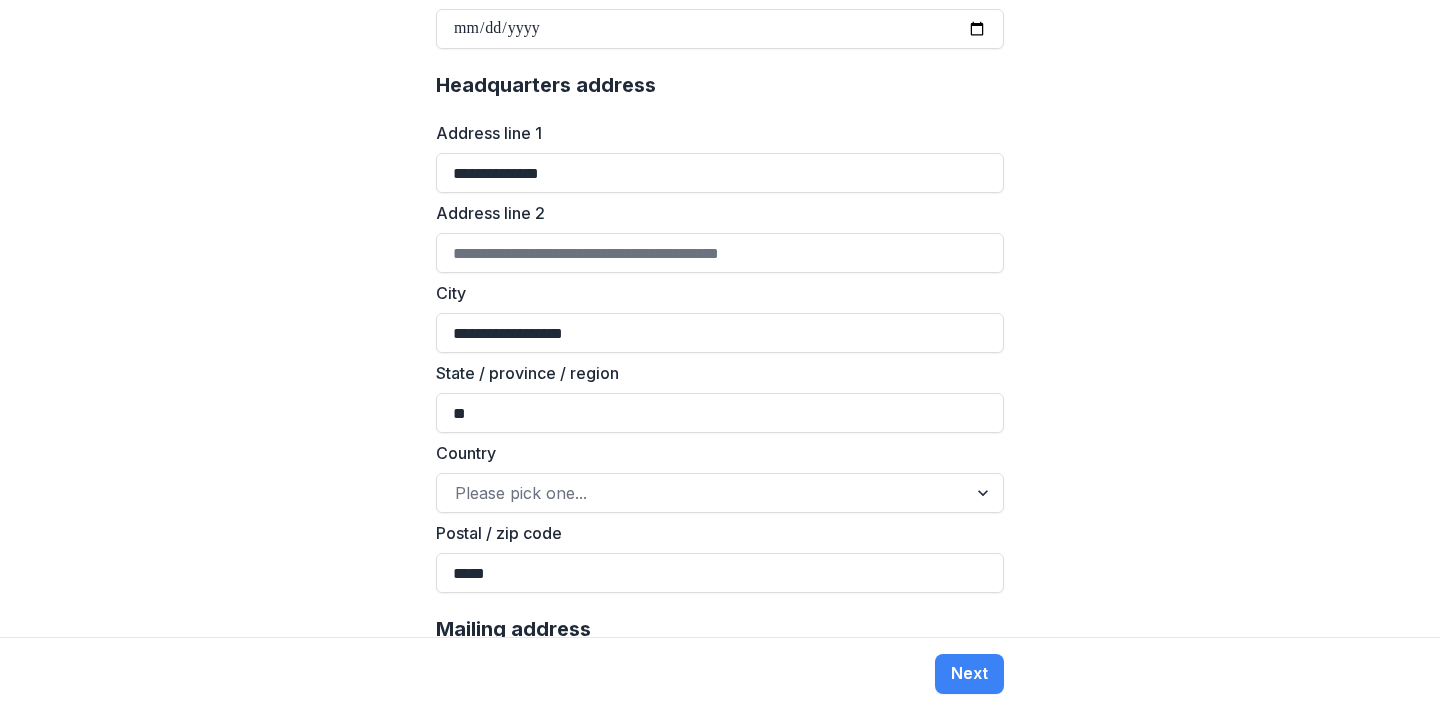scroll, scrollTop: 1228, scrollLeft: 0, axis: vertical 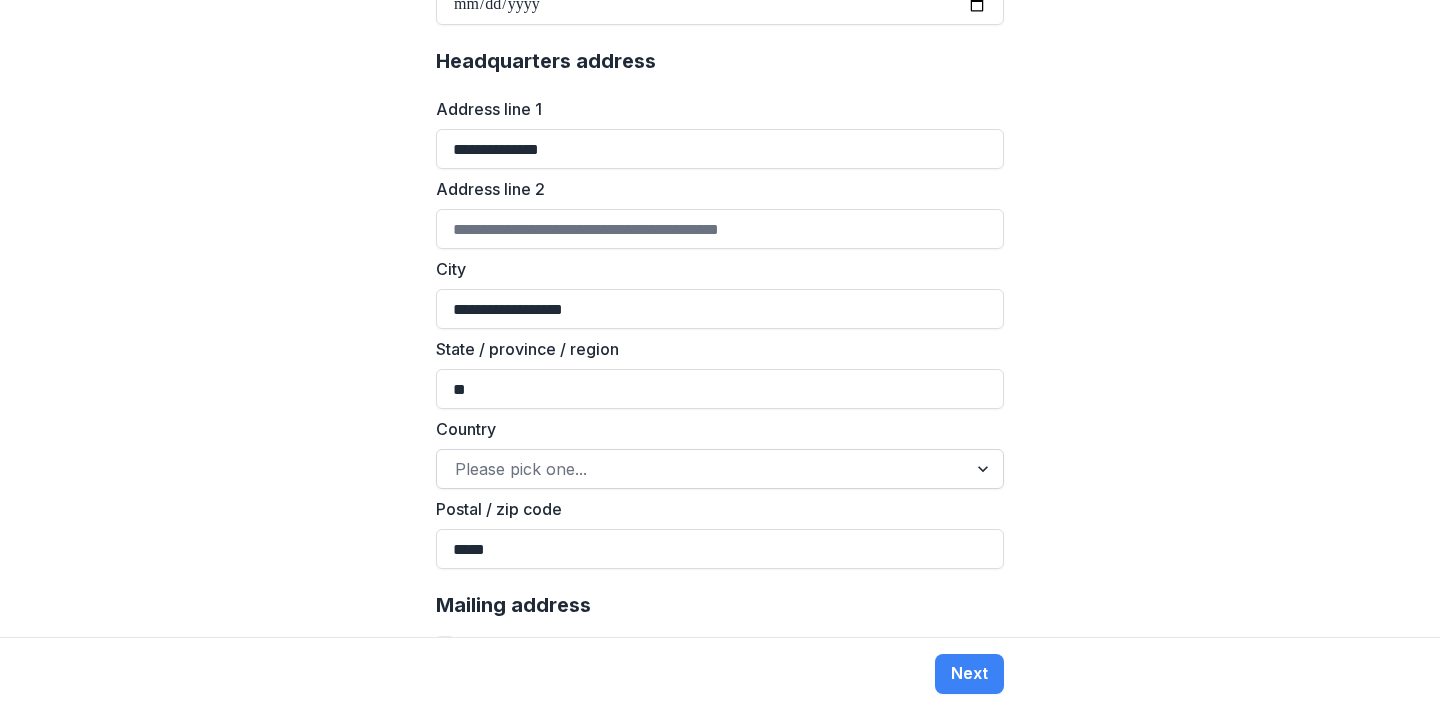 click at bounding box center (702, 469) 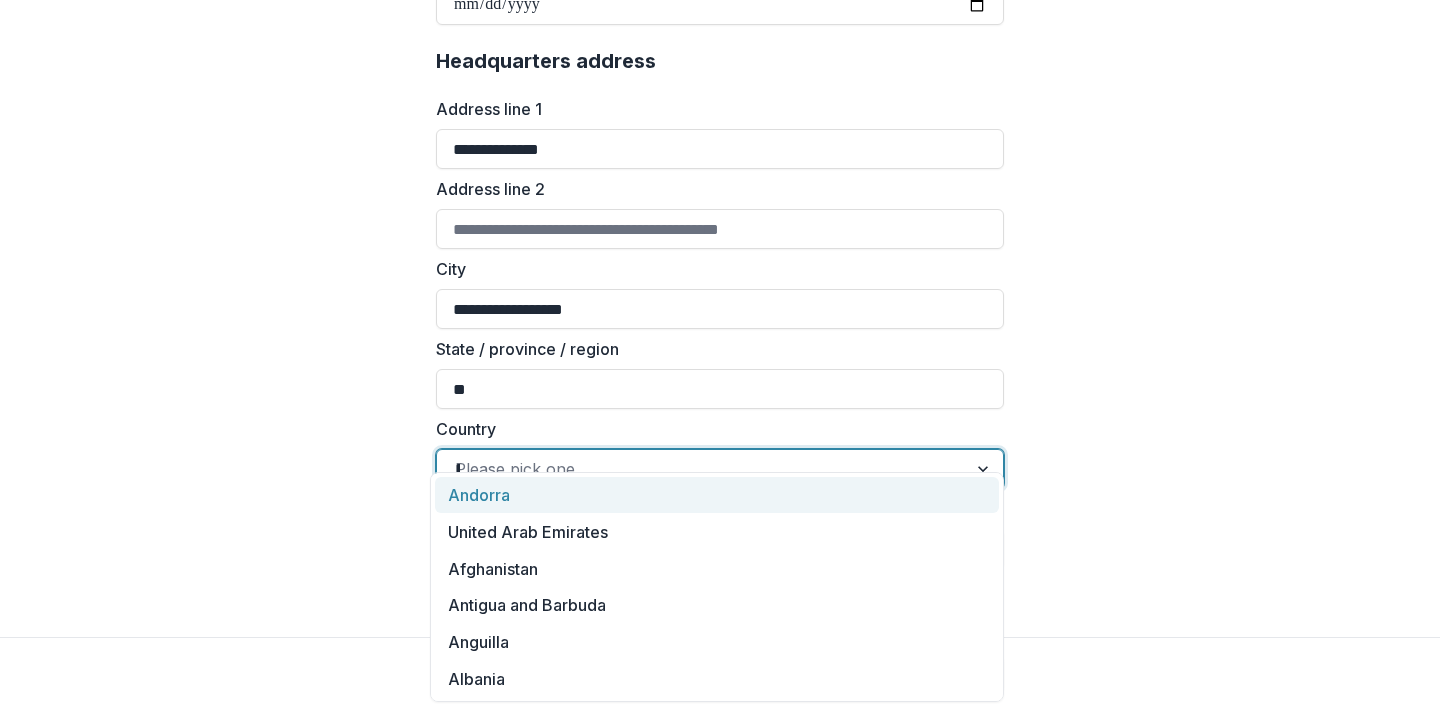 type on "**" 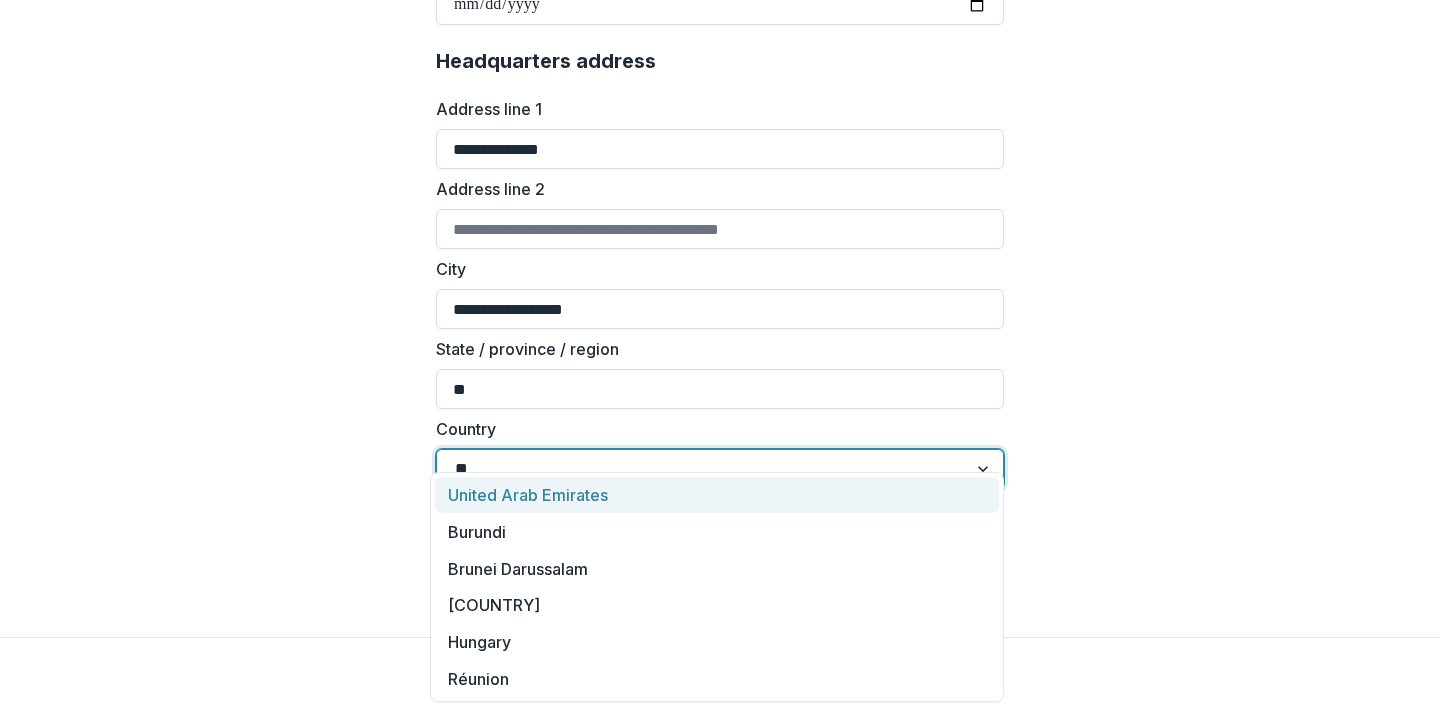 click on "United Arab Emirates" at bounding box center (717, 495) 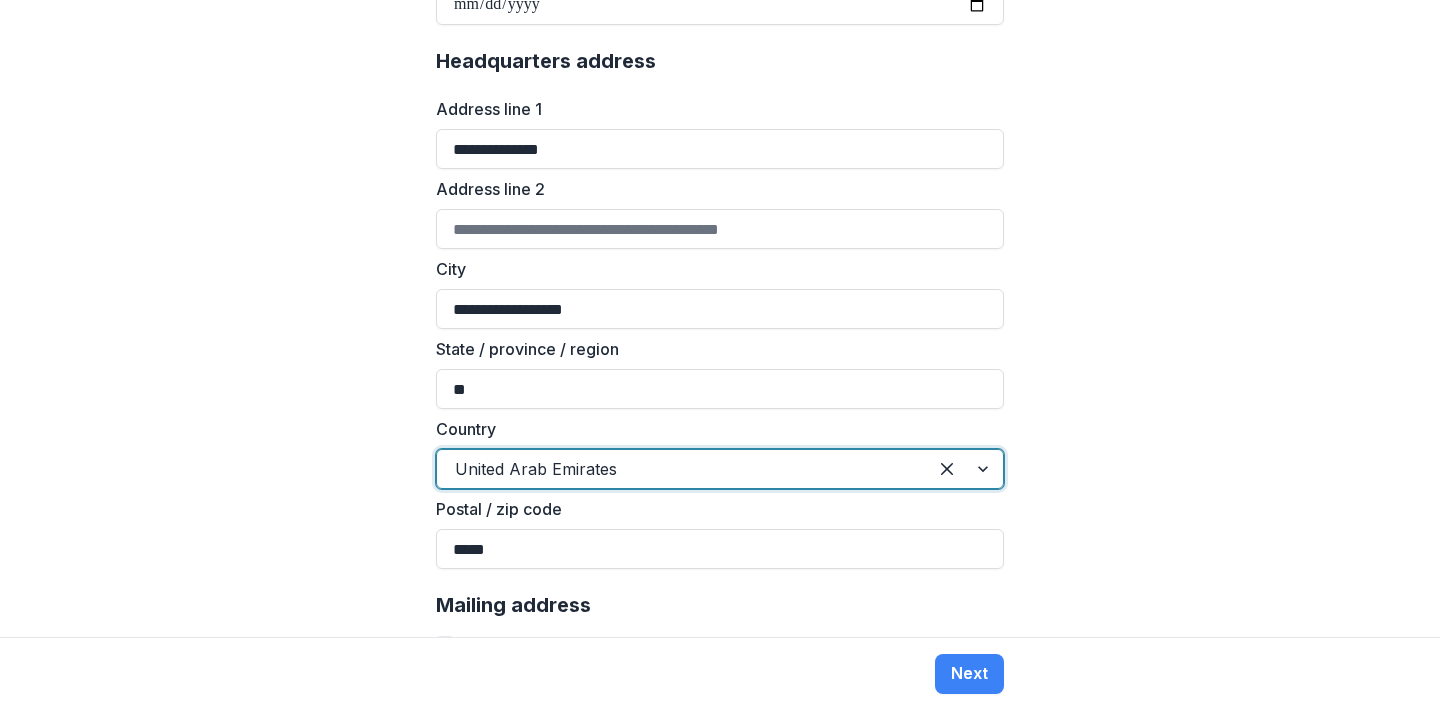 click on "**********" at bounding box center [720, 318] 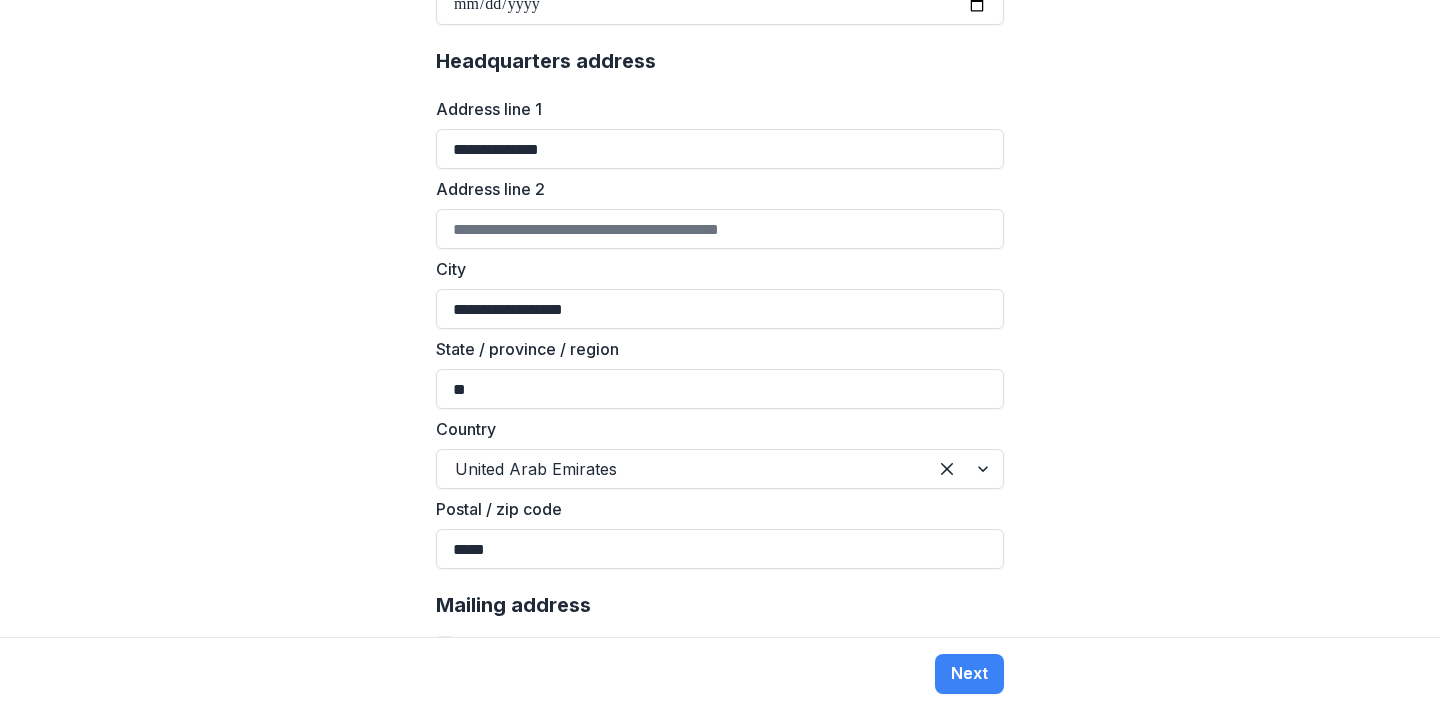 click on "Country United Arab Emirates" at bounding box center (720, 453) 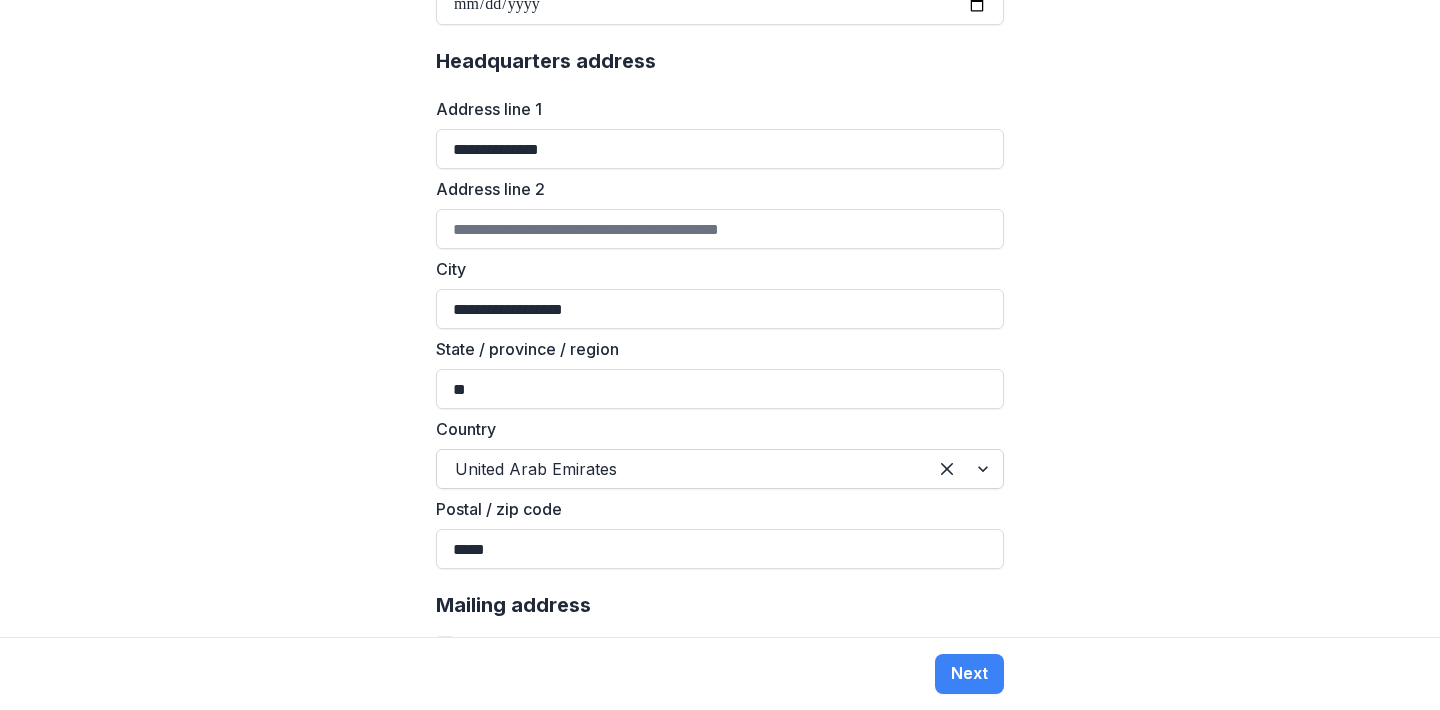 click at bounding box center (682, 469) 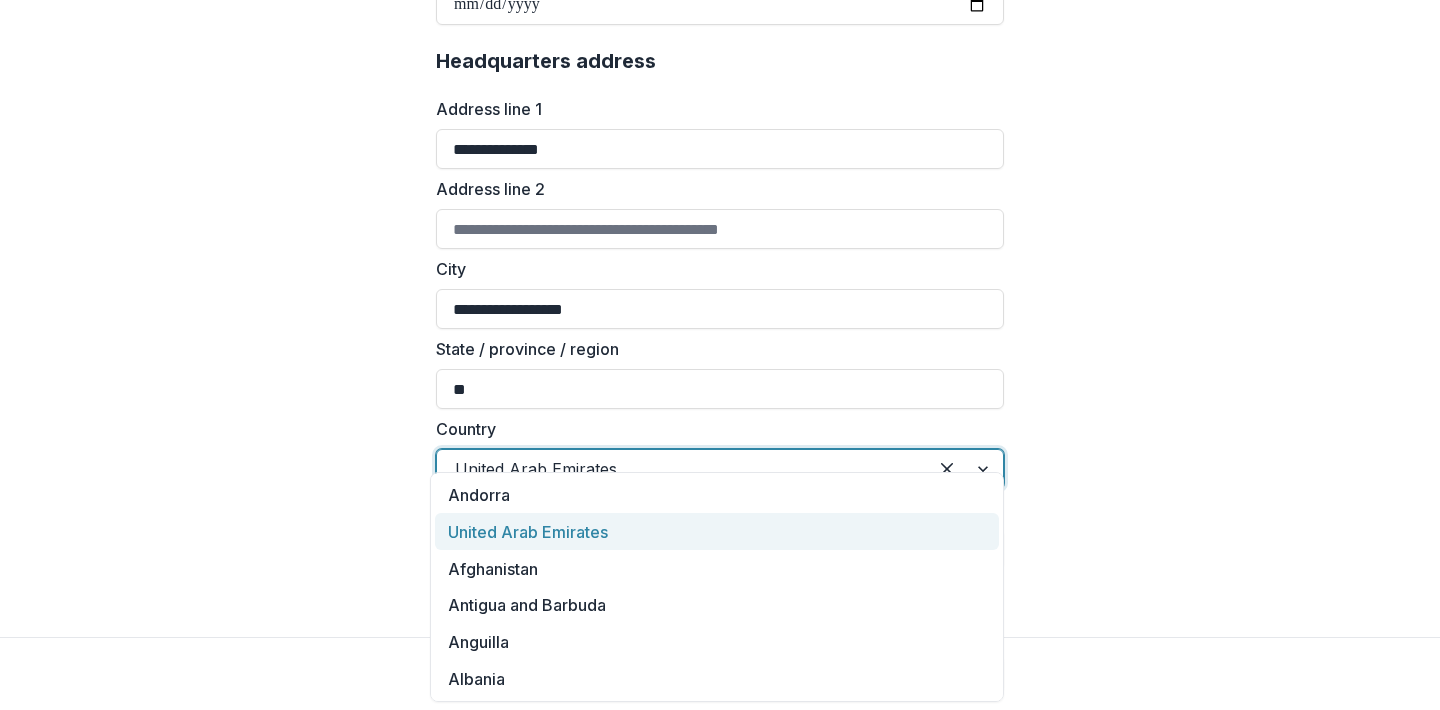 click at bounding box center [682, 469] 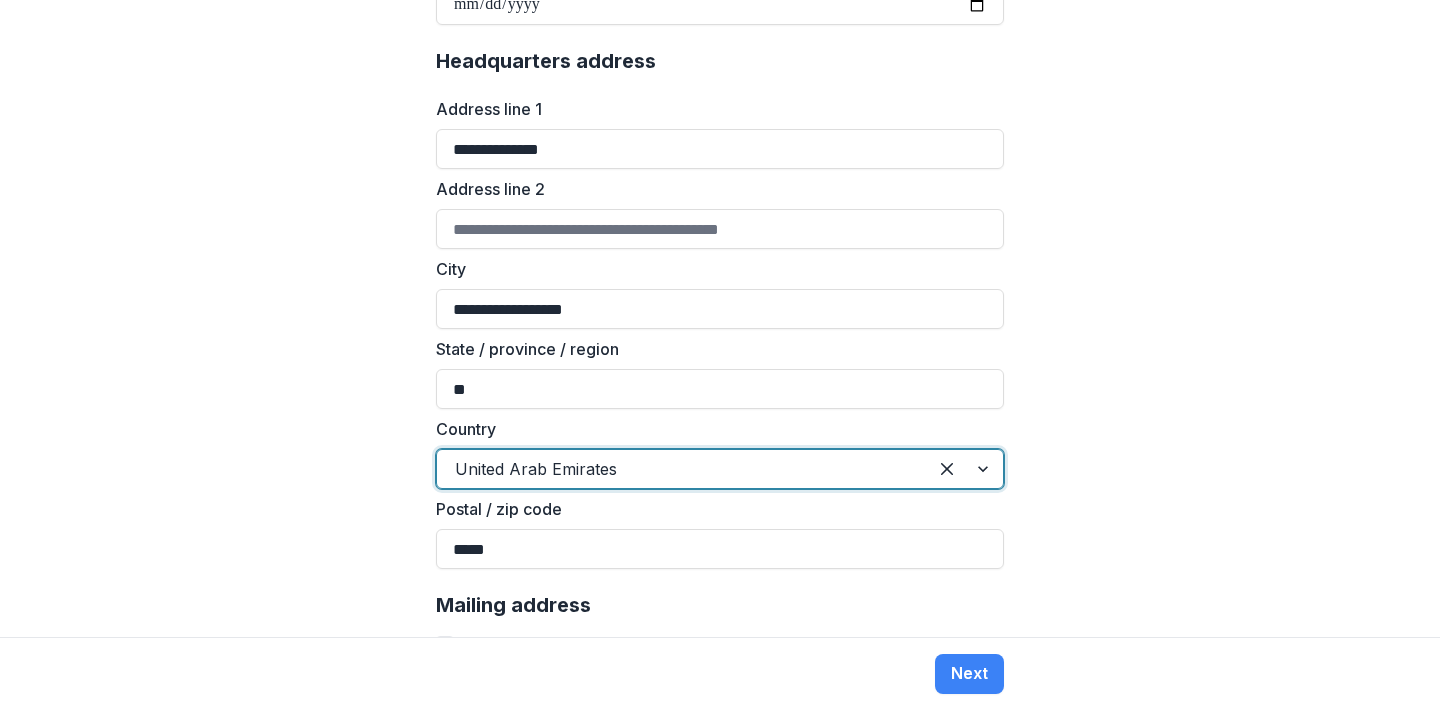 click at bounding box center (682, 469) 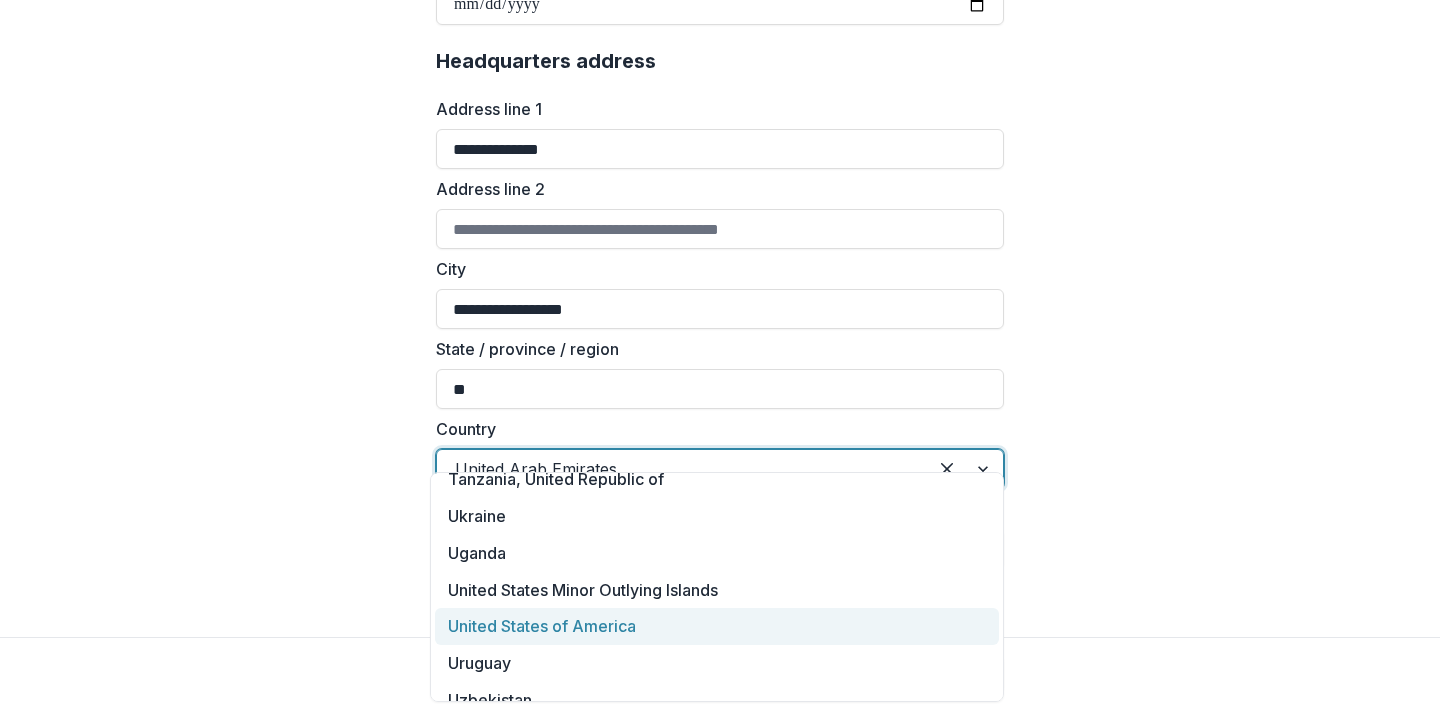 scroll, scrollTop: 8447, scrollLeft: 0, axis: vertical 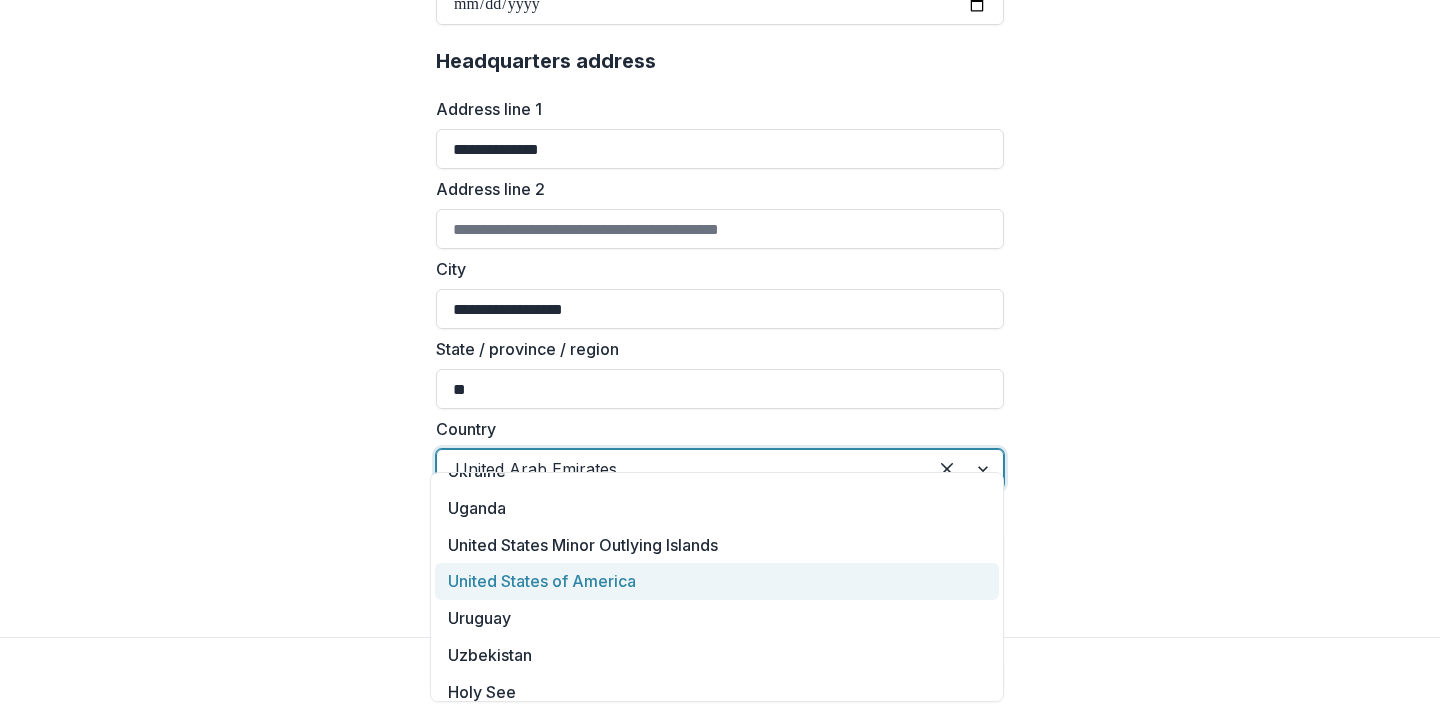 click on "United States of America" at bounding box center (717, 581) 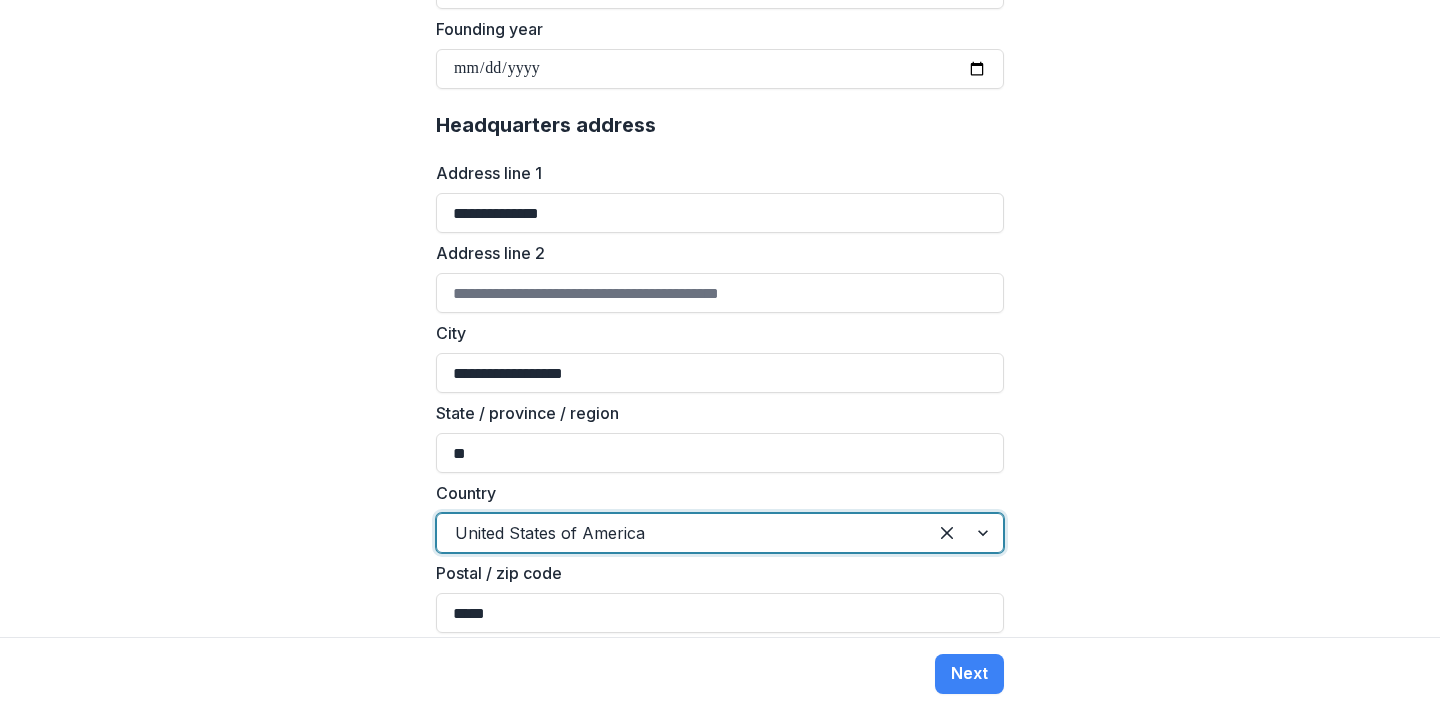 scroll, scrollTop: 1159, scrollLeft: 0, axis: vertical 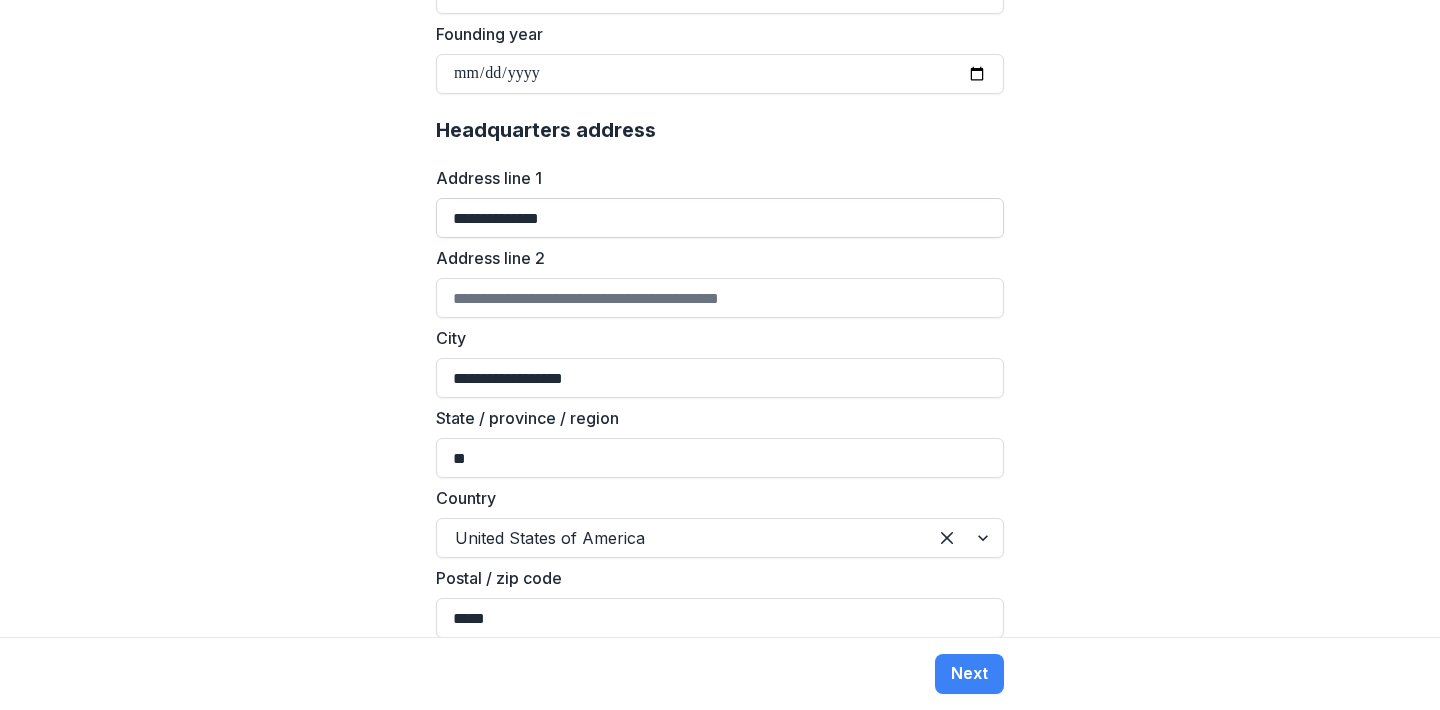 click on "**********" at bounding box center (720, 218) 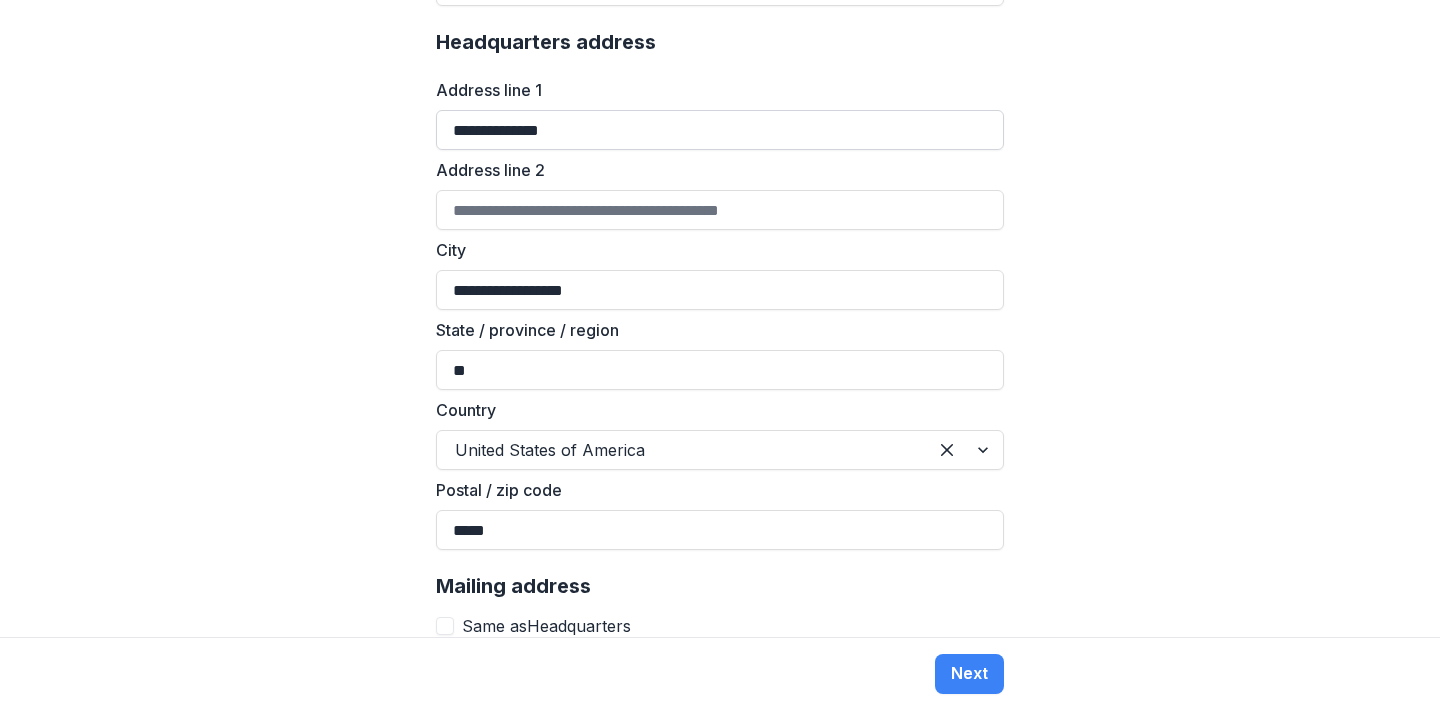 scroll, scrollTop: 1252, scrollLeft: 0, axis: vertical 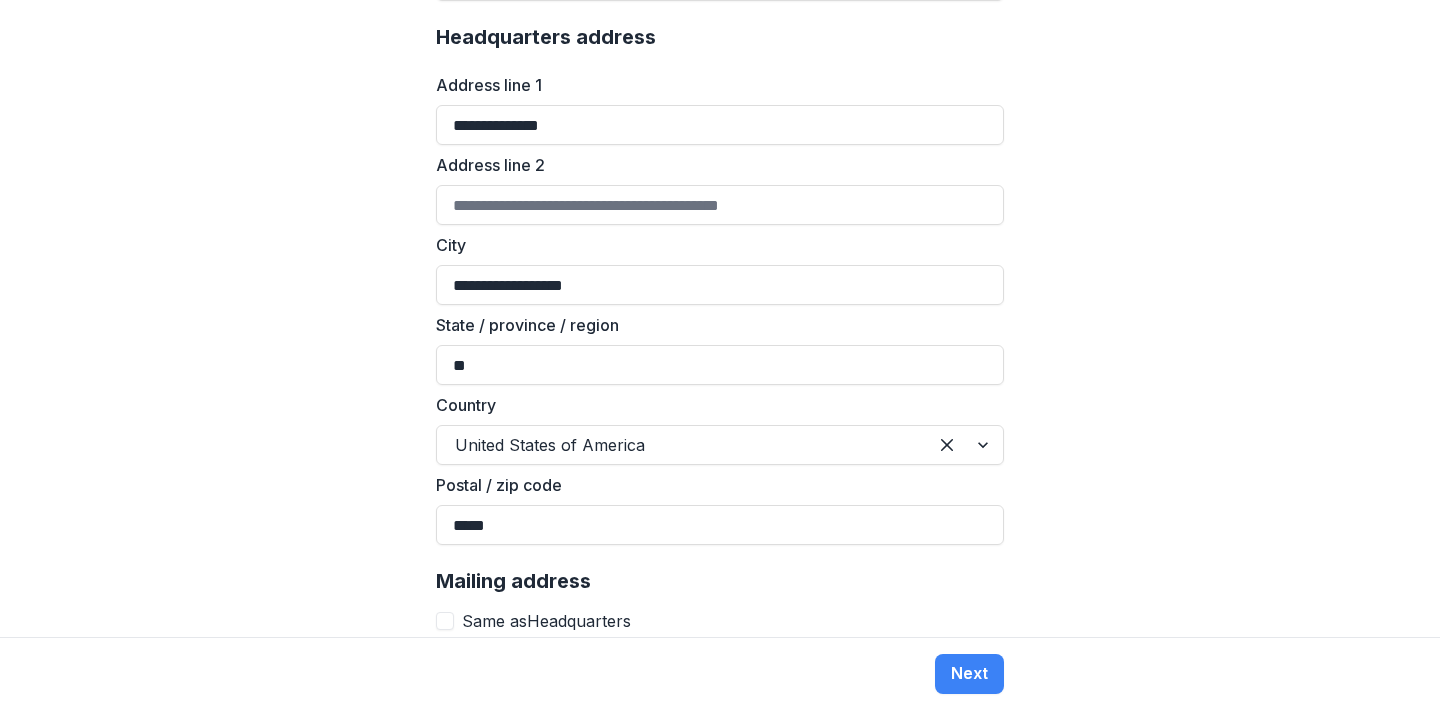 type on "**********" 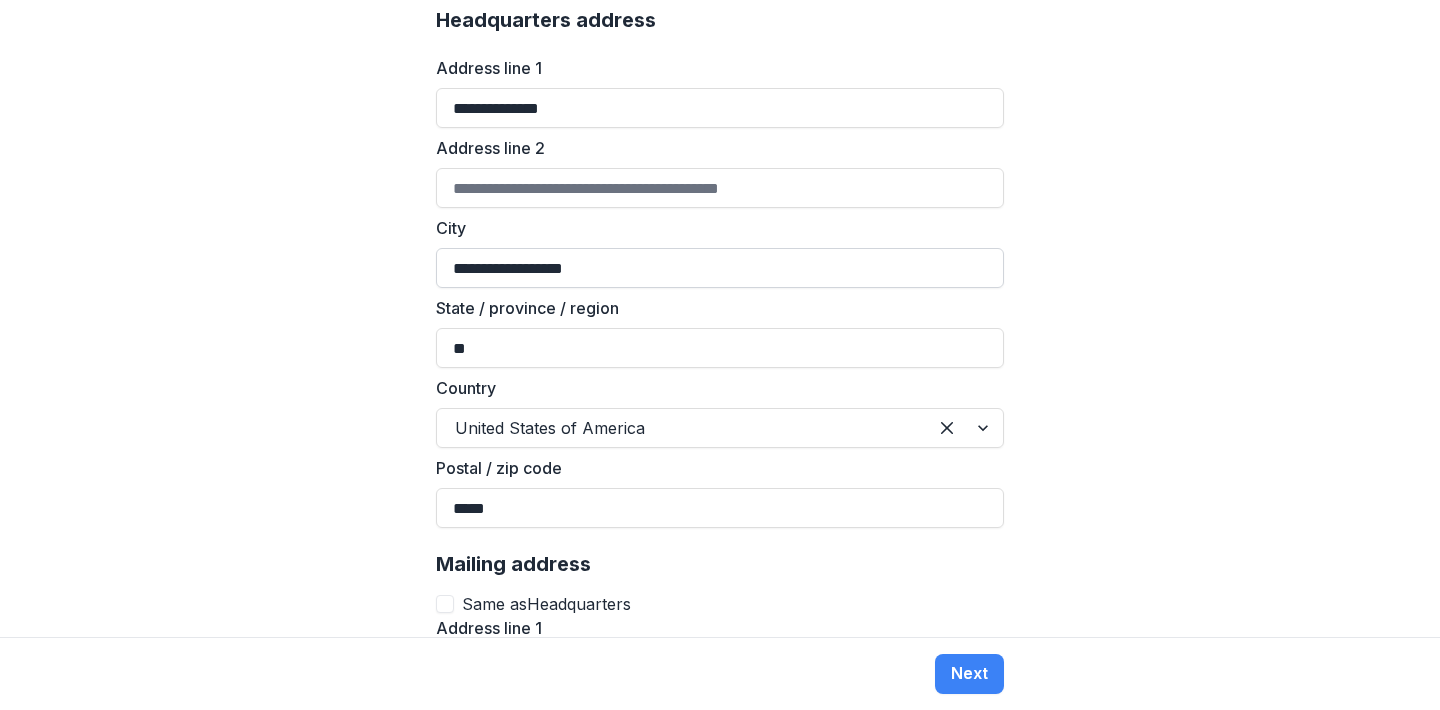 scroll, scrollTop: 1270, scrollLeft: 0, axis: vertical 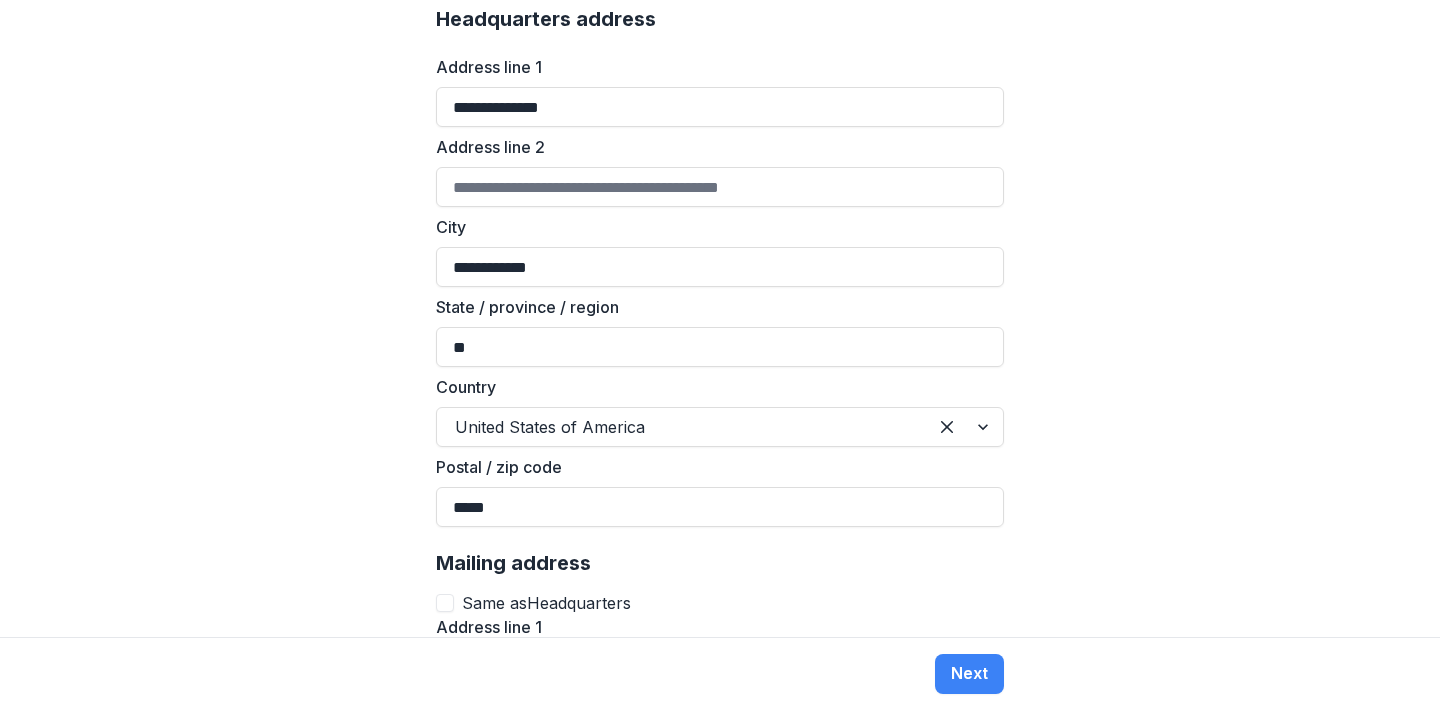 type on "**********" 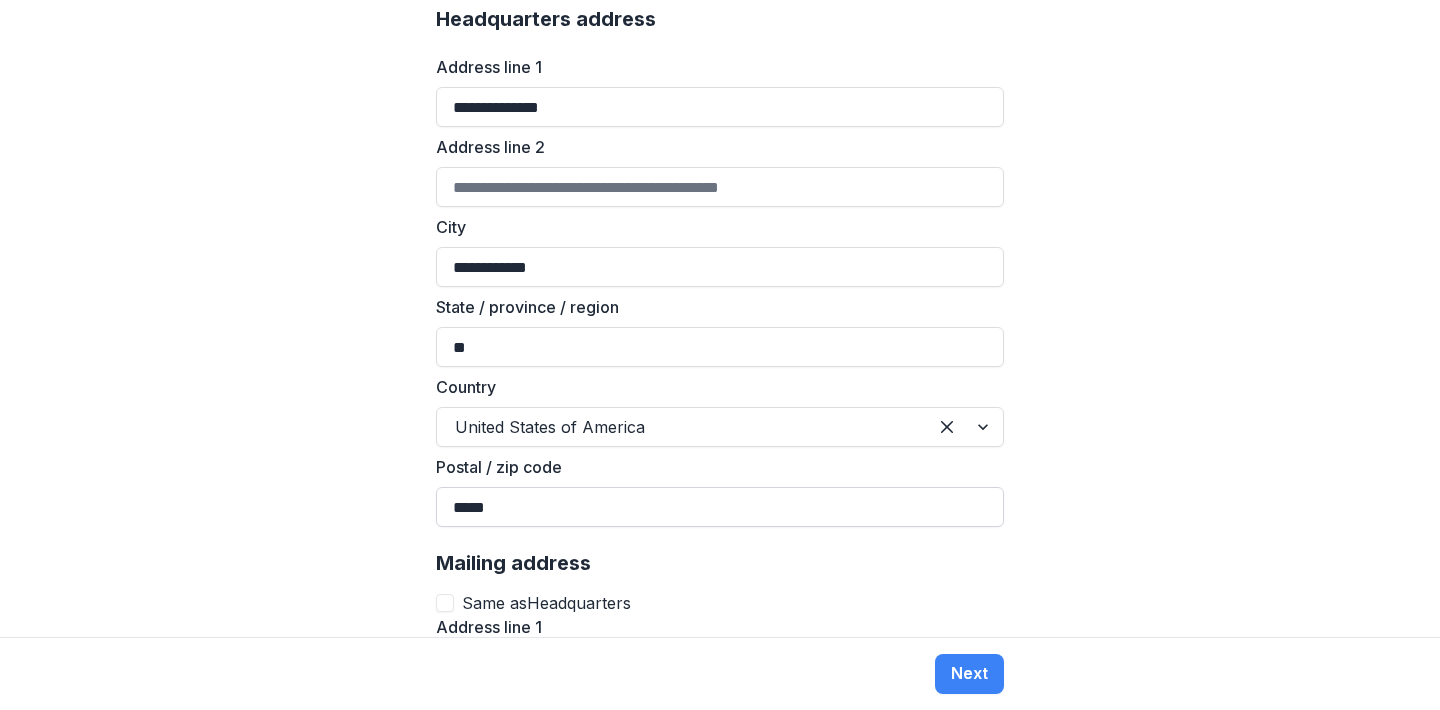 click on "*****" at bounding box center (720, 507) 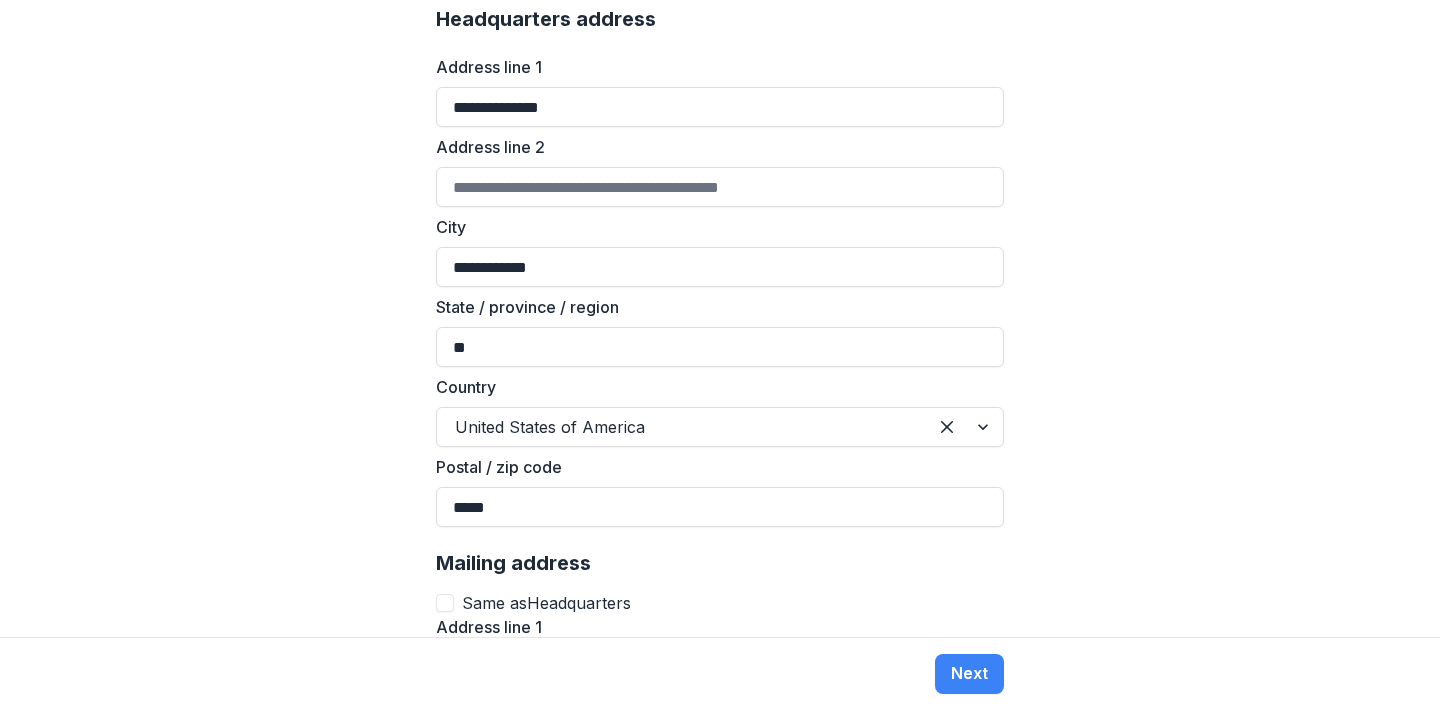 type on "*****" 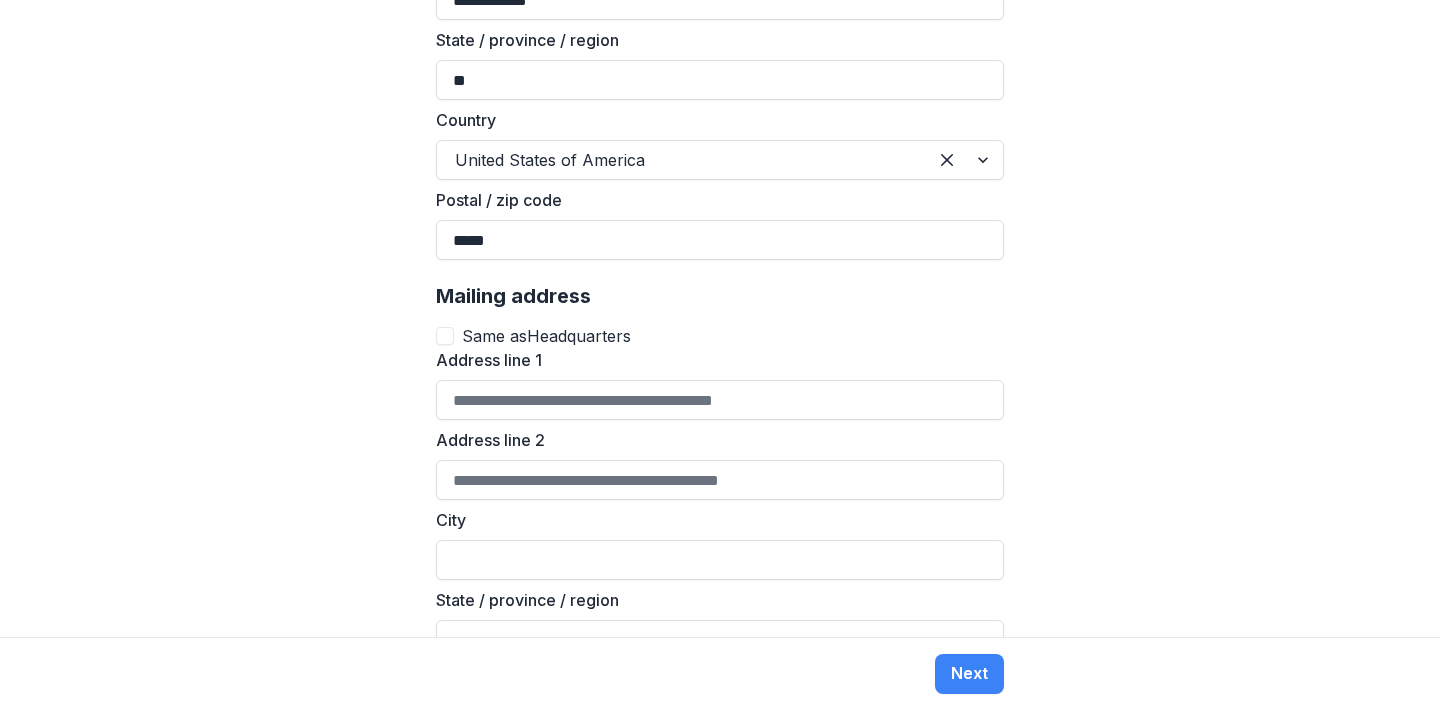 scroll, scrollTop: 1552, scrollLeft: 0, axis: vertical 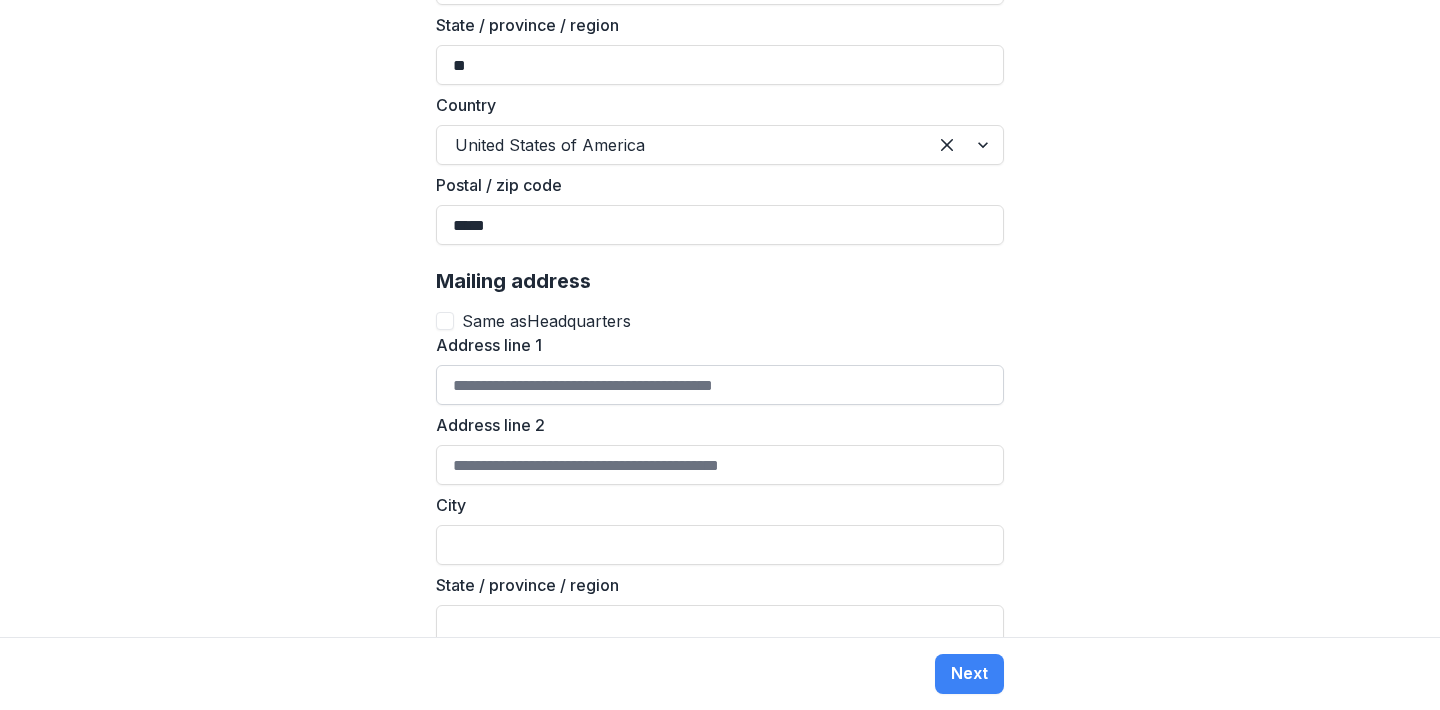 click on "Address line 1" at bounding box center [720, 385] 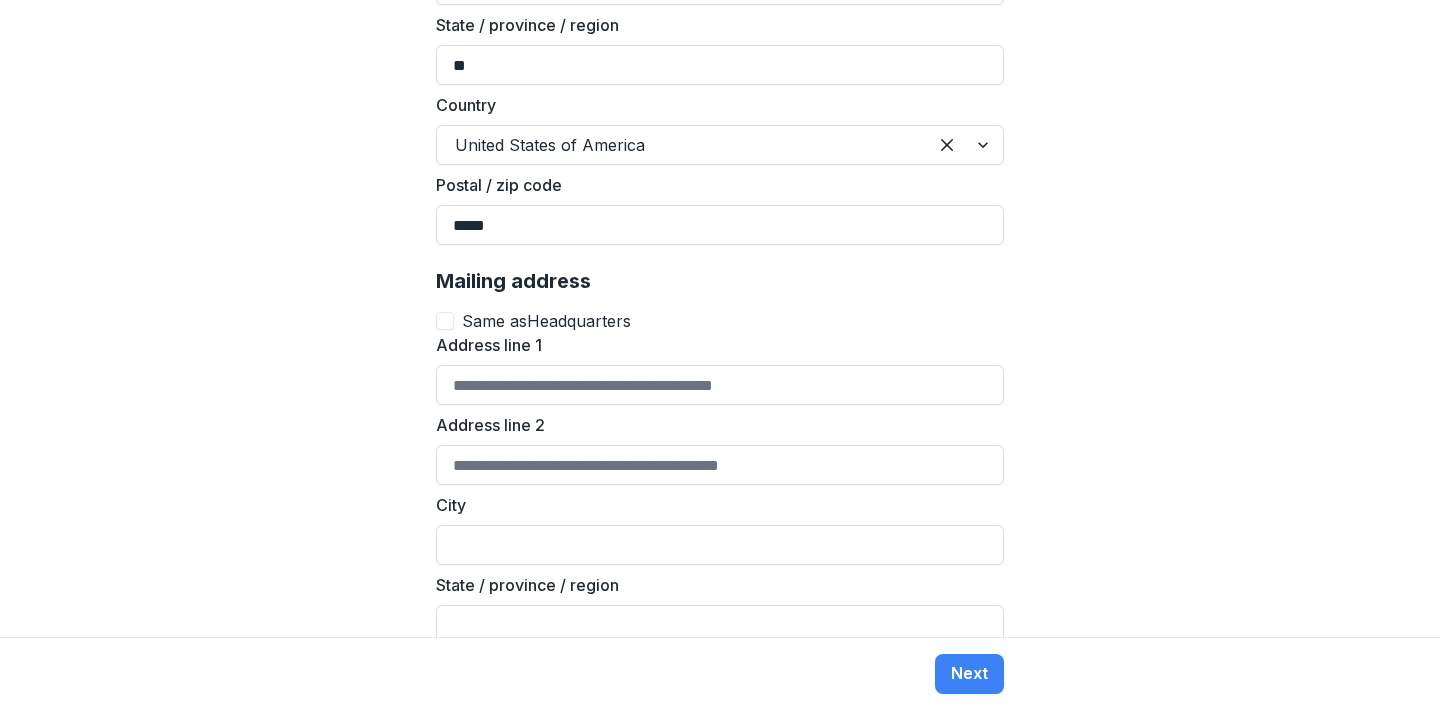 type on "**********" 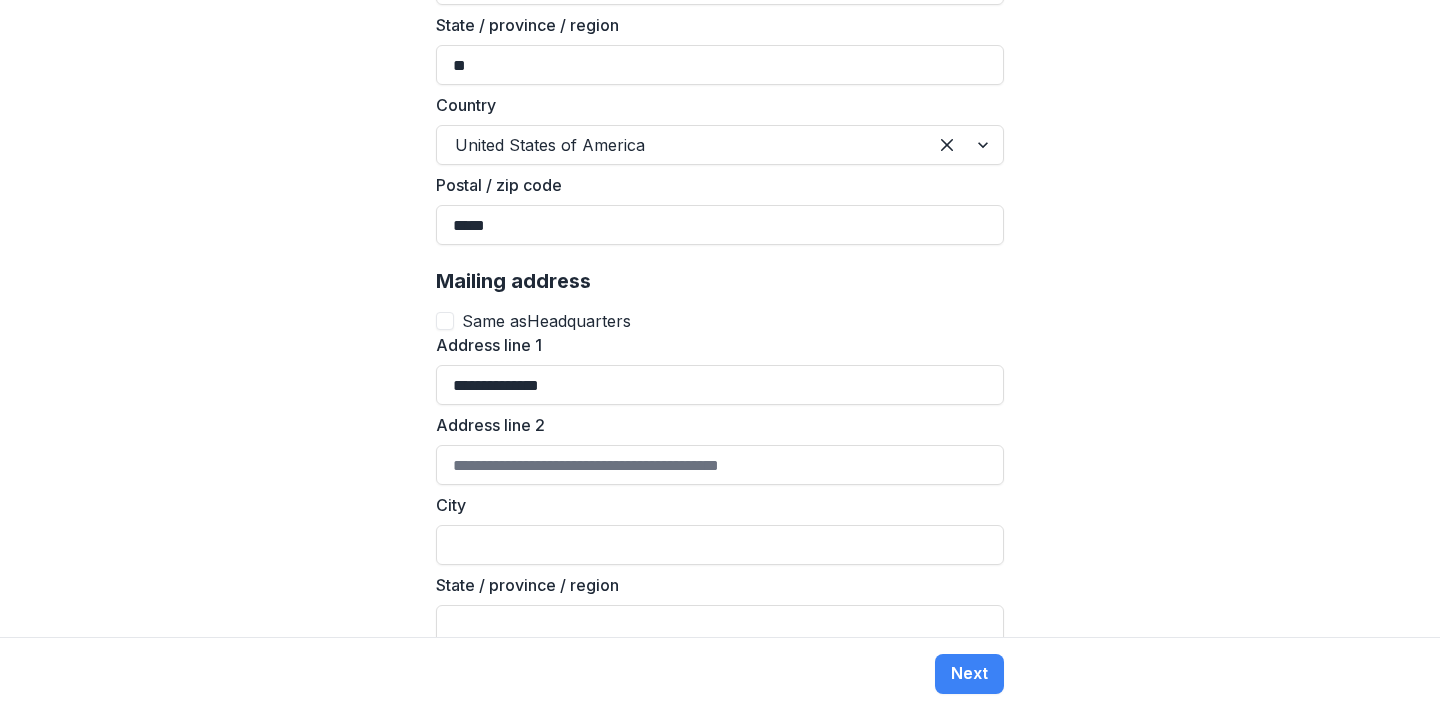 type on "**********" 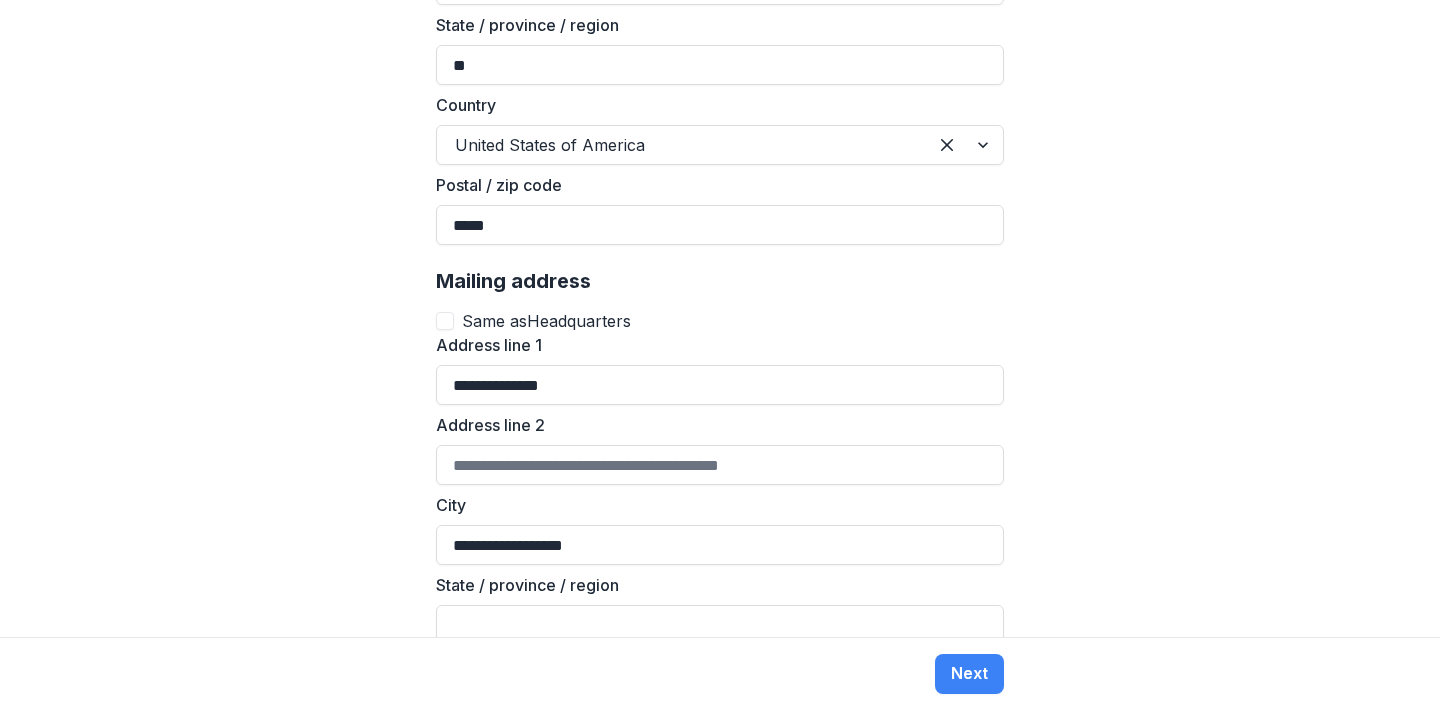 type on "**" 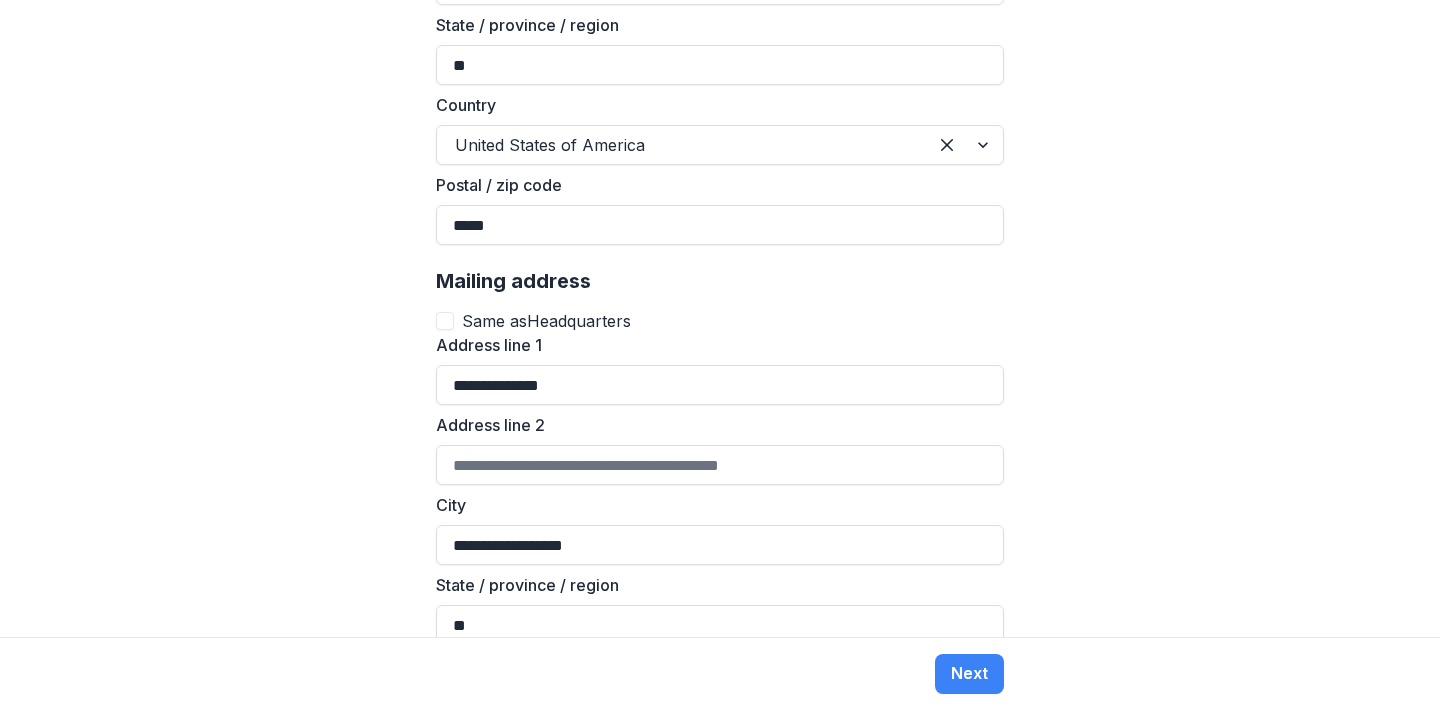 type on "**********" 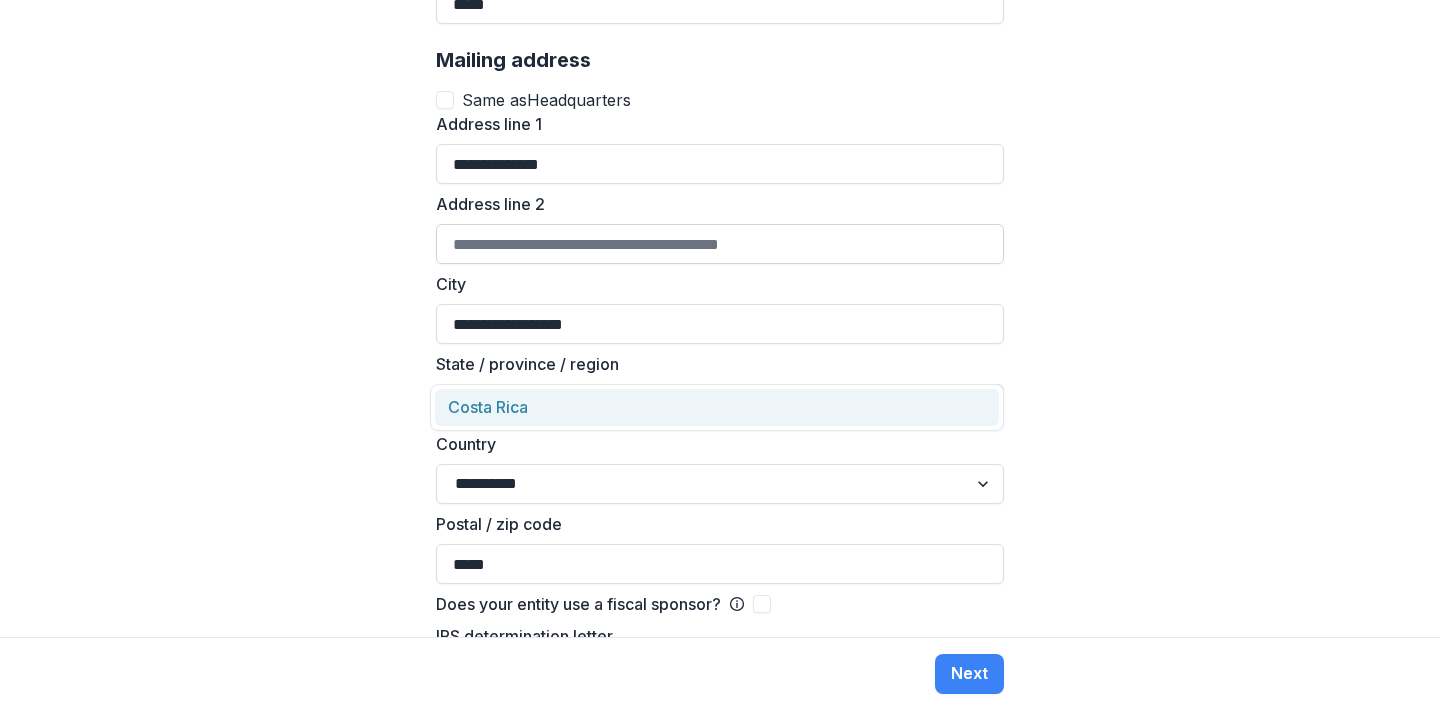 scroll, scrollTop: 1781, scrollLeft: 0, axis: vertical 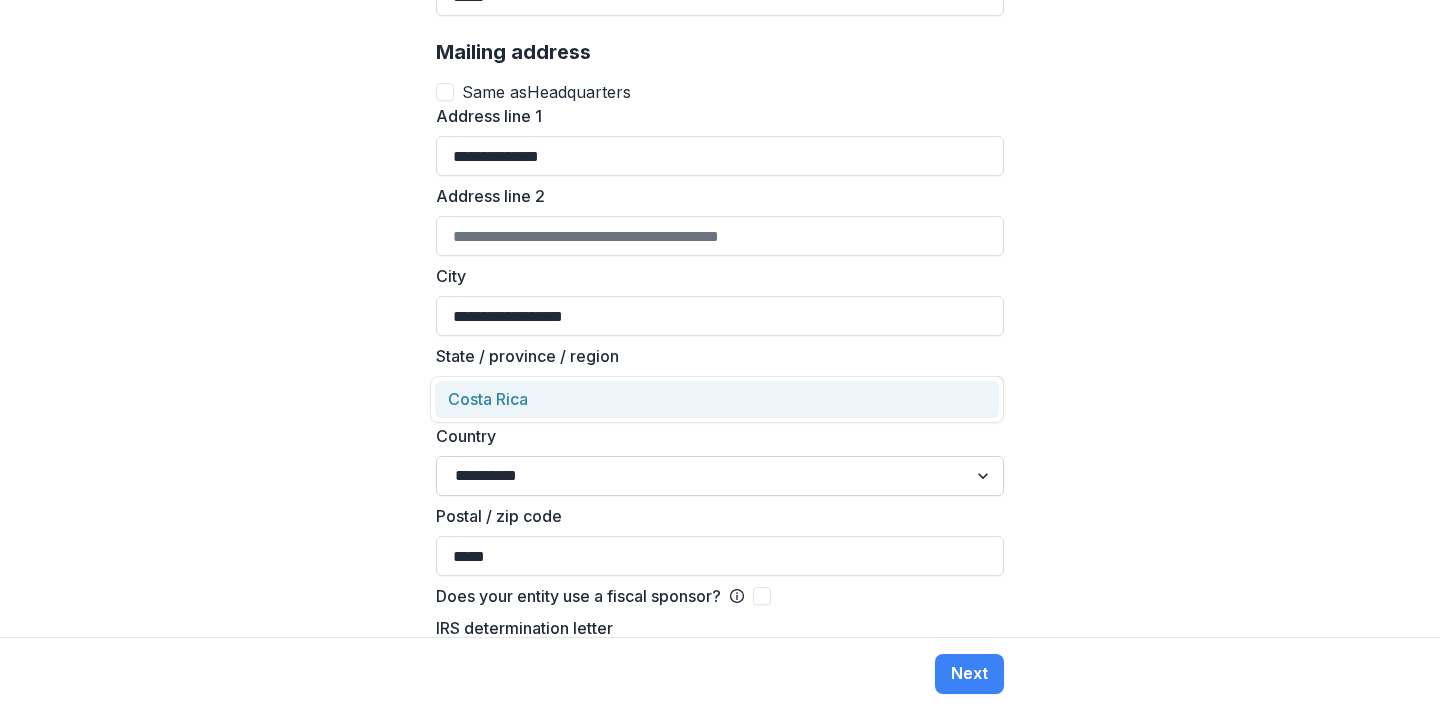 click at bounding box center [985, 476] 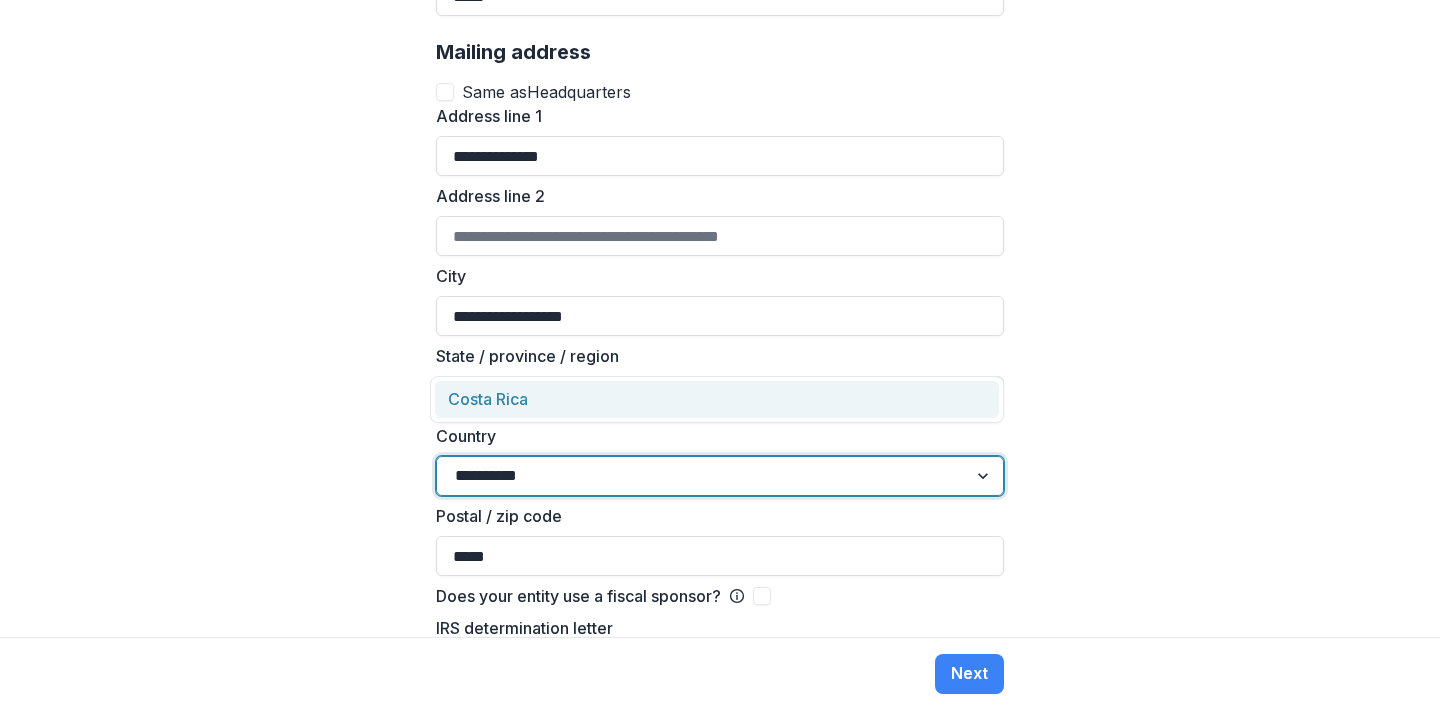 type 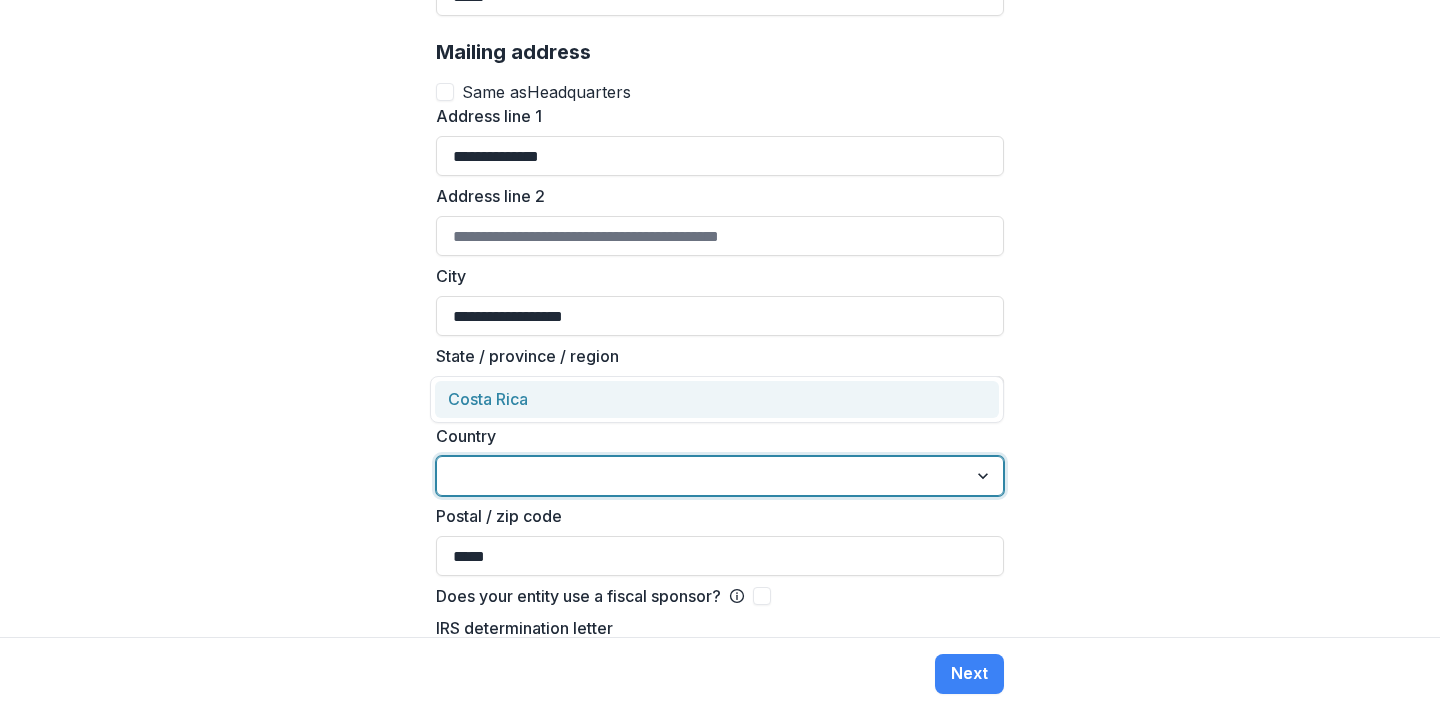 click at bounding box center [720, 476] 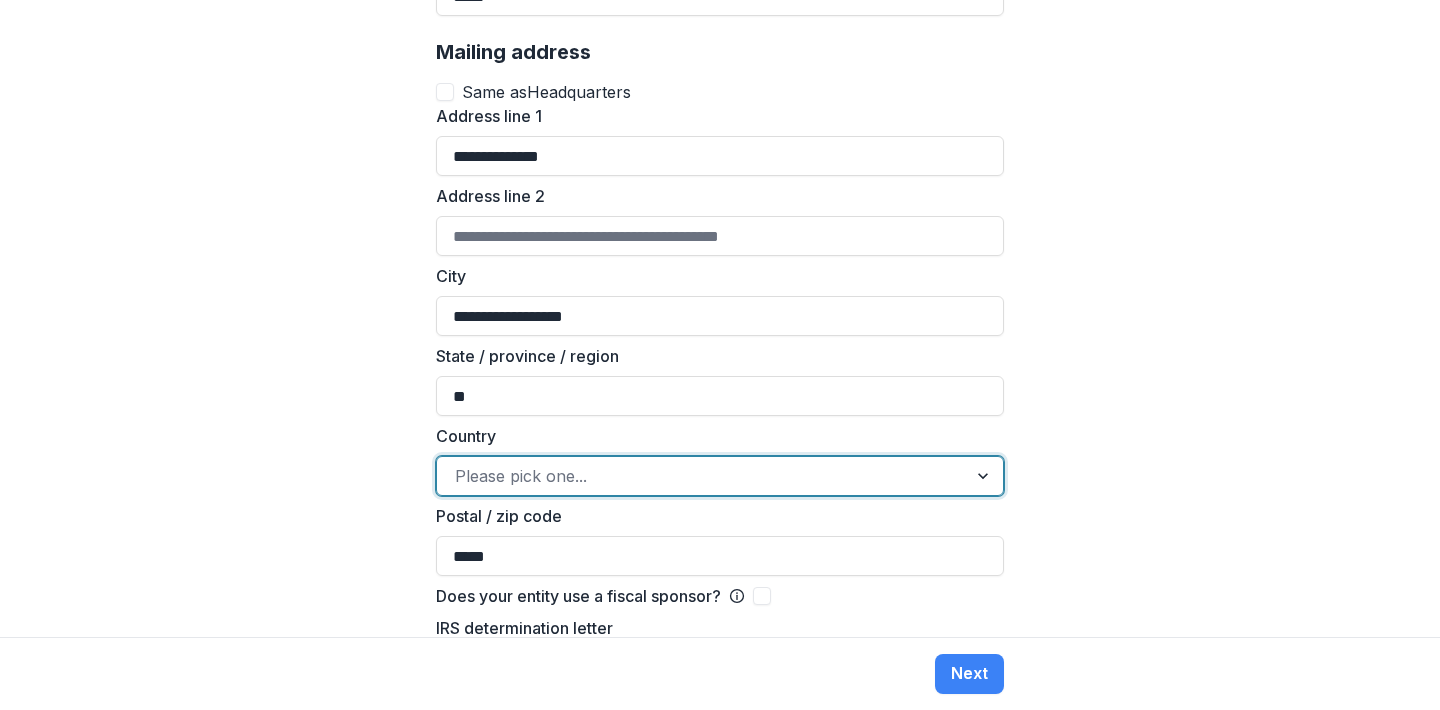 click at bounding box center (702, 476) 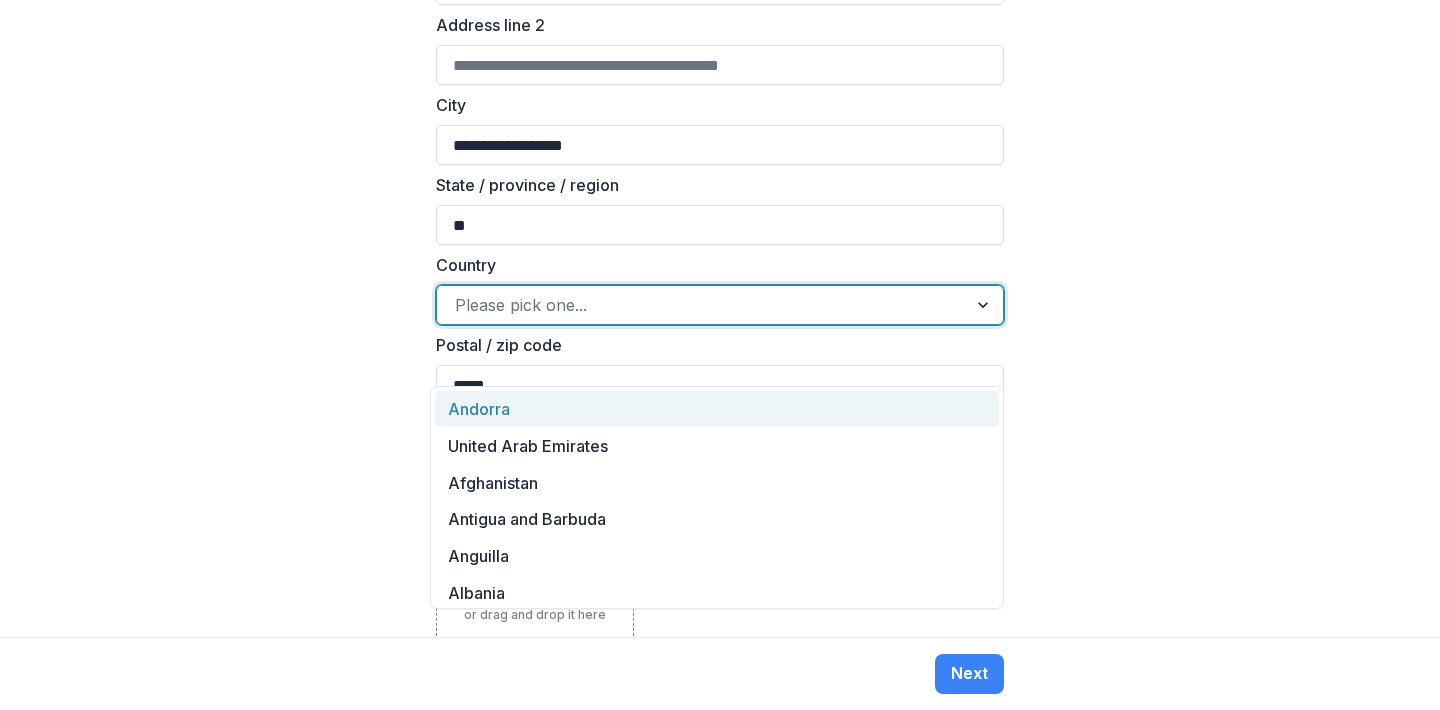 scroll, scrollTop: 1954, scrollLeft: 0, axis: vertical 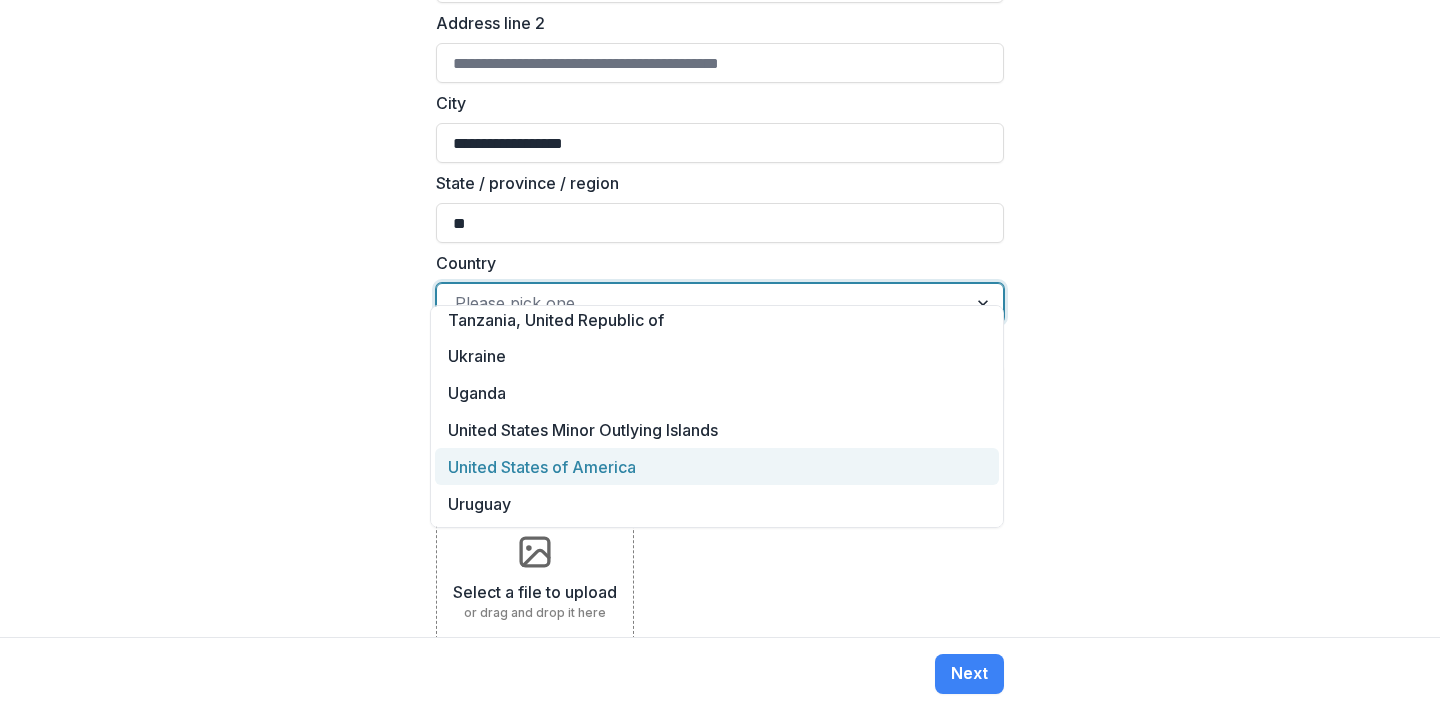 click on "United States of America" at bounding box center (717, 466) 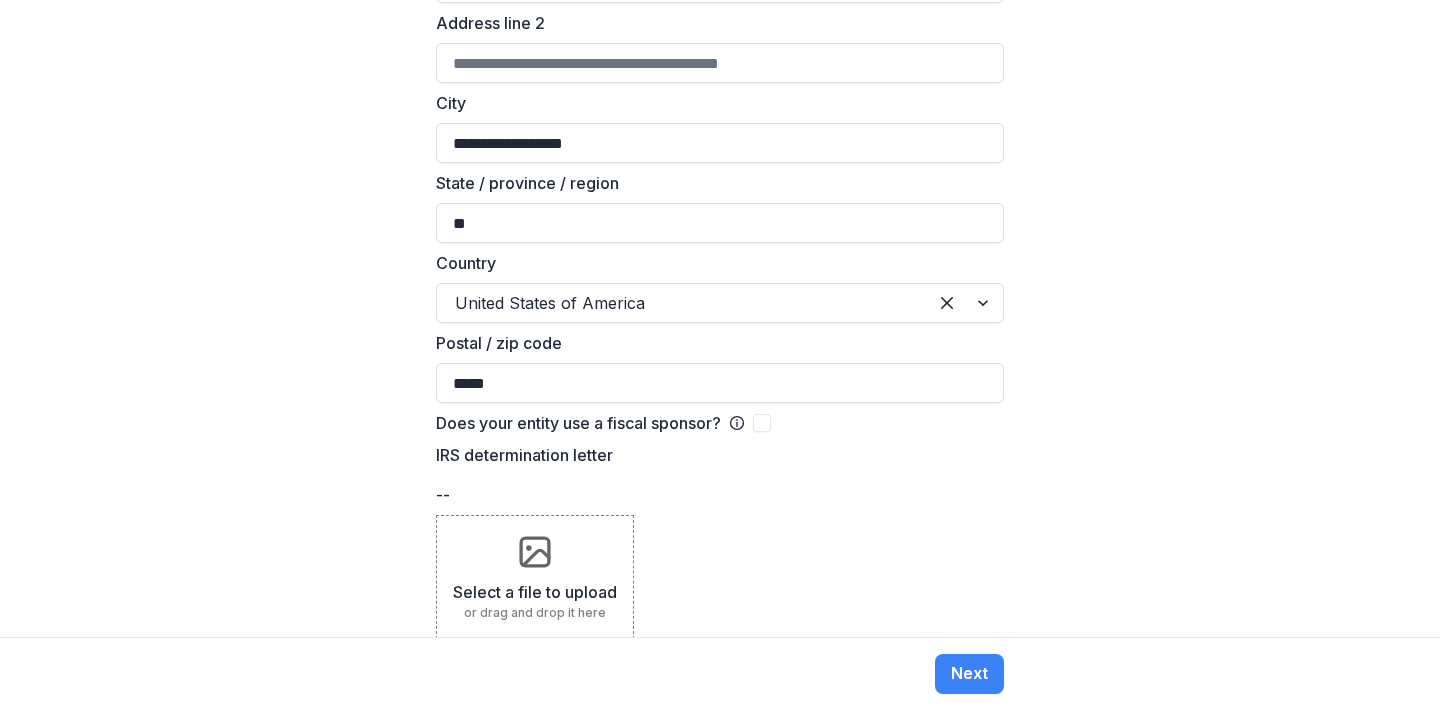 click on "IRS determination letter -- Select a file to upload or drag and drop it here" at bounding box center (720, 541) 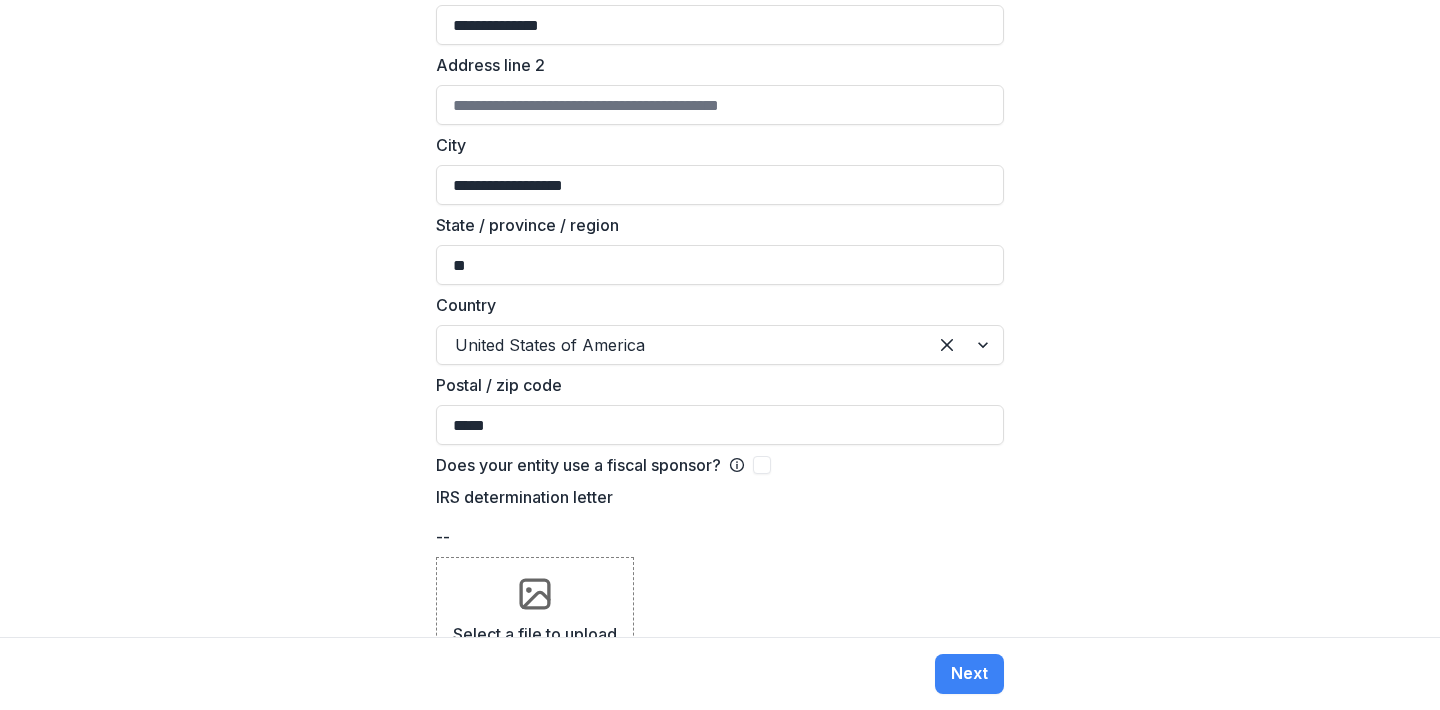scroll, scrollTop: 1954, scrollLeft: 0, axis: vertical 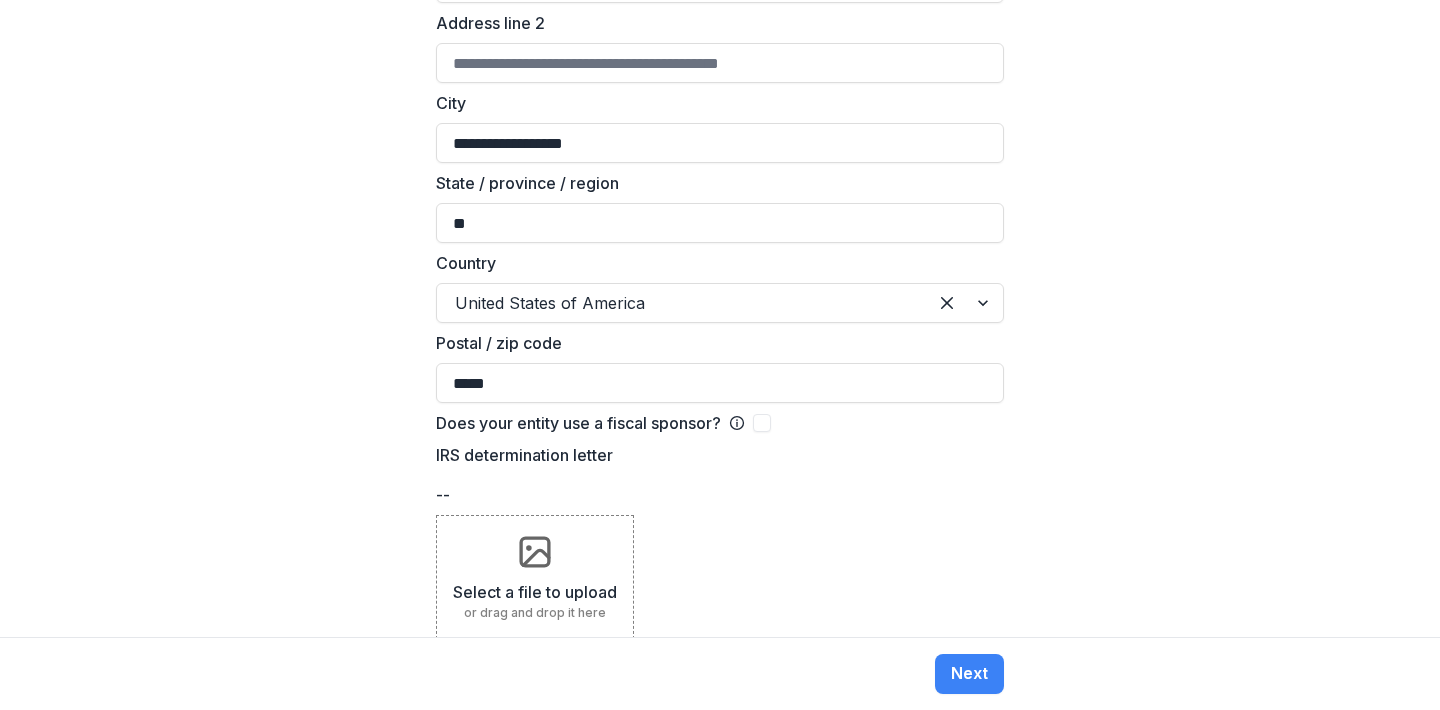 click 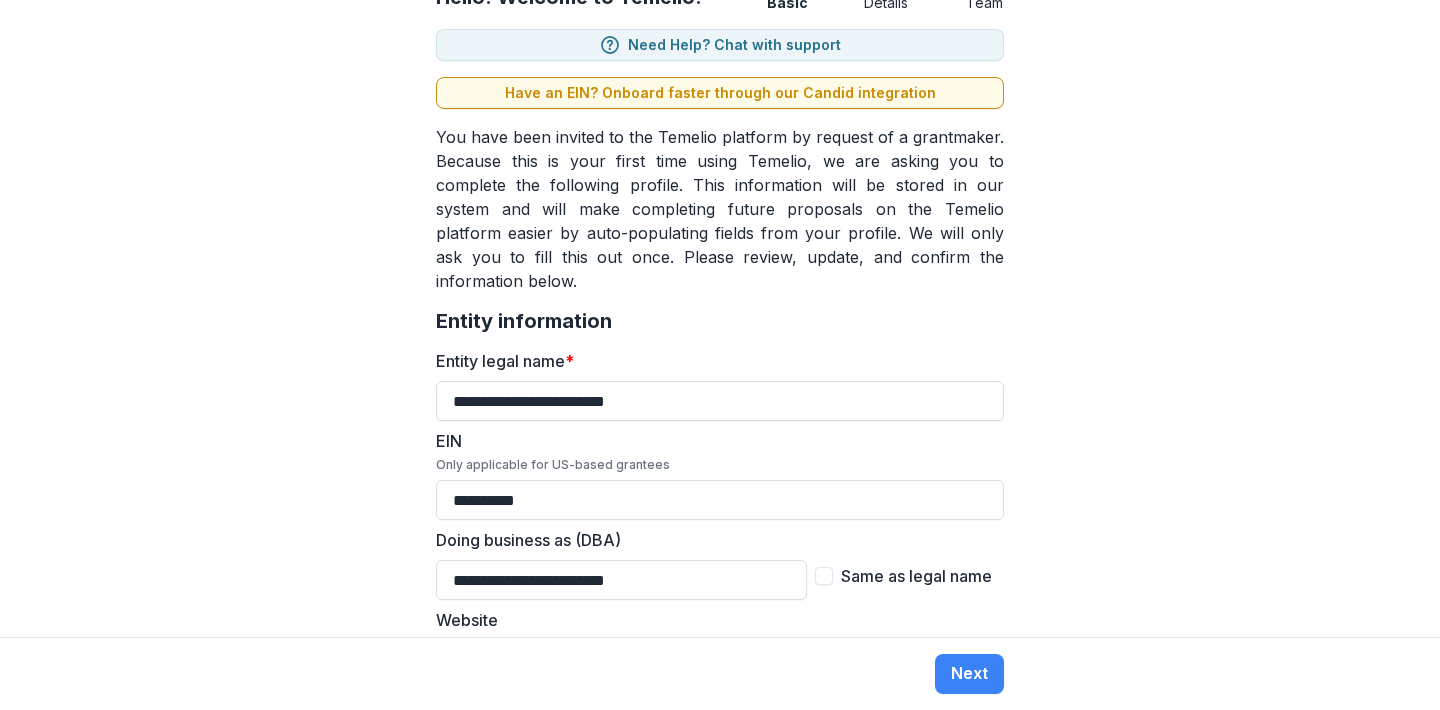 scroll, scrollTop: 130, scrollLeft: 0, axis: vertical 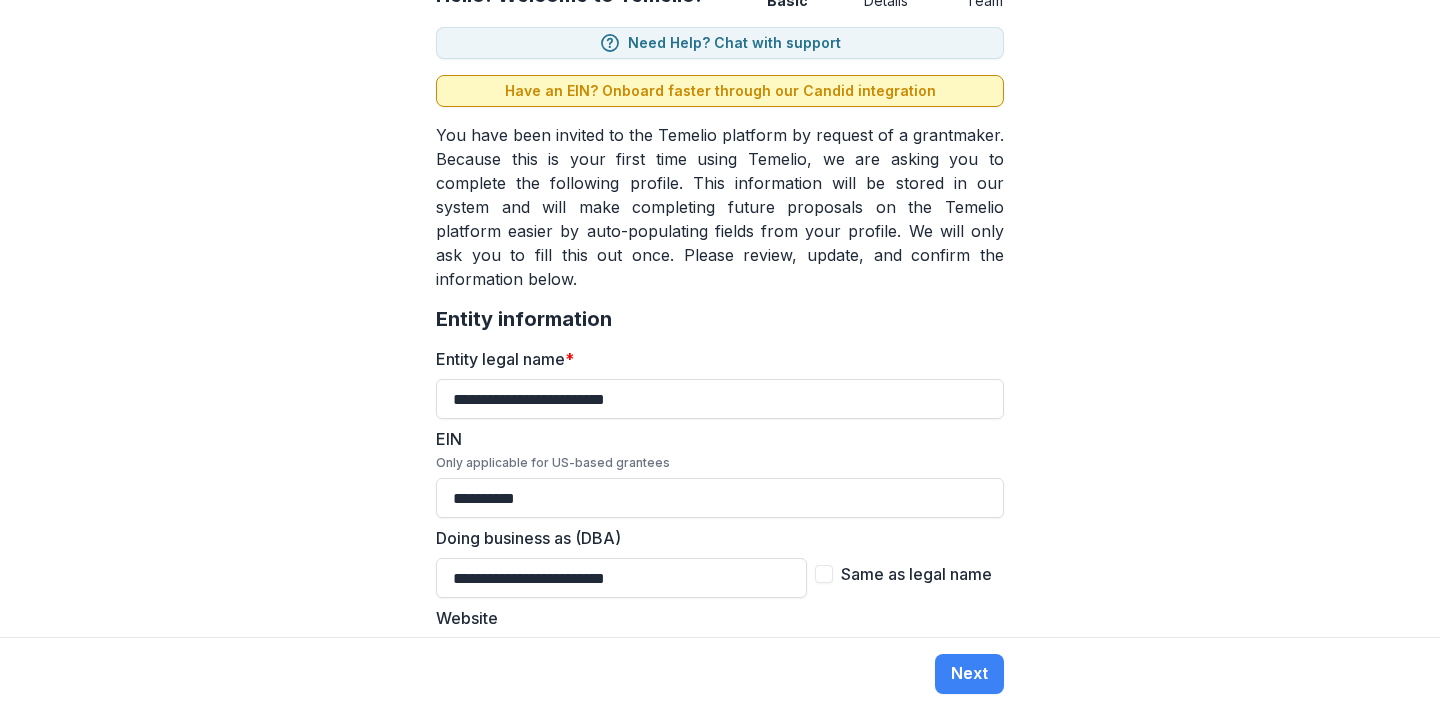 click on "Have an EIN? Onboard faster through our Candid integration" at bounding box center (720, 91) 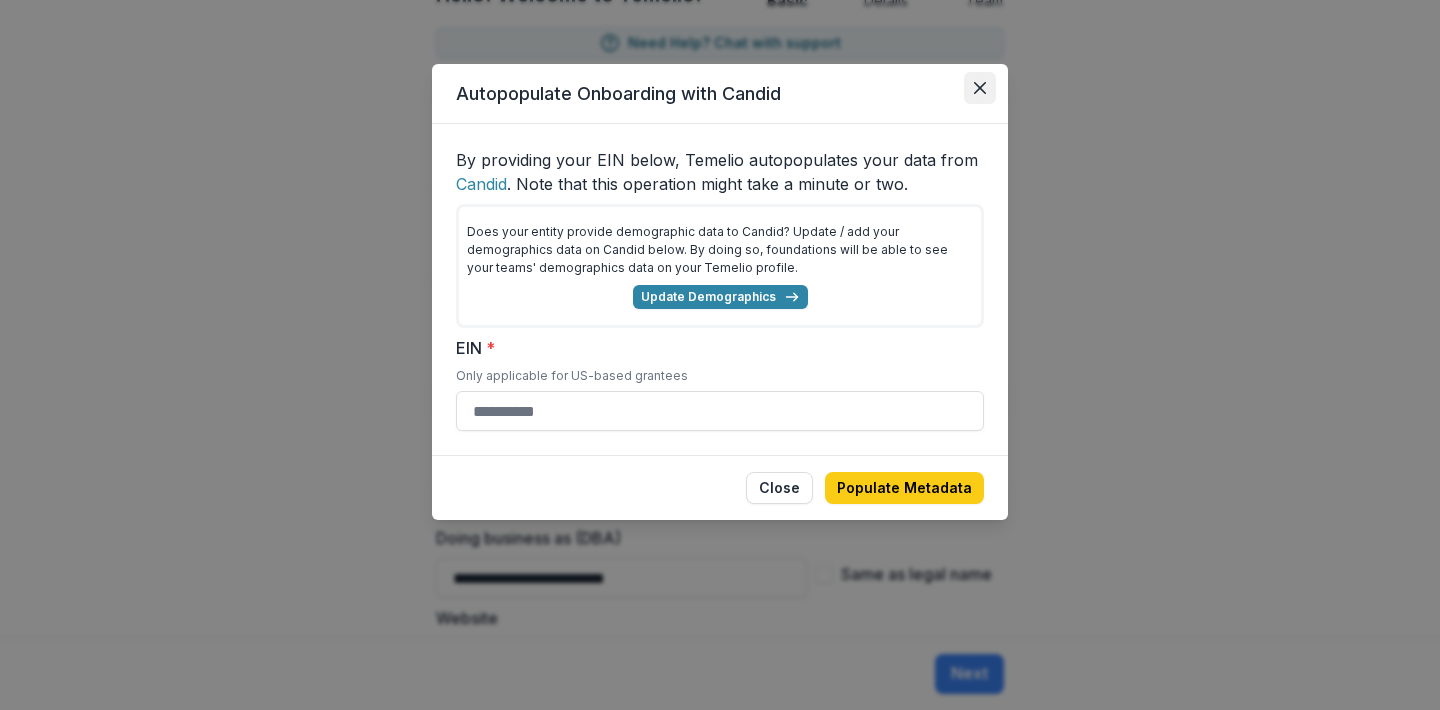 click at bounding box center (980, 88) 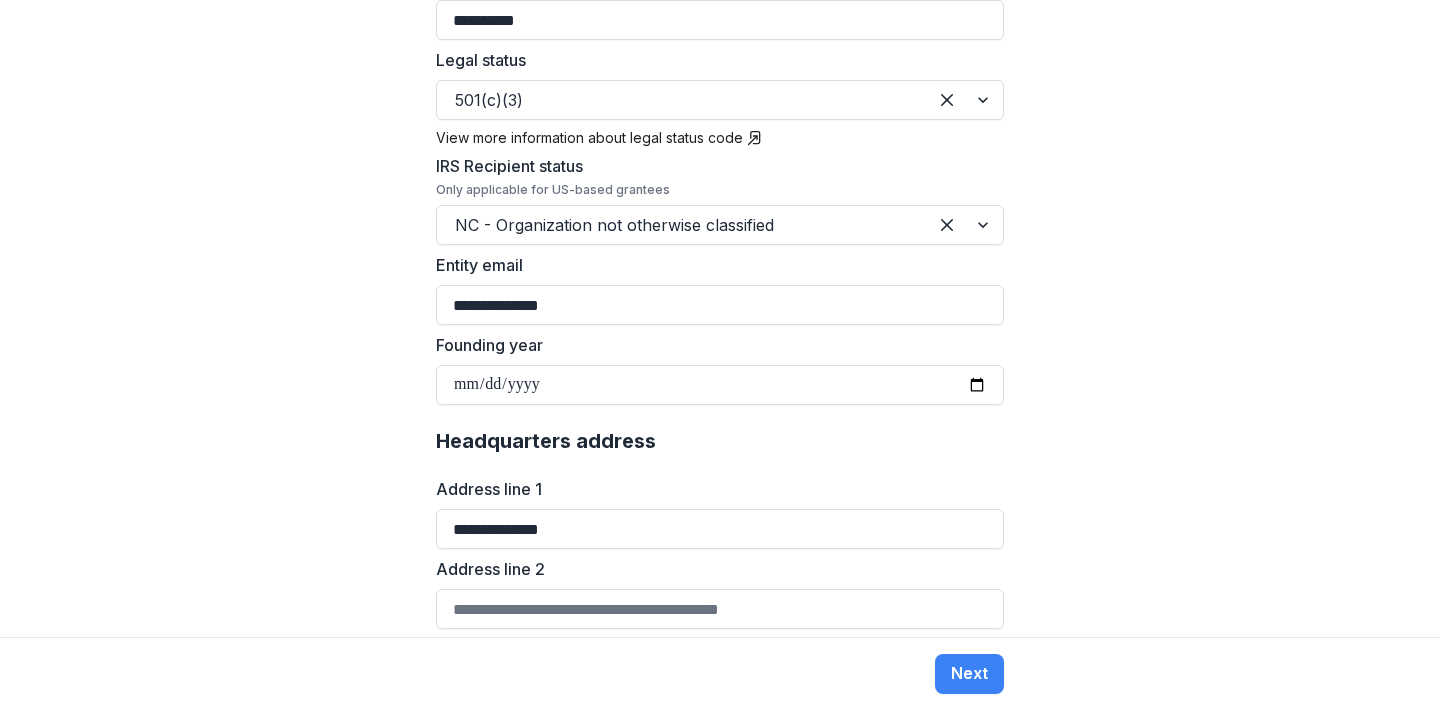 scroll, scrollTop: 858, scrollLeft: 0, axis: vertical 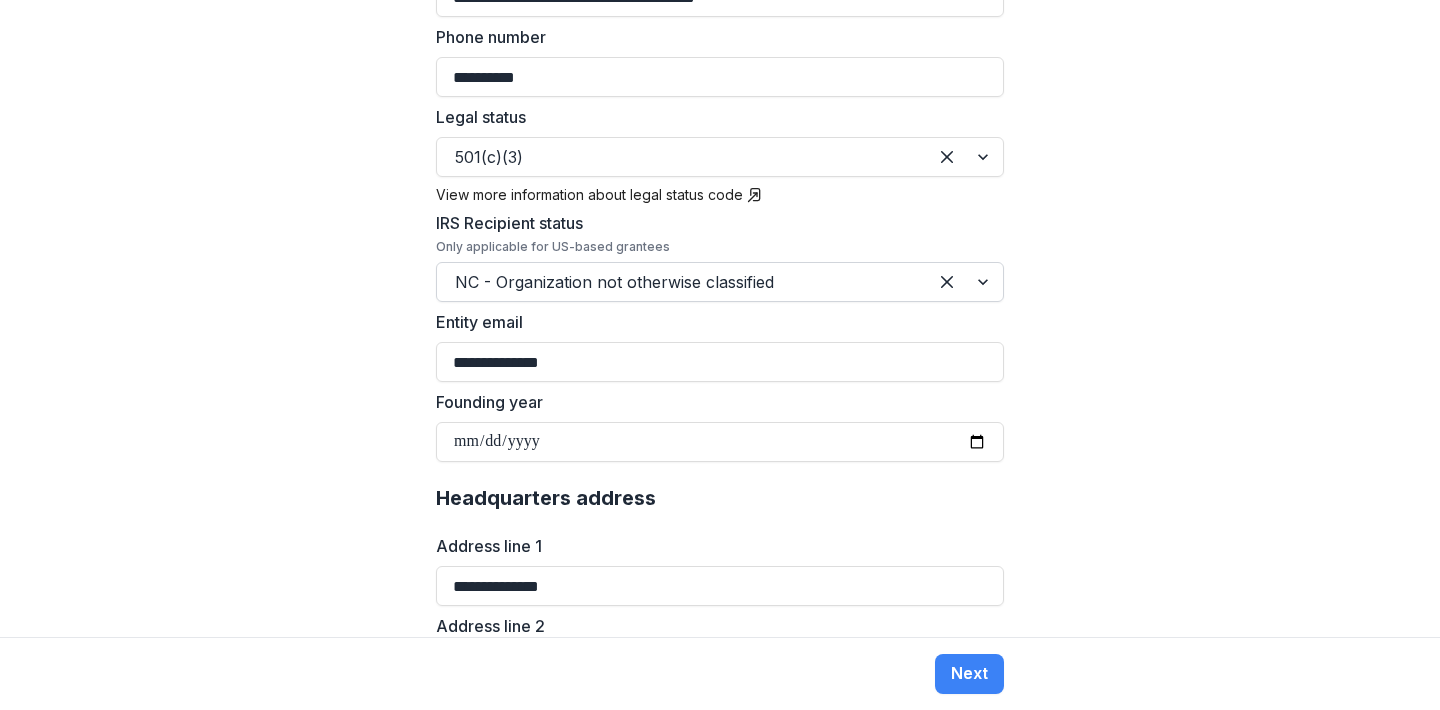click at bounding box center [682, 282] 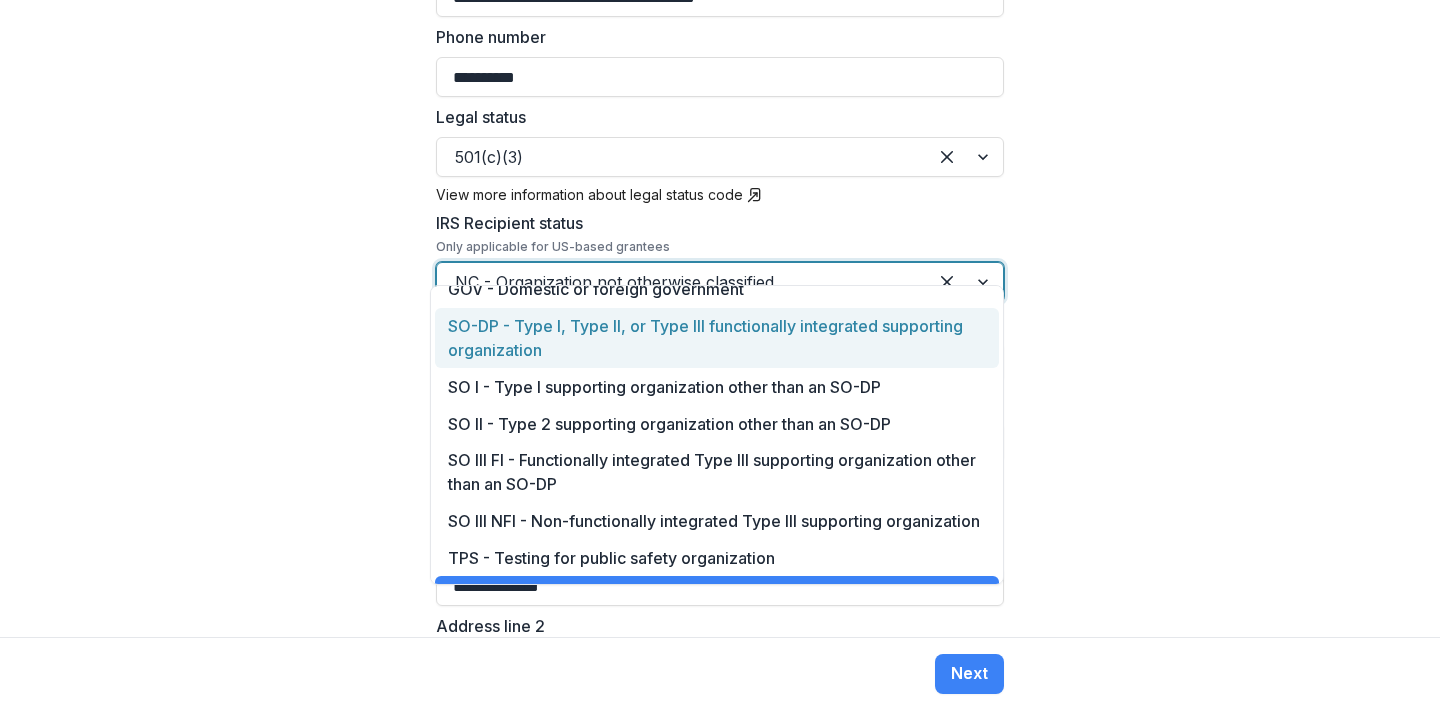 scroll, scrollTop: 171, scrollLeft: 0, axis: vertical 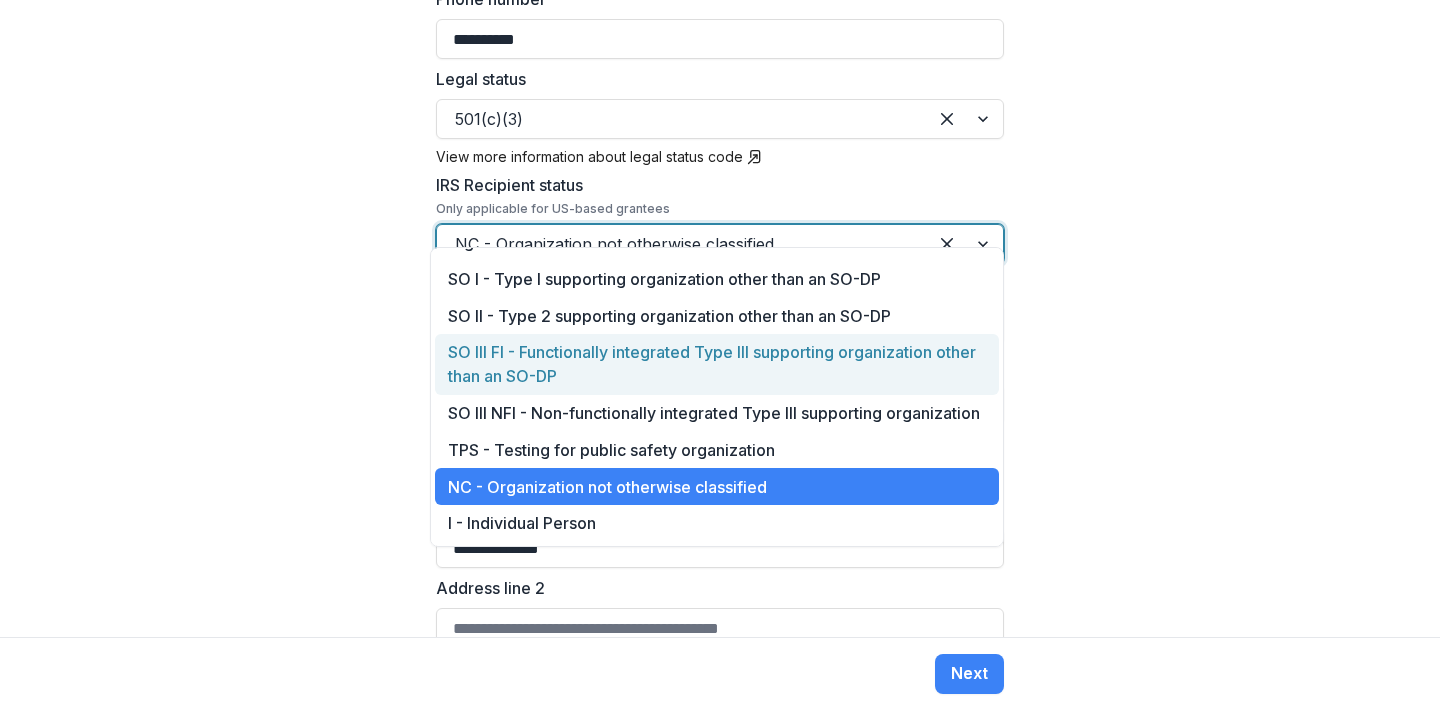 click on "**********" at bounding box center [720, 318] 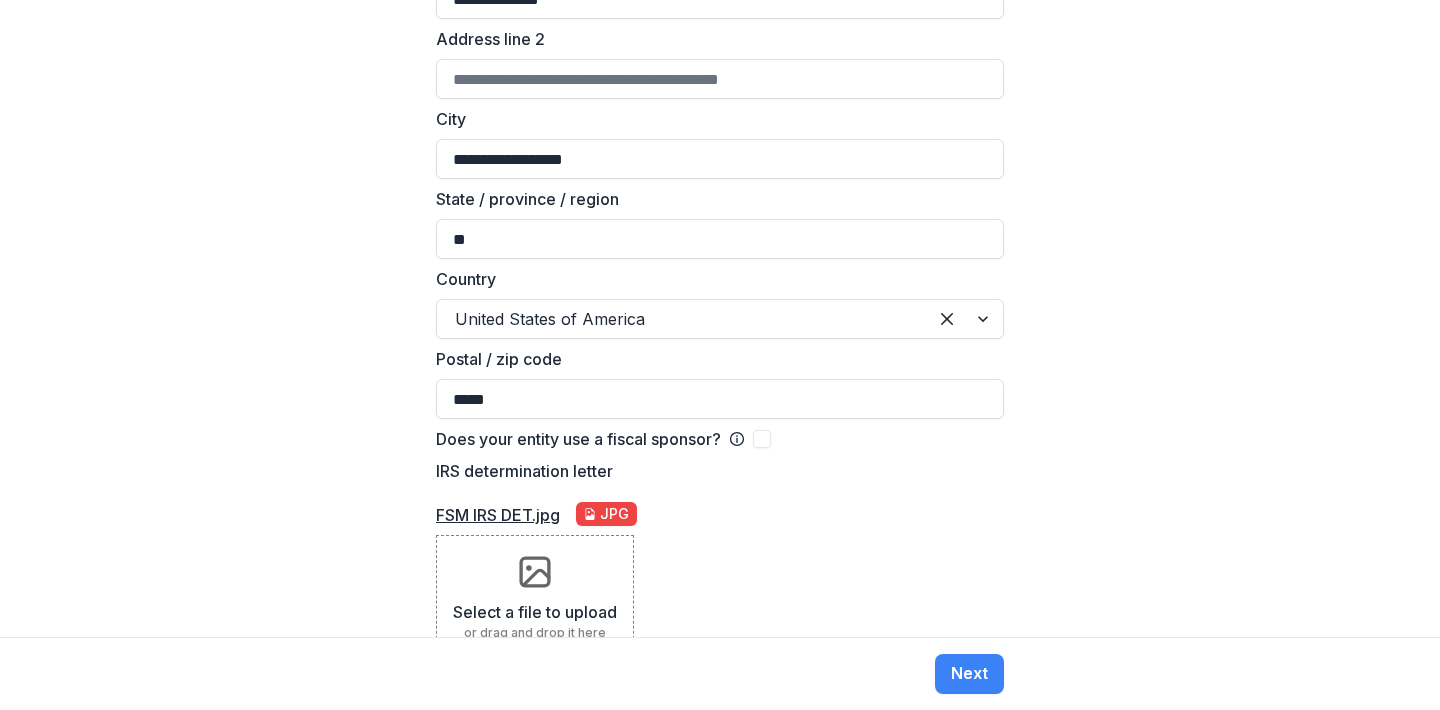 scroll, scrollTop: 1958, scrollLeft: 0, axis: vertical 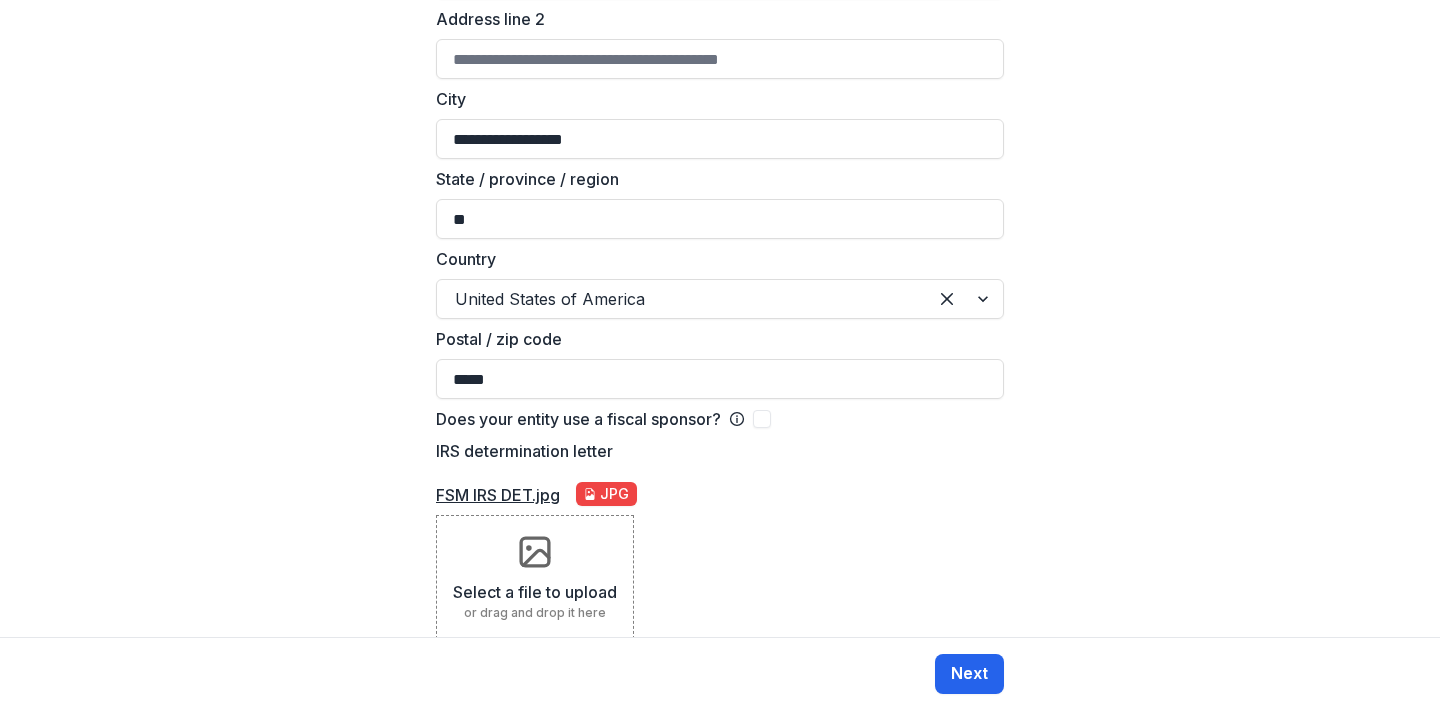 click on "Next" at bounding box center (969, 674) 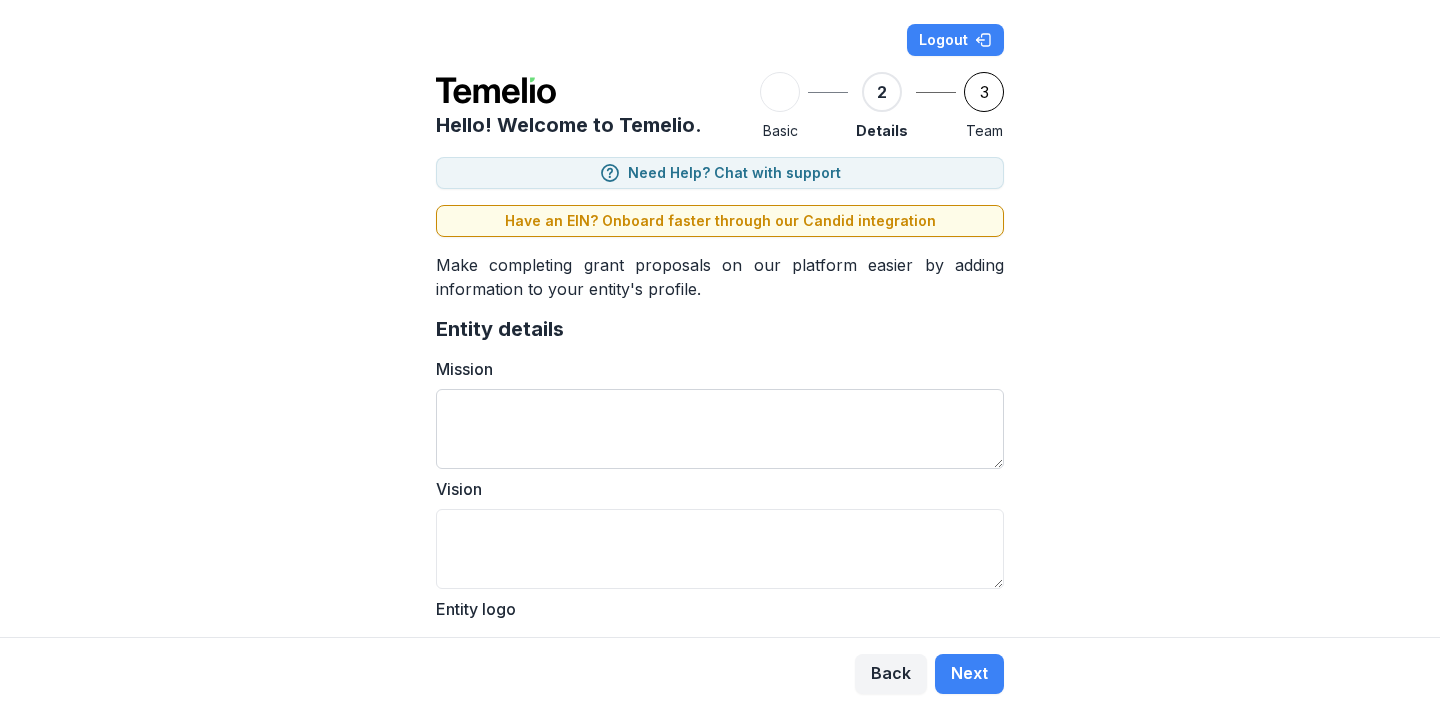 scroll, scrollTop: 21, scrollLeft: 0, axis: vertical 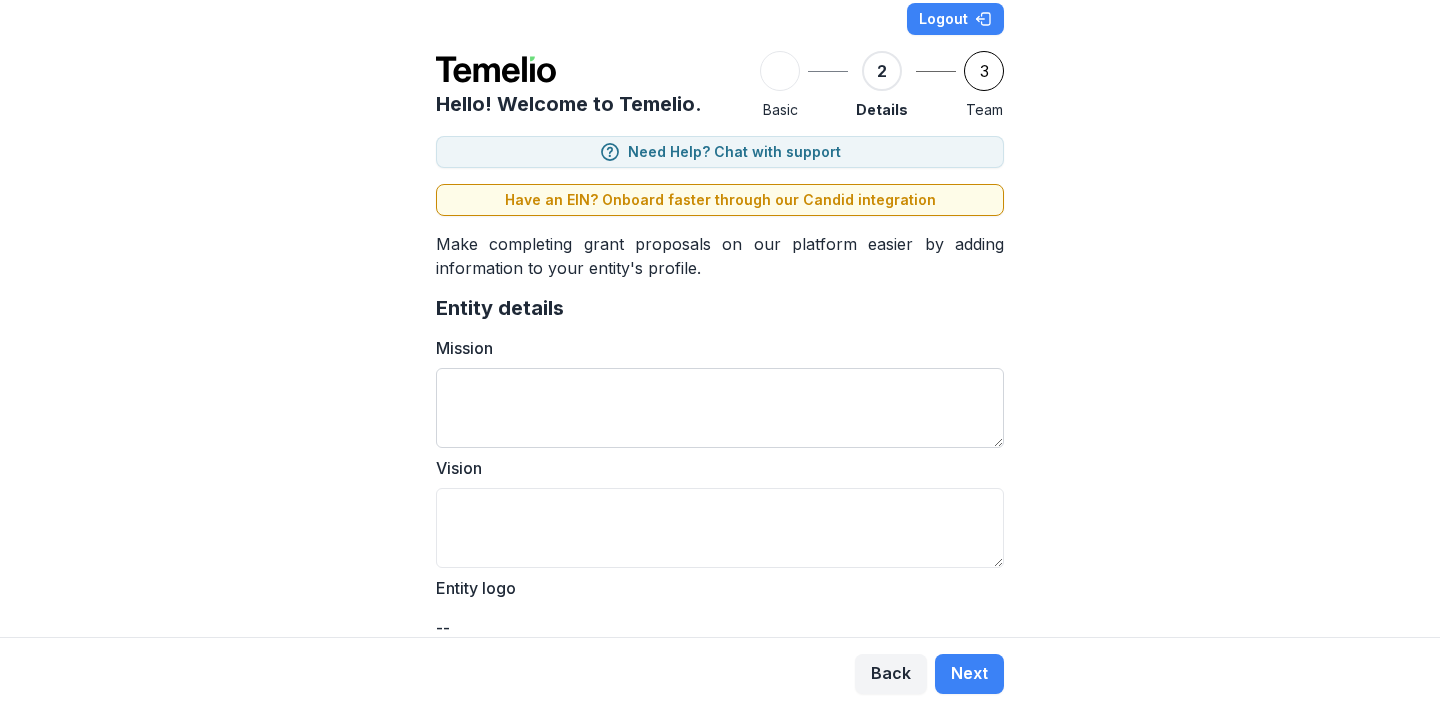 click on "Mission" at bounding box center [720, 408] 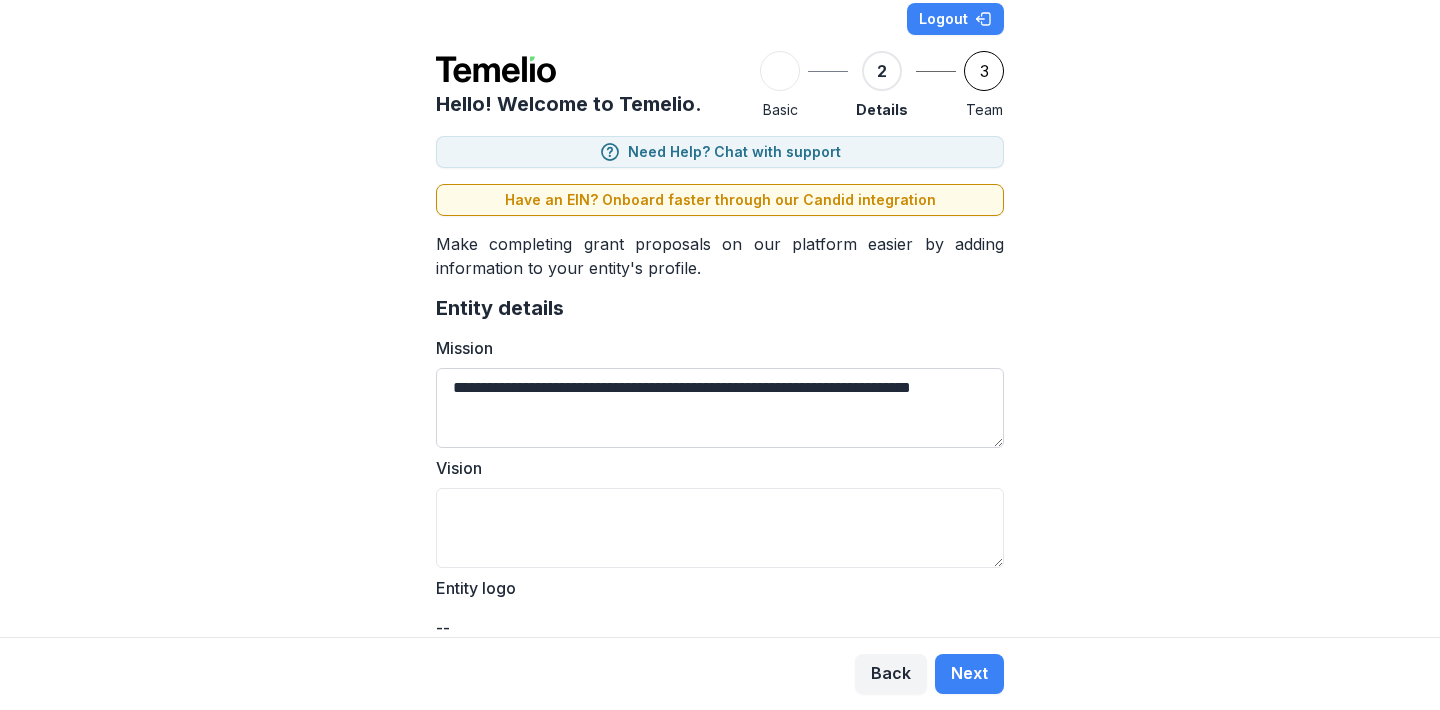 click on "**********" at bounding box center [720, 408] 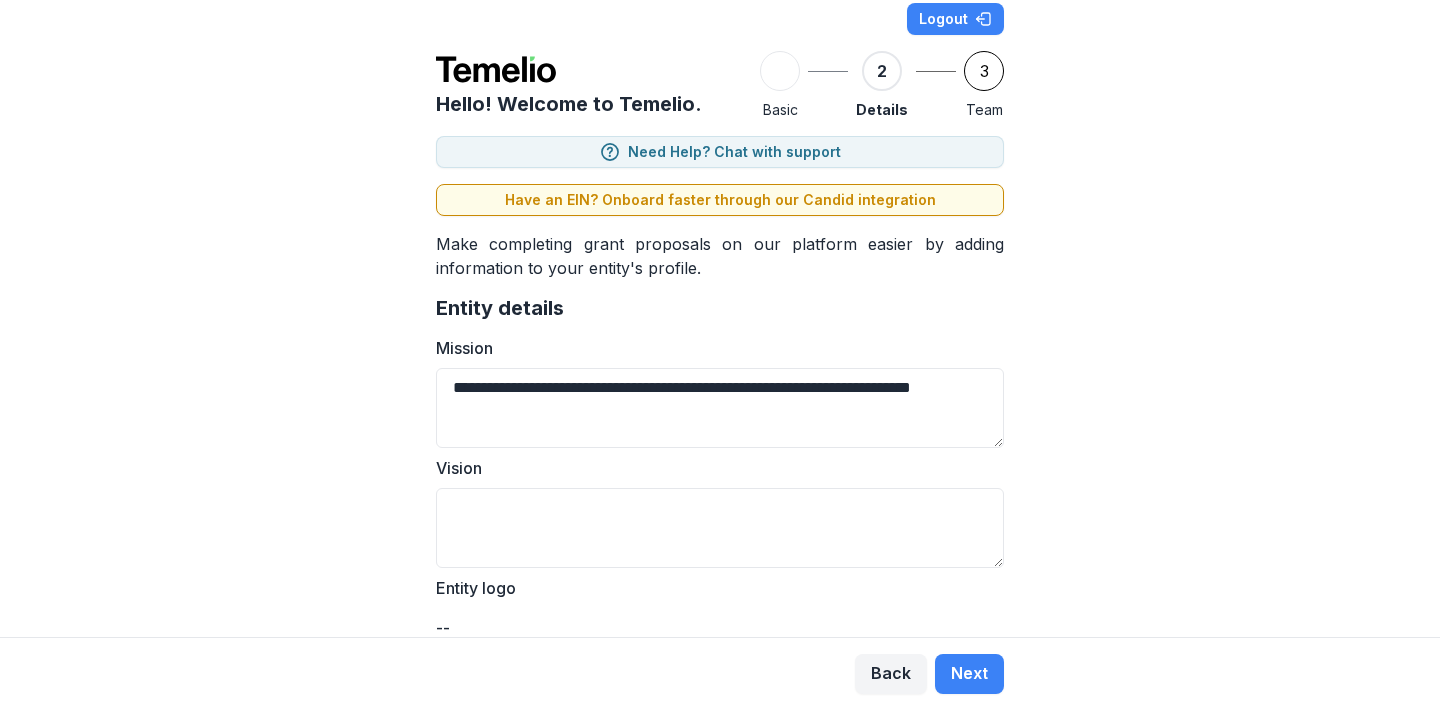 type on "**********" 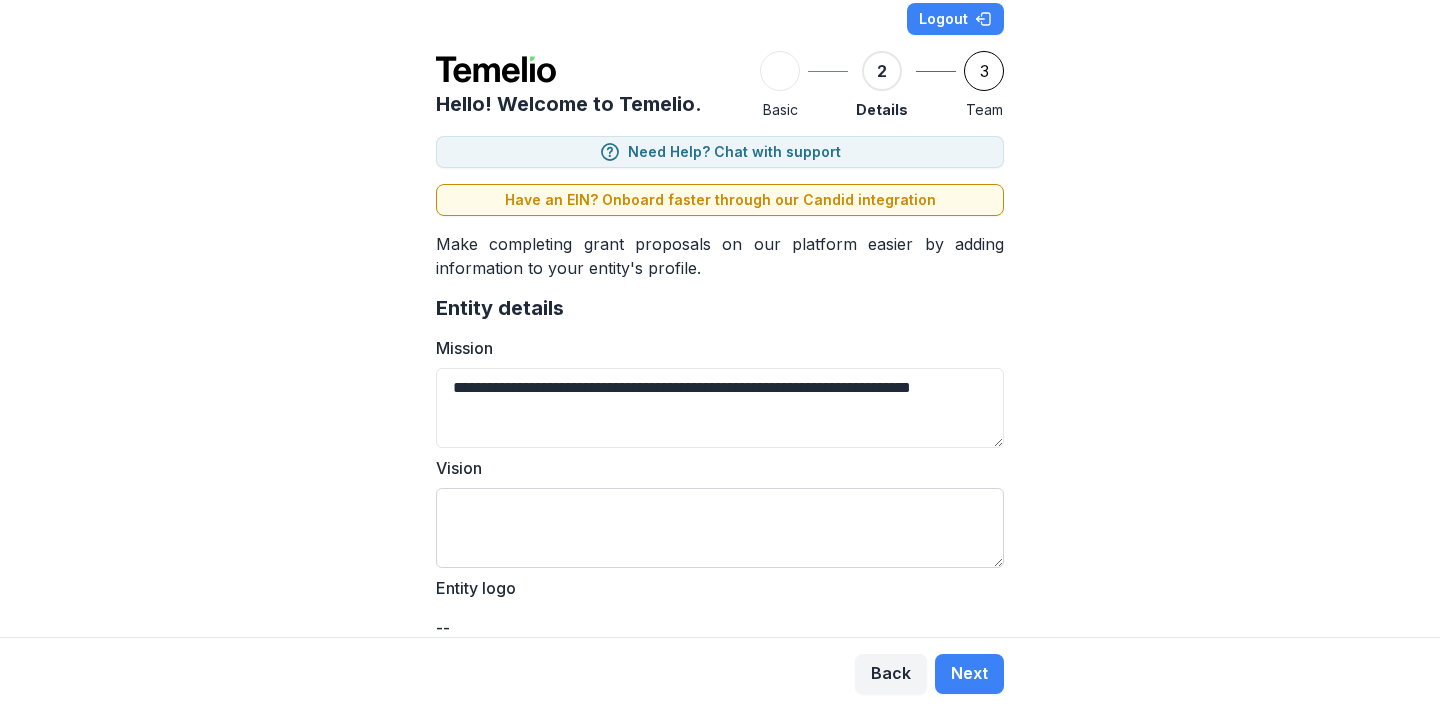 click on "Vision" at bounding box center [720, 528] 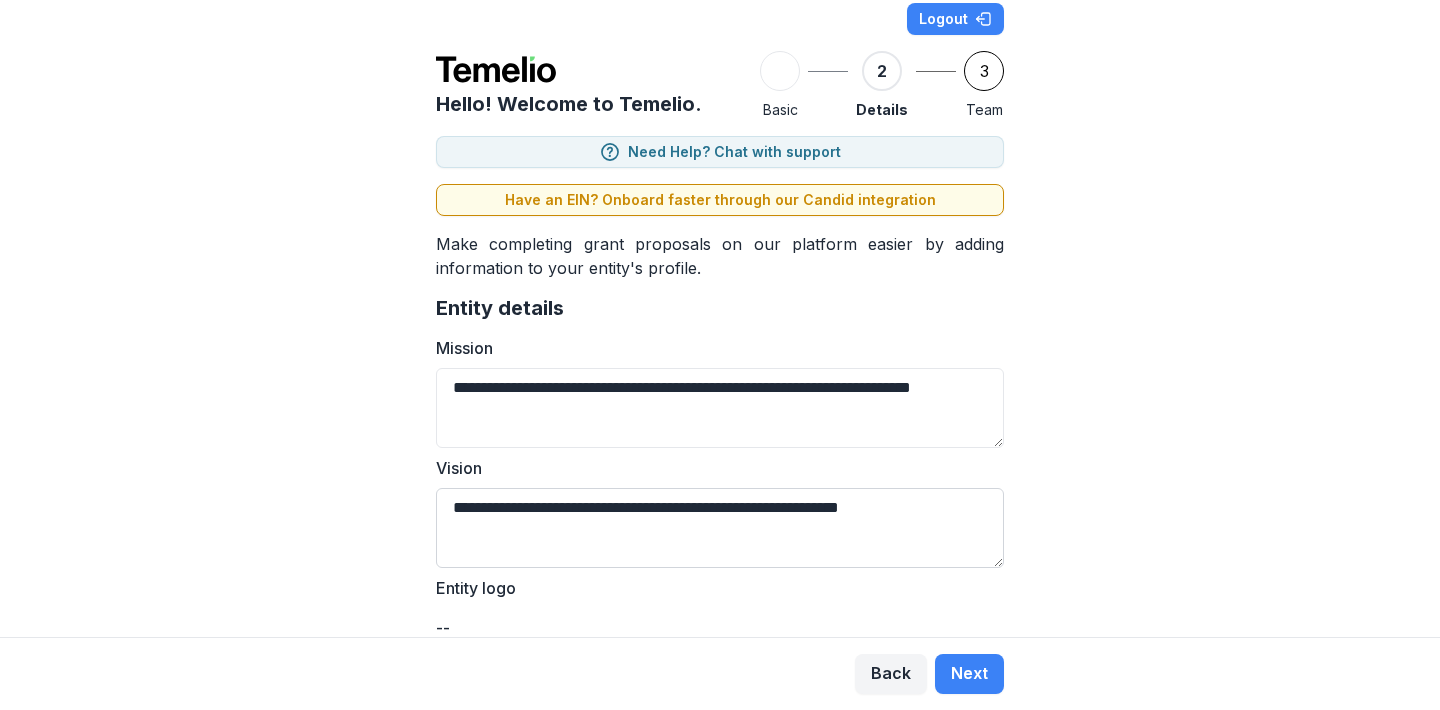click on "**********" at bounding box center [720, 528] 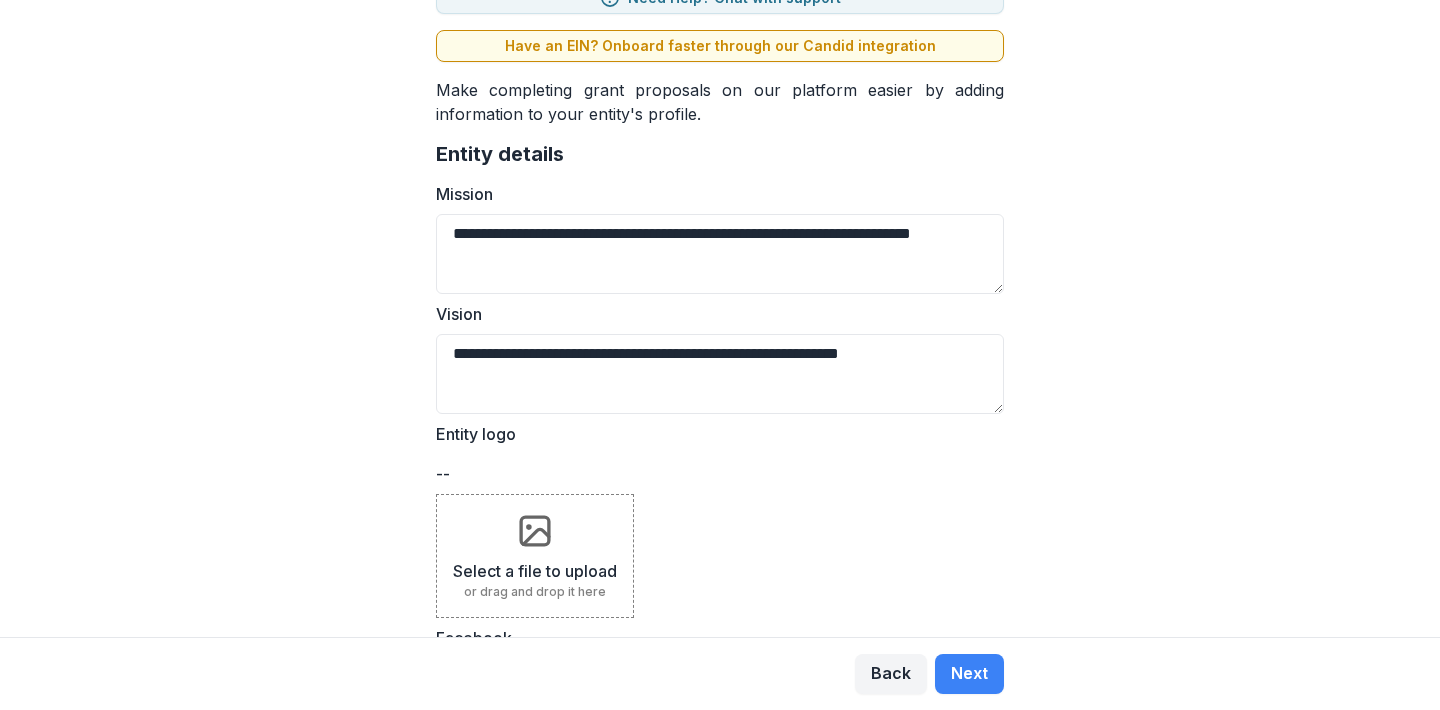 type on "**********" 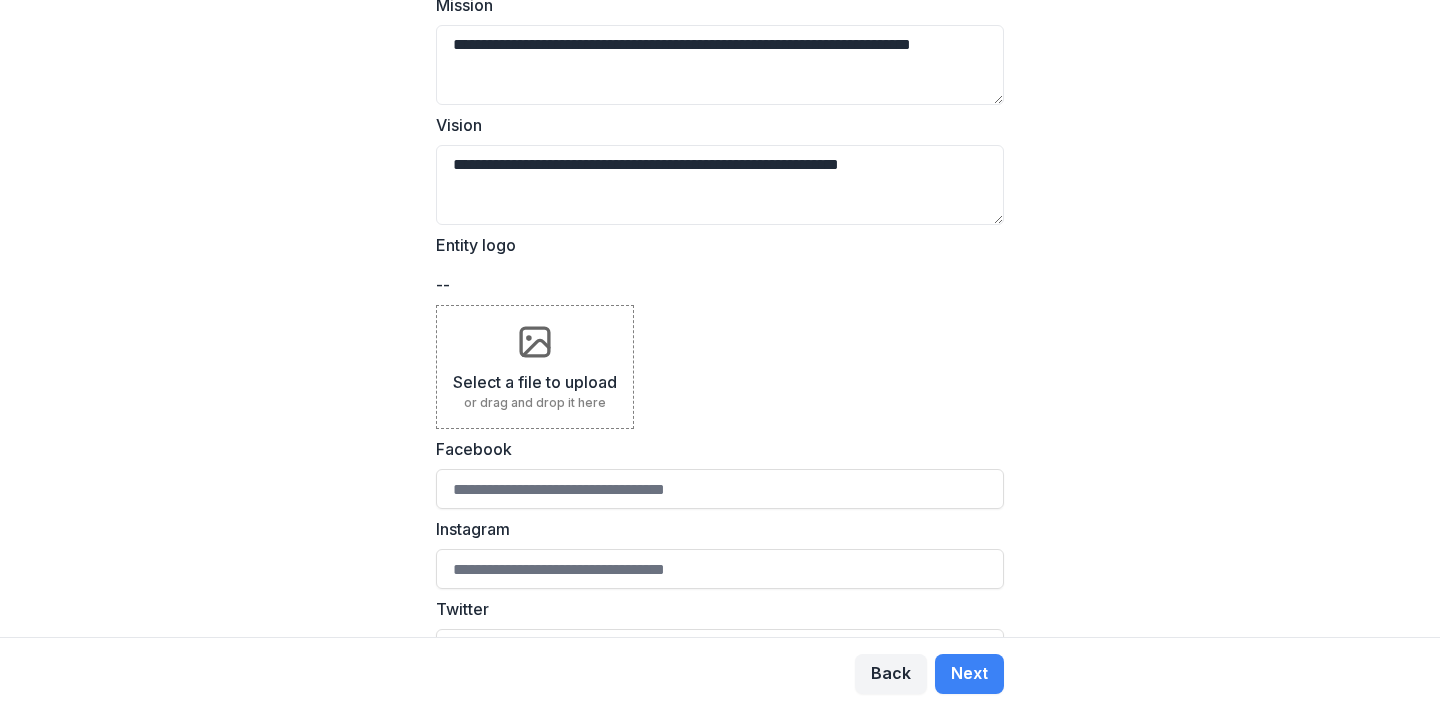 scroll, scrollTop: 366, scrollLeft: 0, axis: vertical 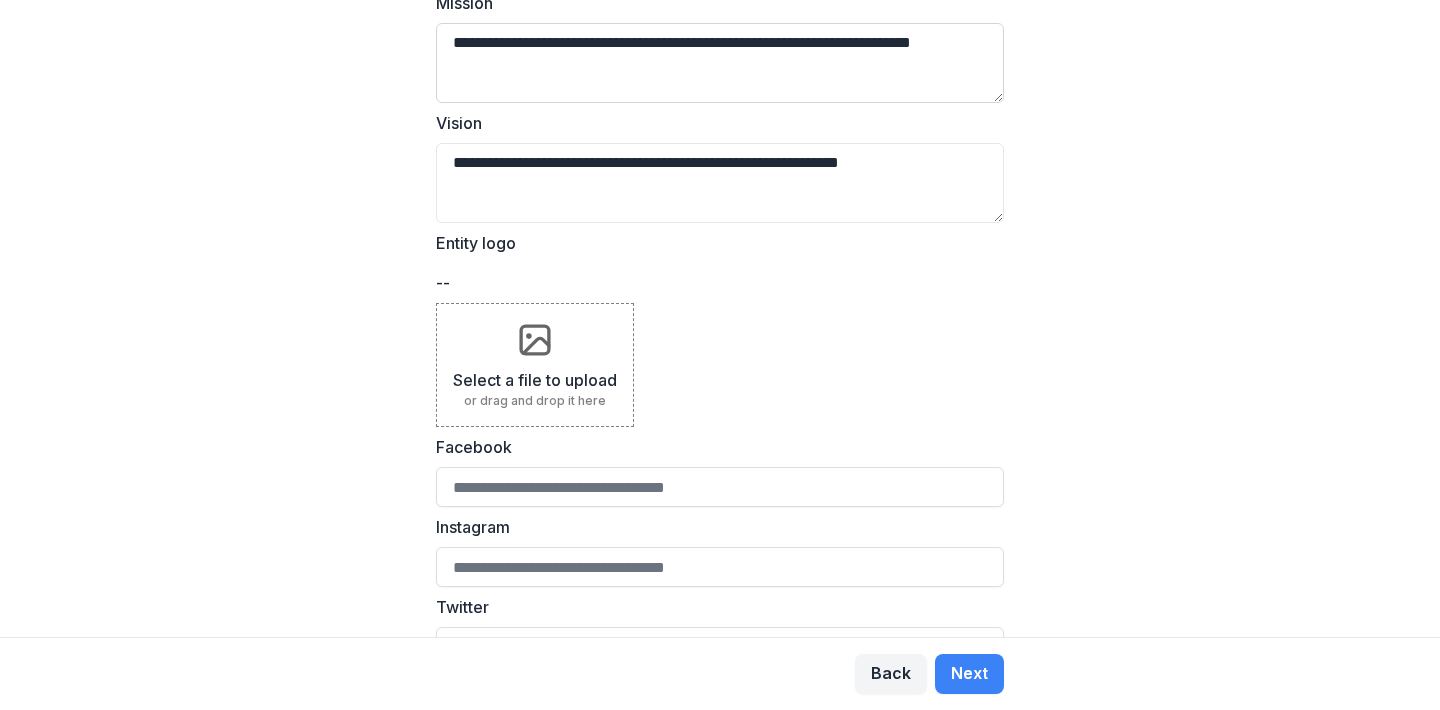 click on "**********" at bounding box center [720, 63] 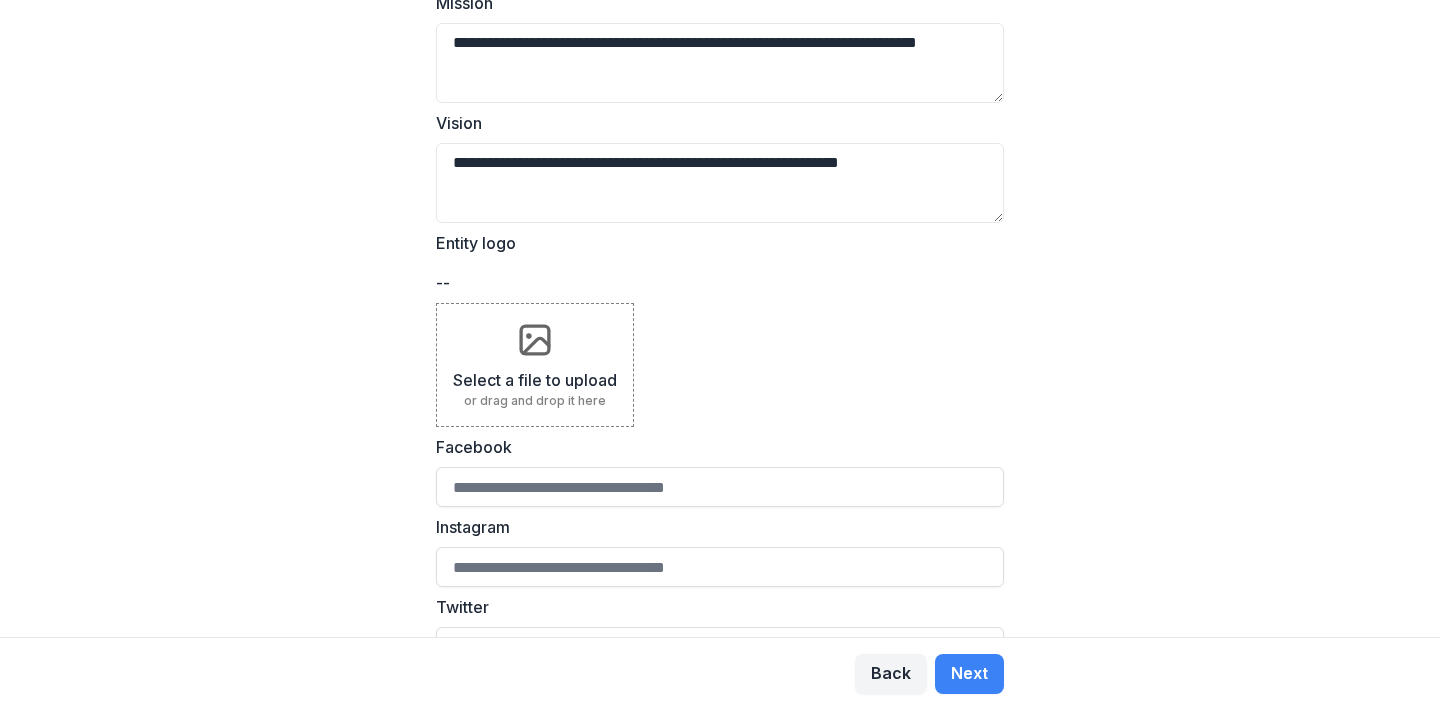 type on "**********" 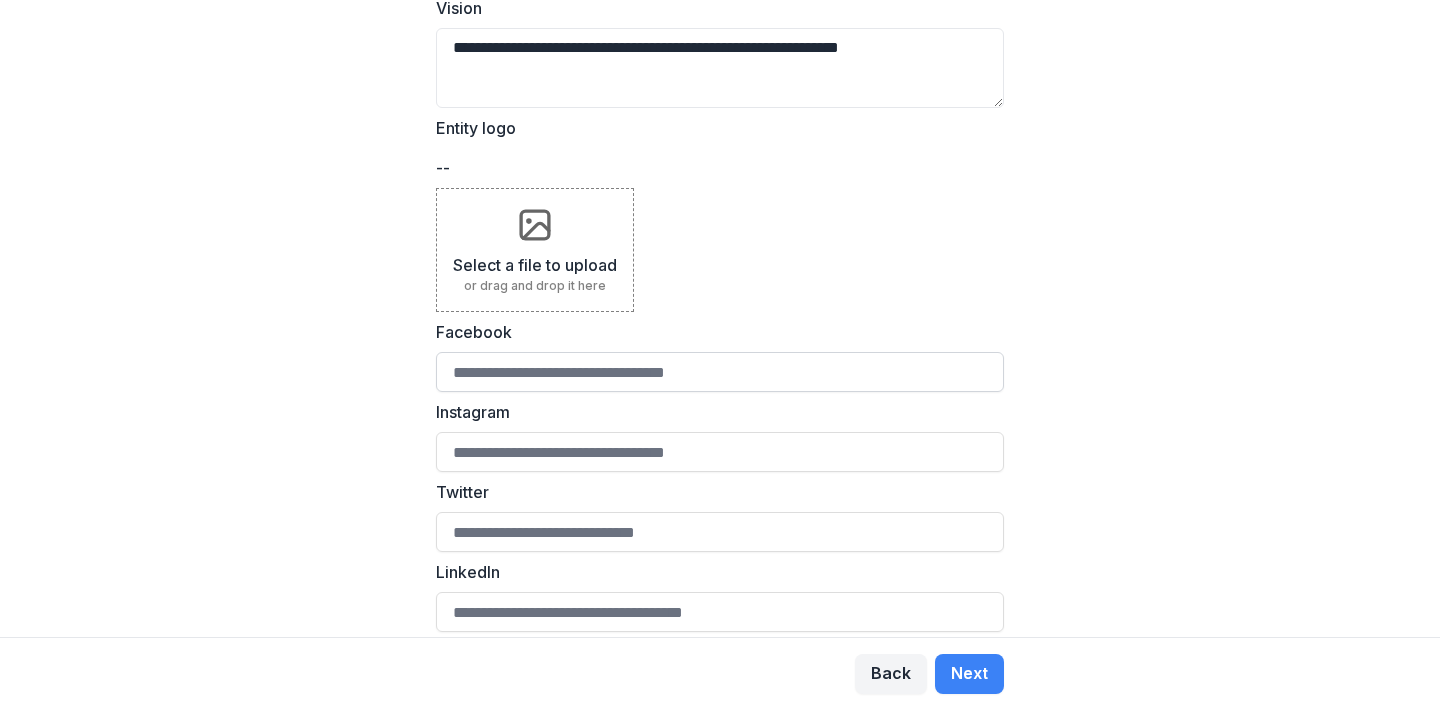 scroll, scrollTop: 580, scrollLeft: 0, axis: vertical 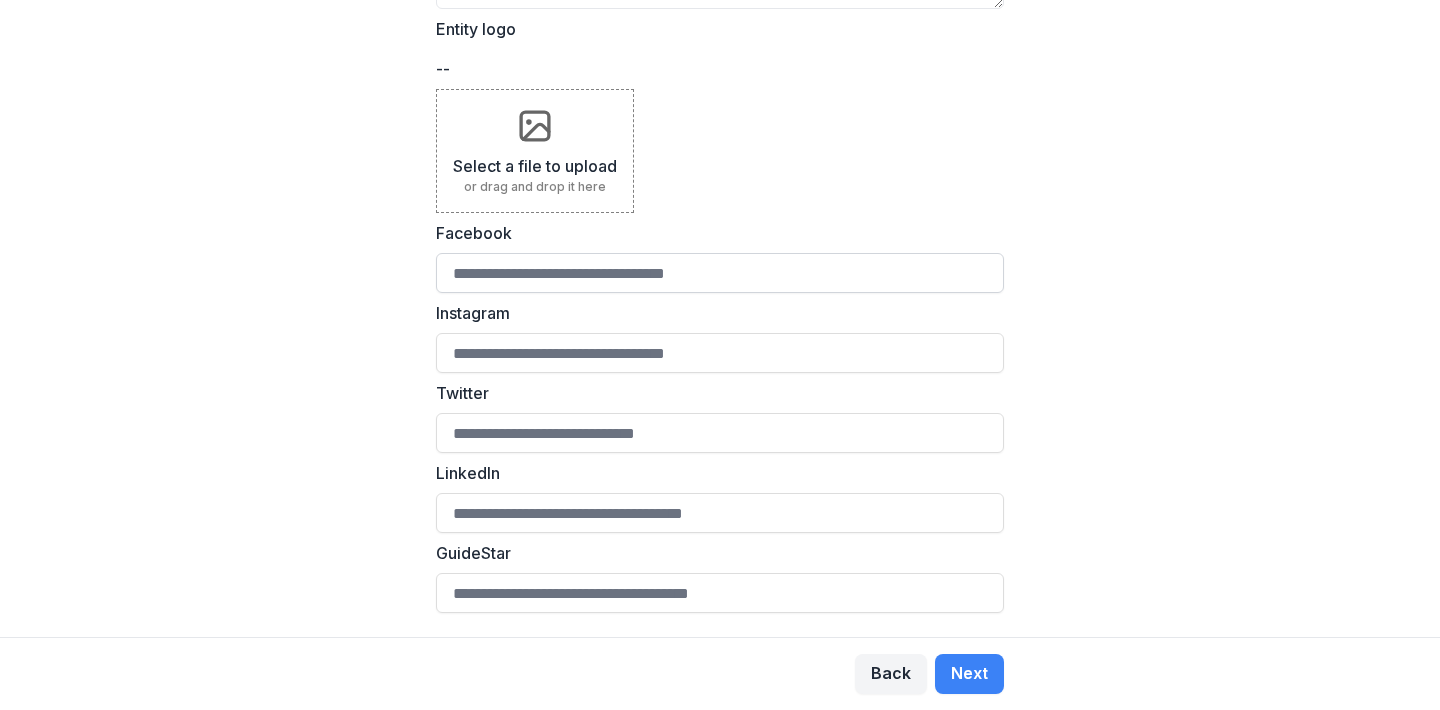 click on "Facebook" at bounding box center (720, 273) 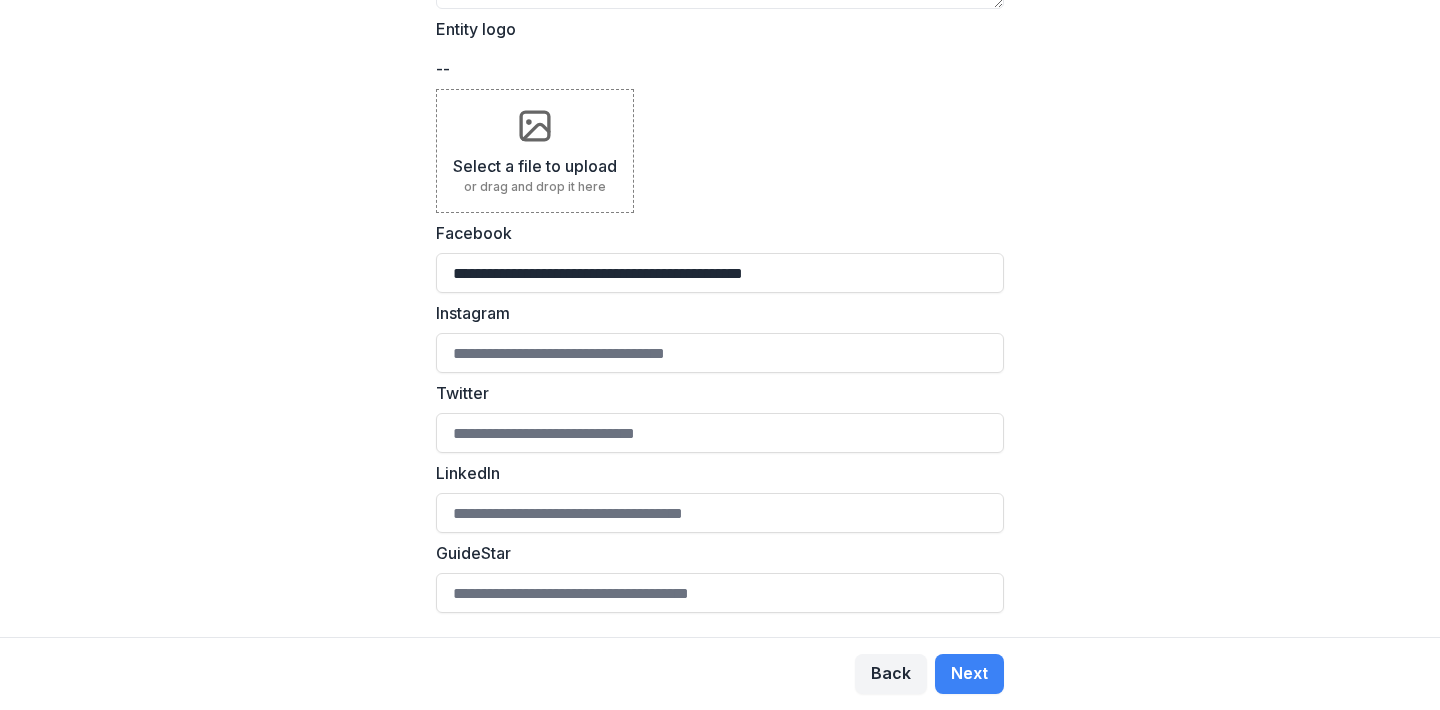 type on "**********" 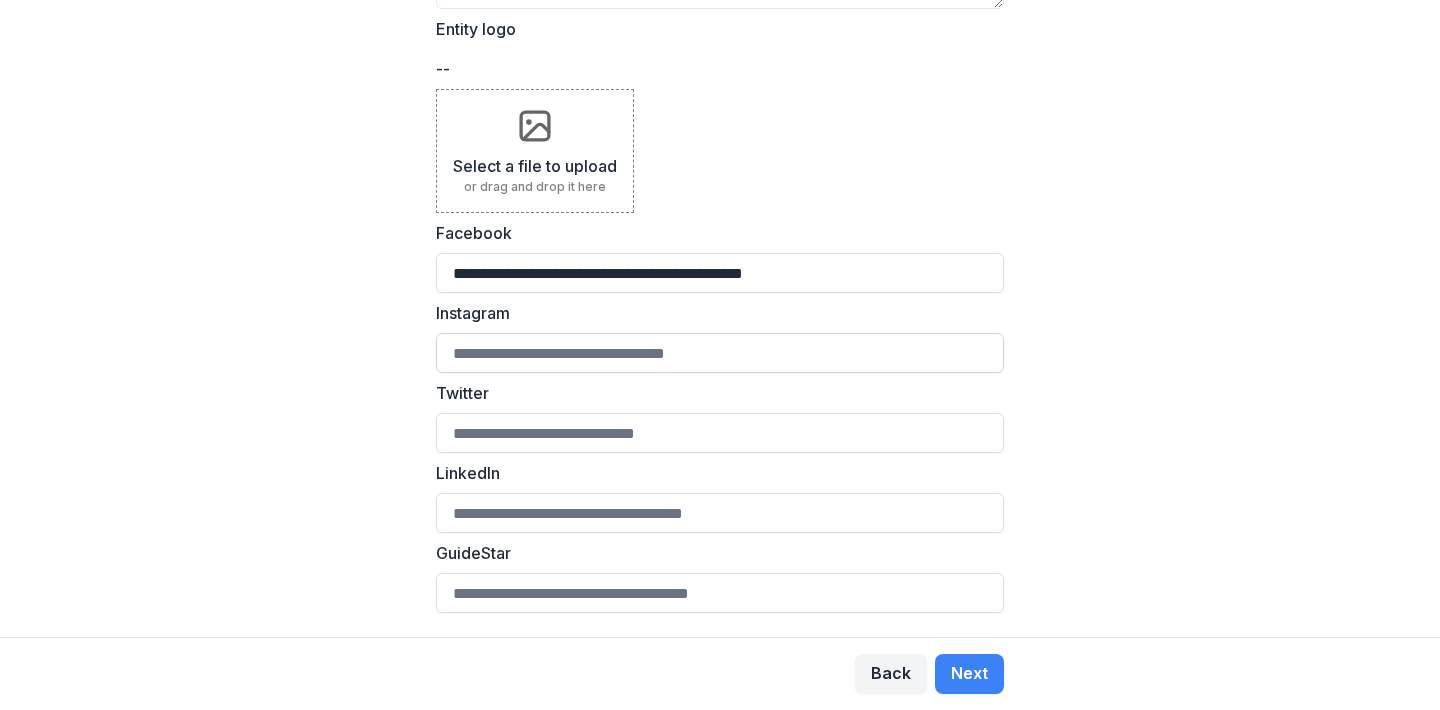 click on "Instagram" at bounding box center [720, 353] 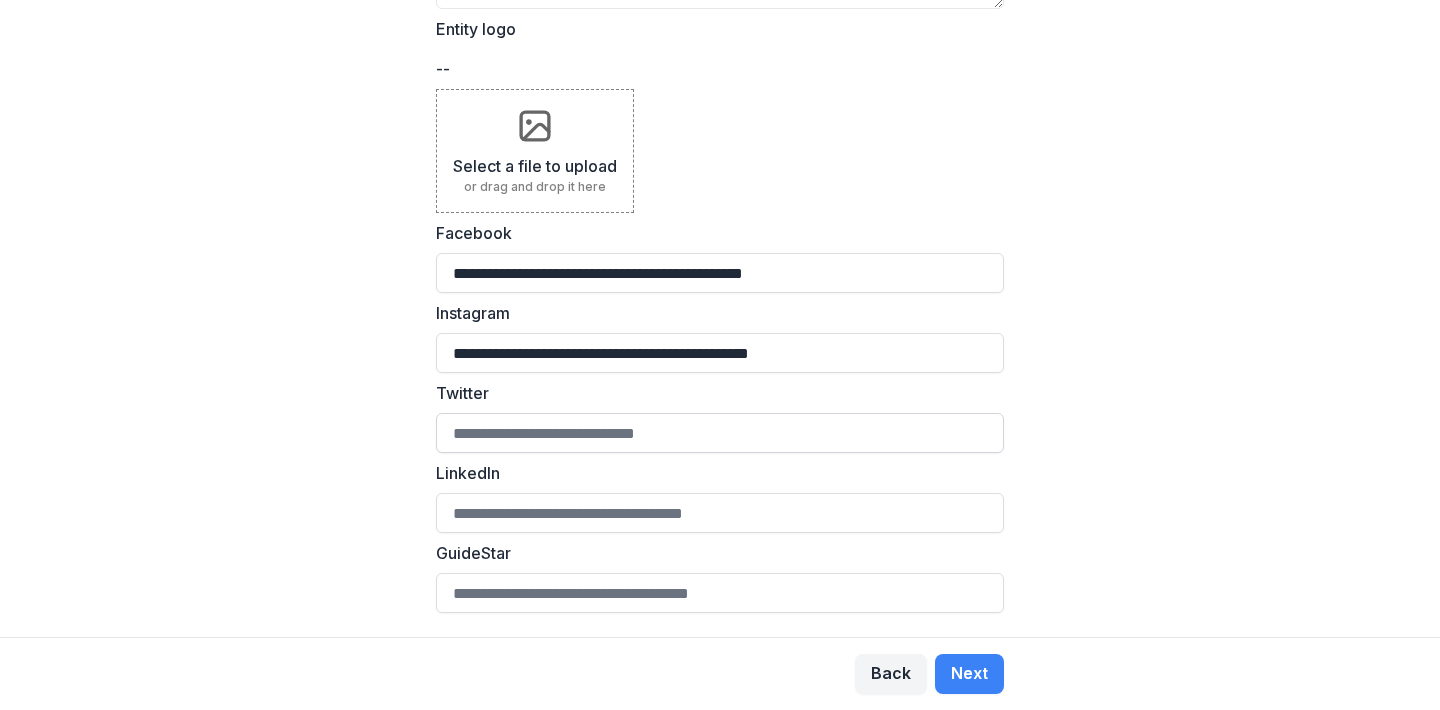 type on "**********" 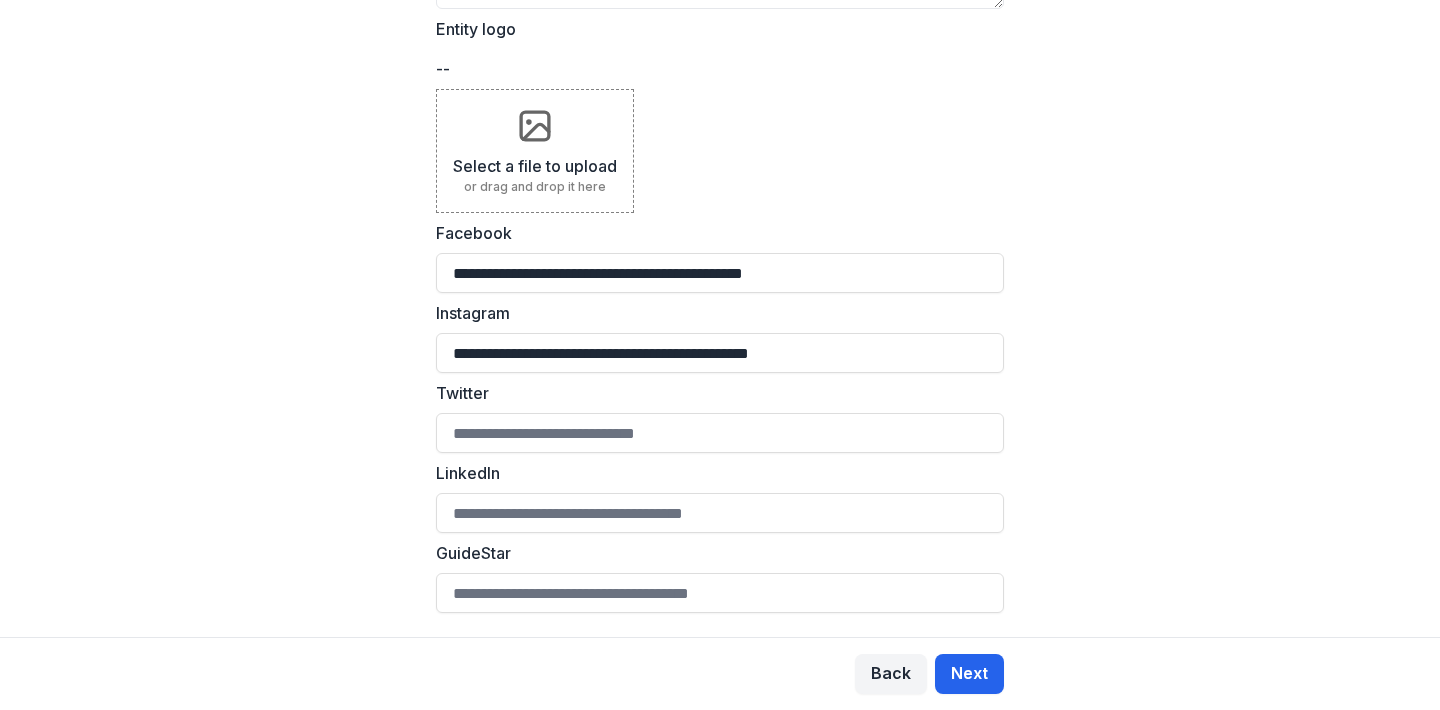 click on "Next" at bounding box center [969, 674] 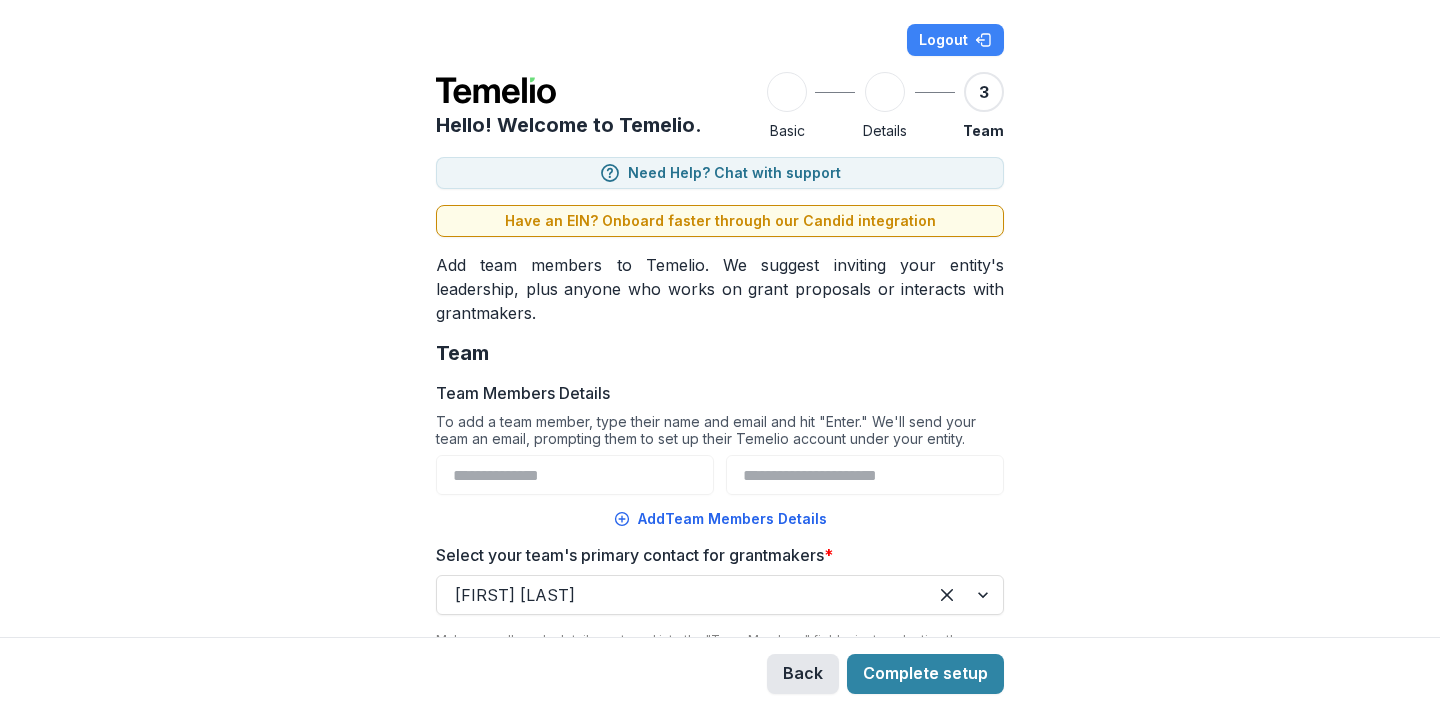 click on "Back" at bounding box center (803, 674) 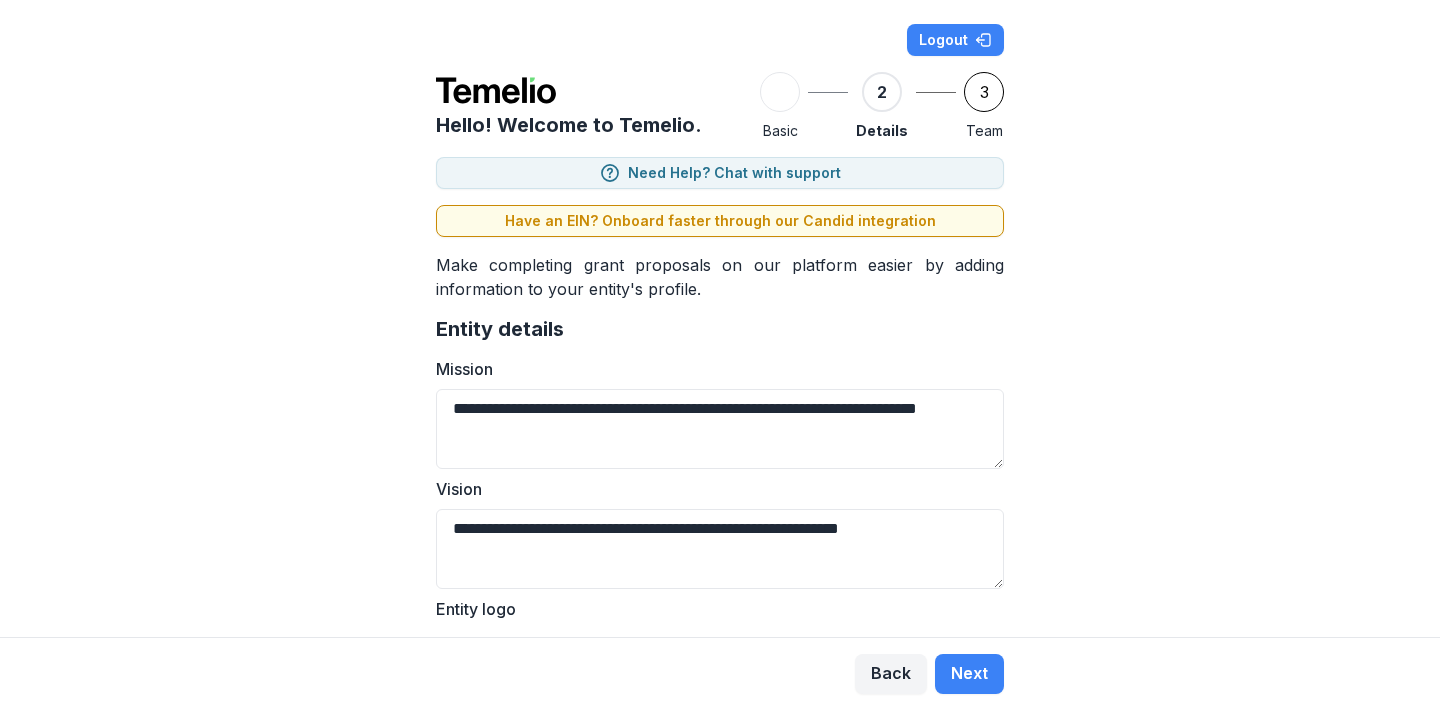 scroll, scrollTop: 580, scrollLeft: 0, axis: vertical 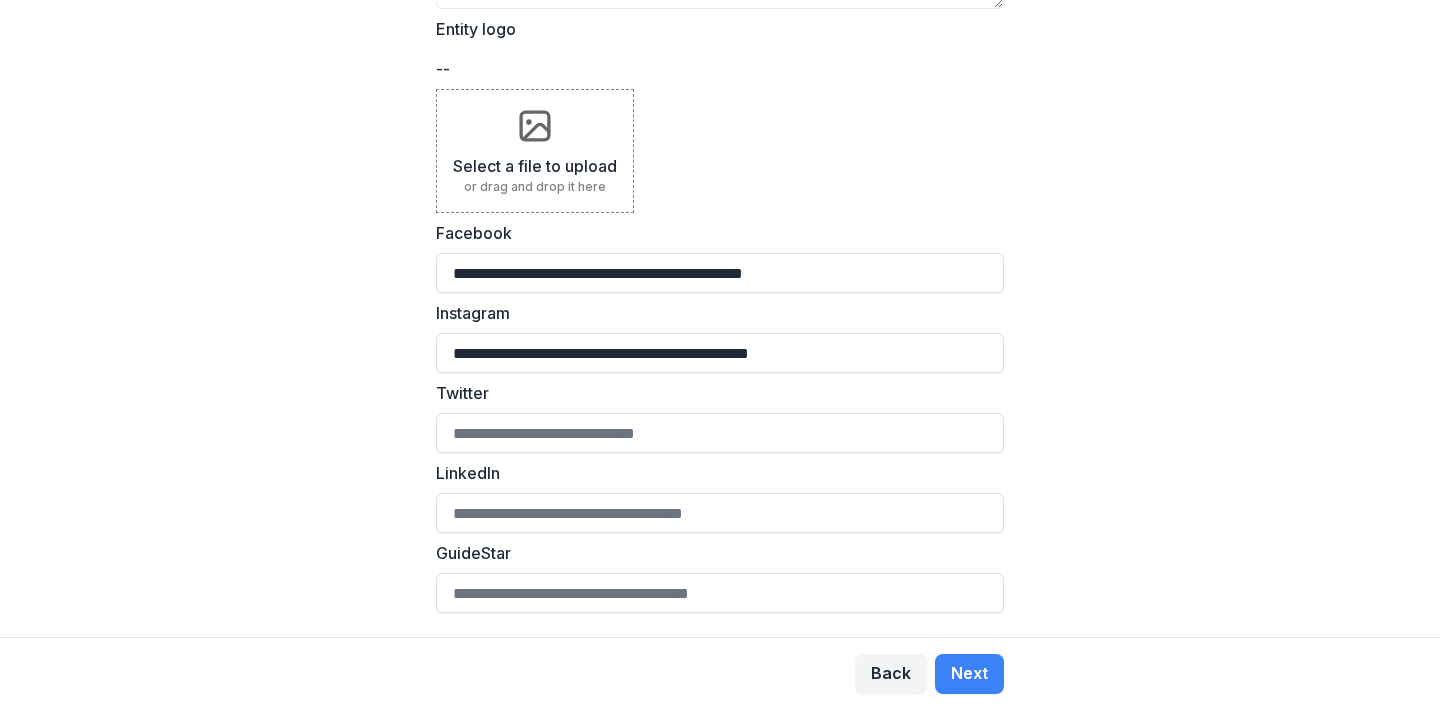 click 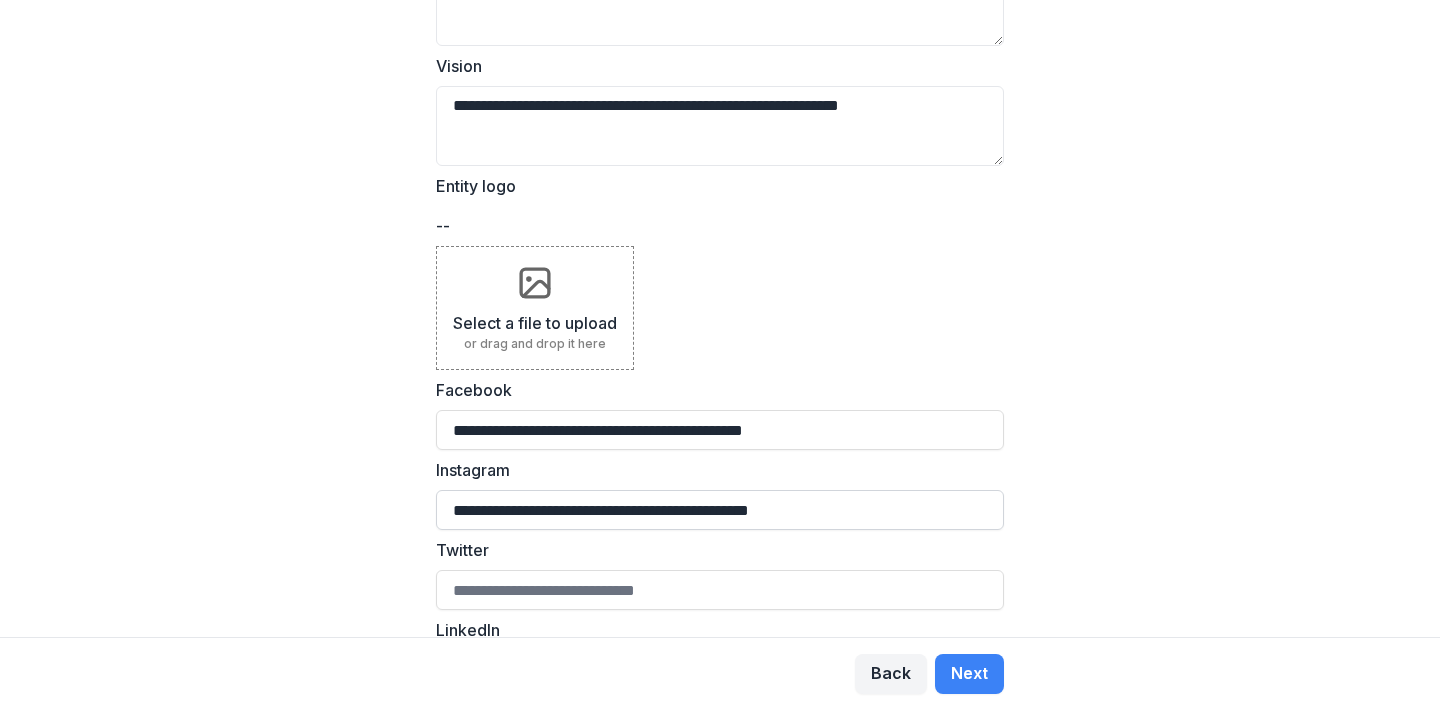 scroll, scrollTop: 404, scrollLeft: 0, axis: vertical 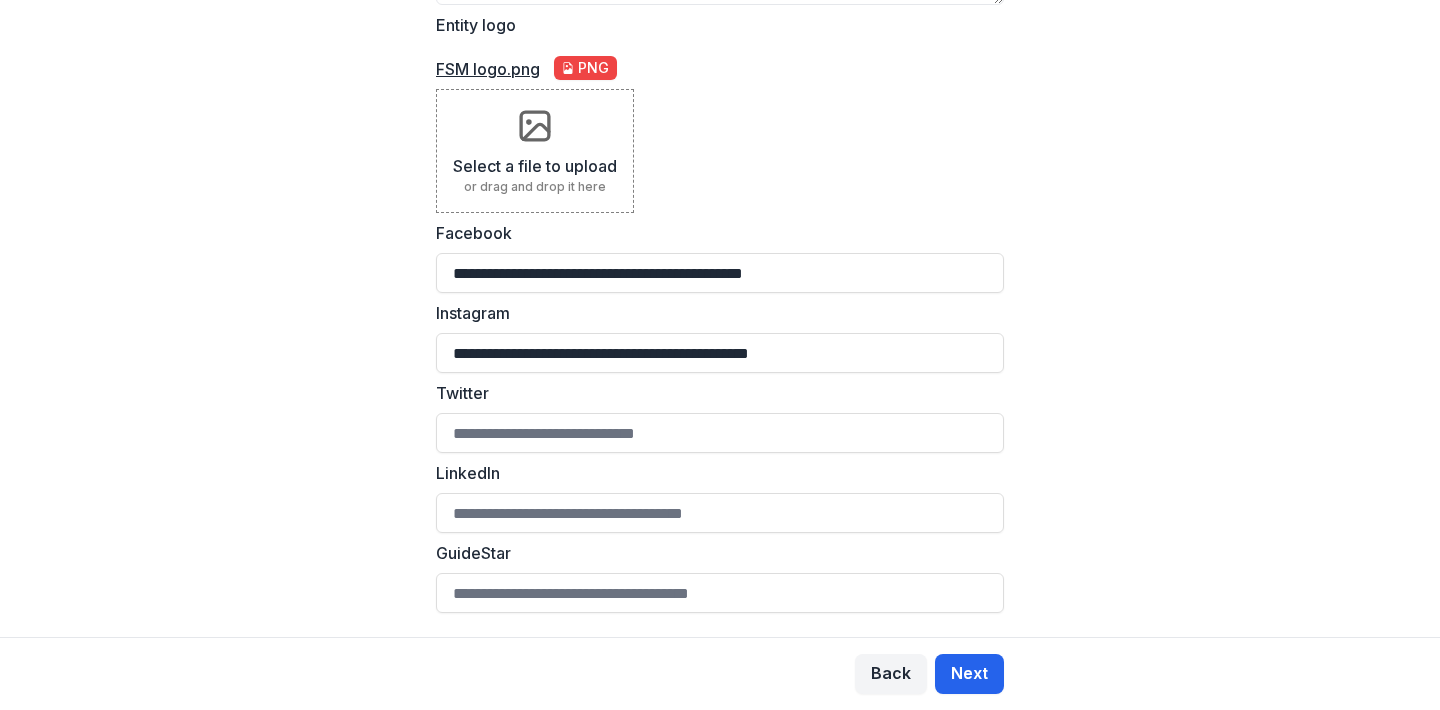 click on "Next" at bounding box center (969, 674) 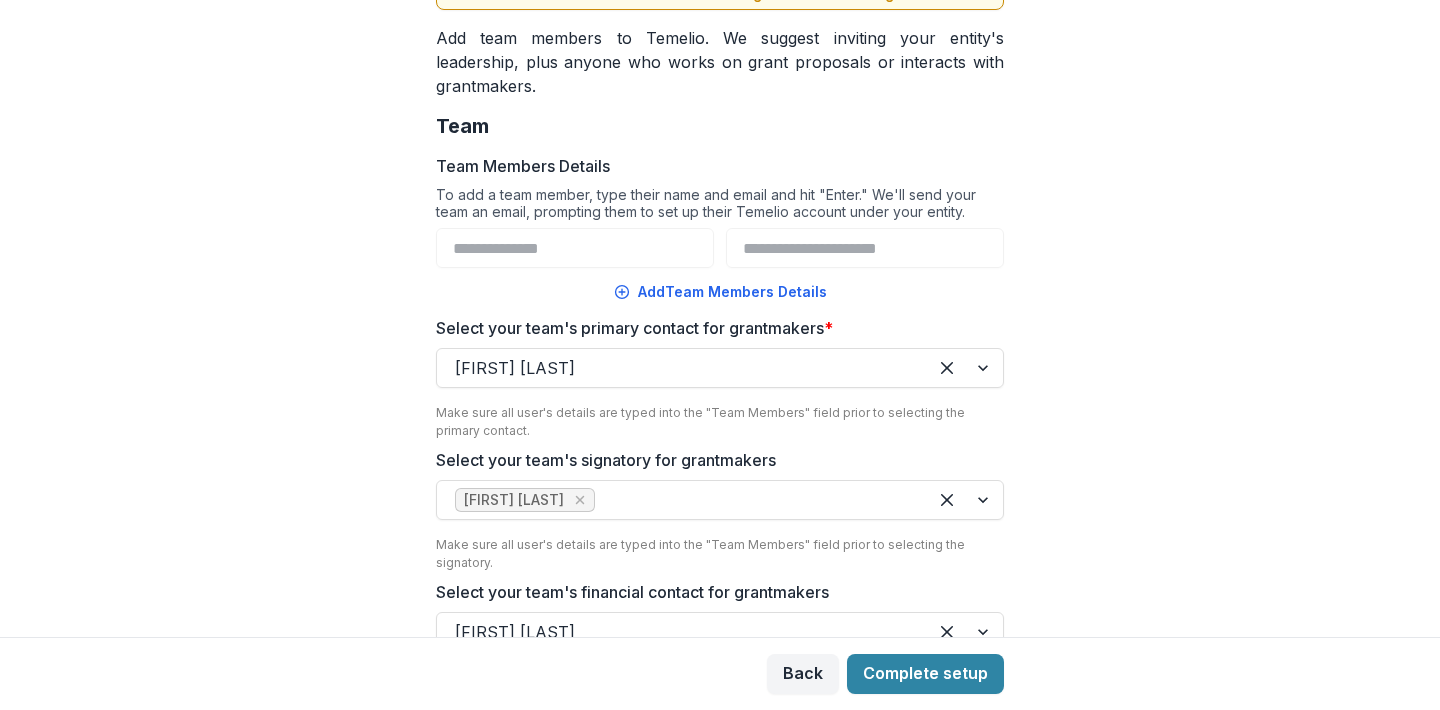 scroll, scrollTop: 248, scrollLeft: 0, axis: vertical 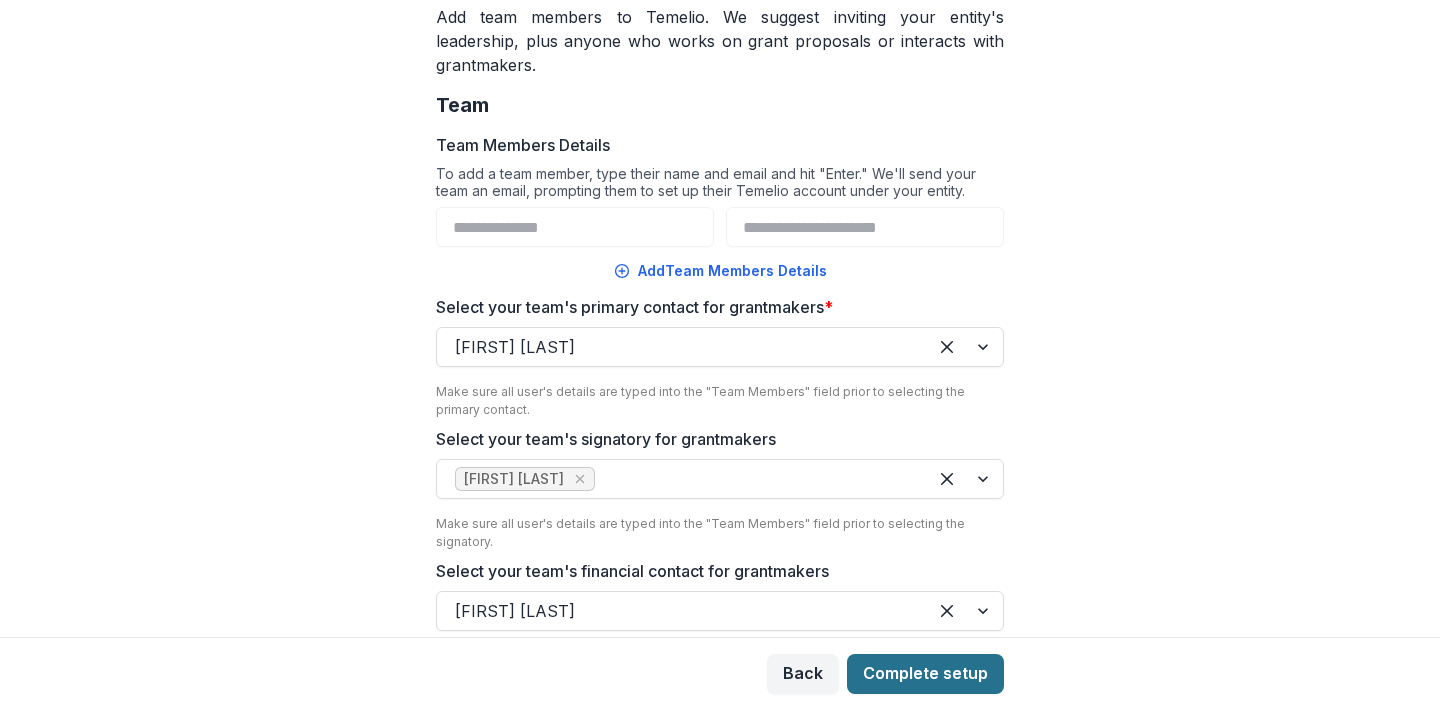 click on "Complete setup" at bounding box center [925, 674] 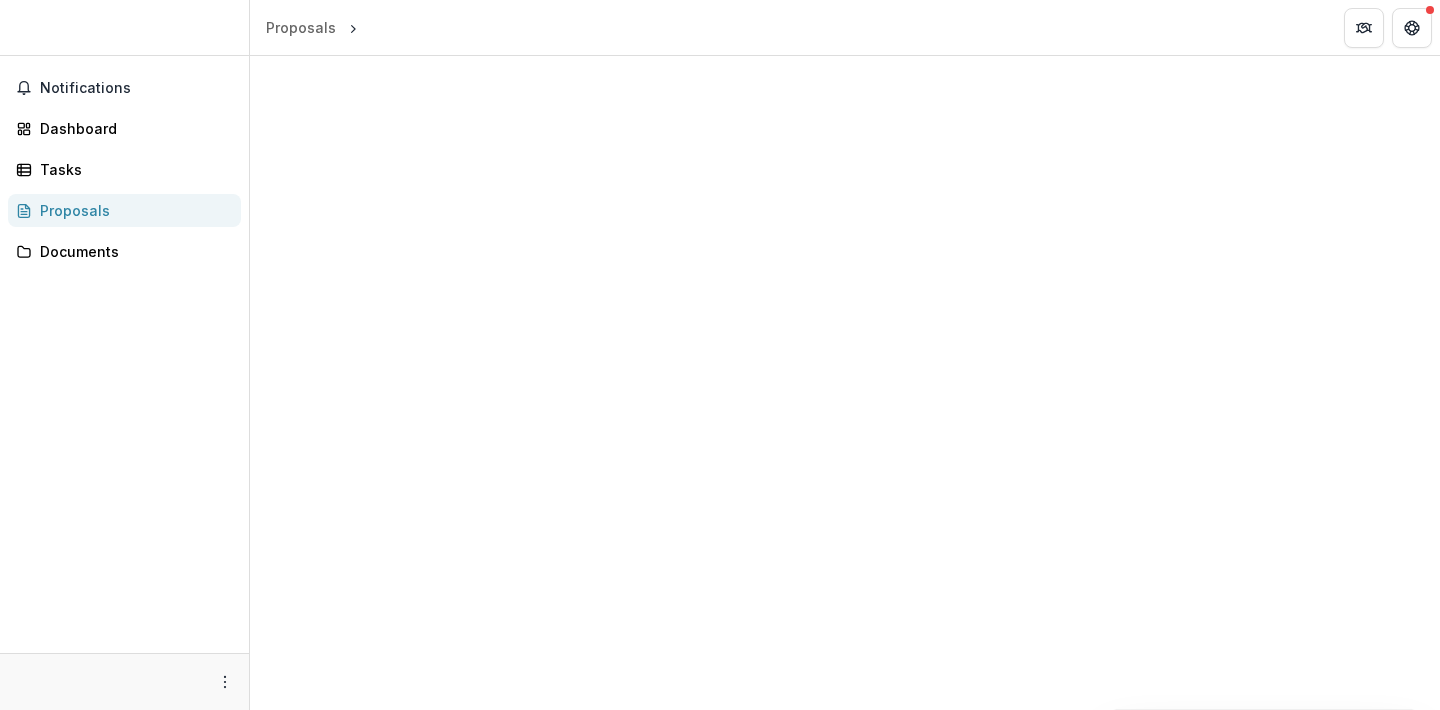 scroll, scrollTop: 0, scrollLeft: 0, axis: both 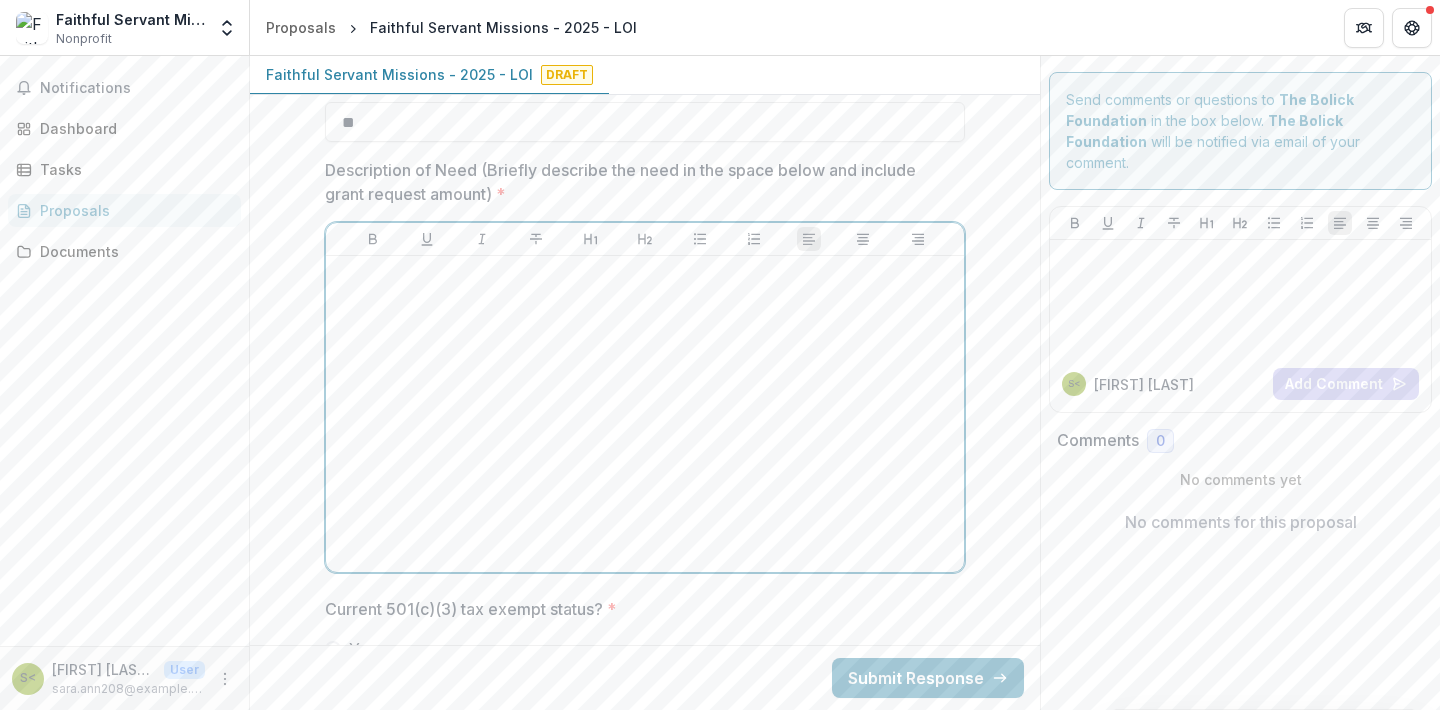 click at bounding box center (645, 414) 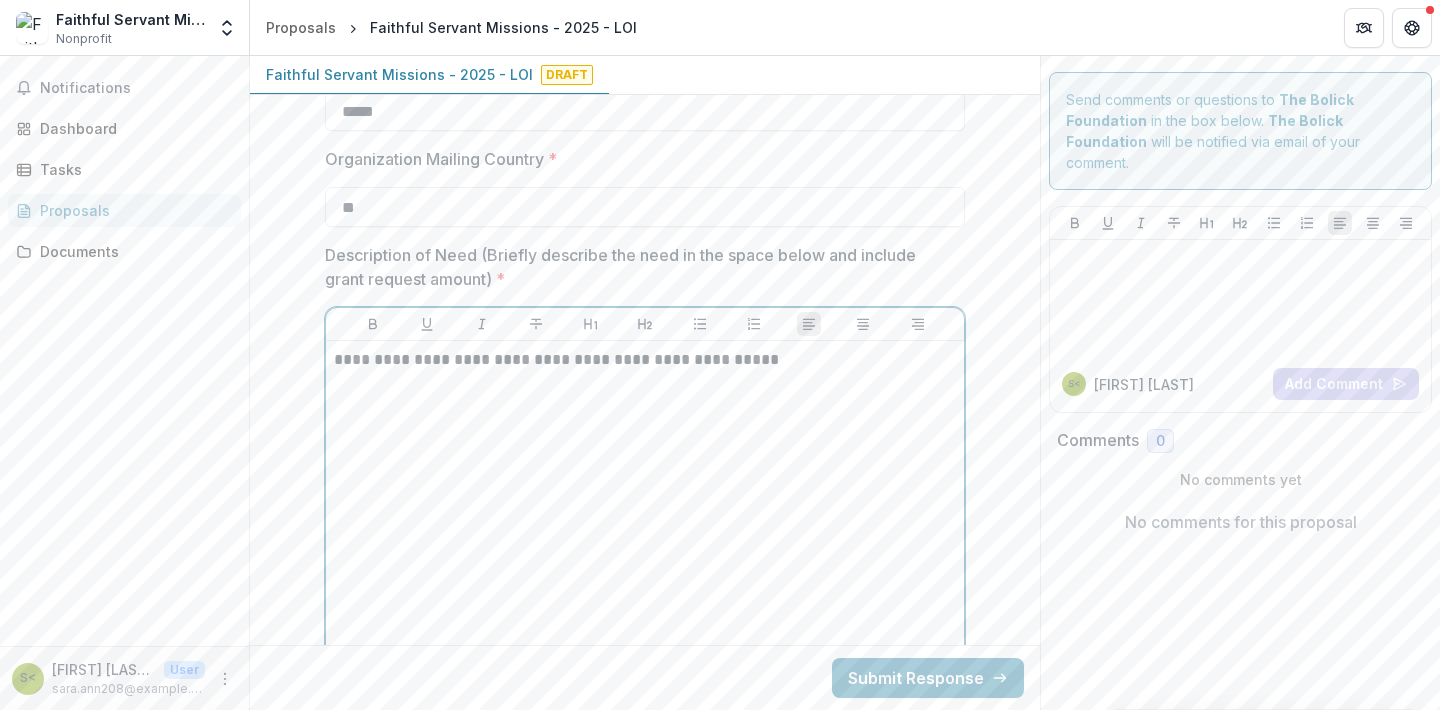 scroll, scrollTop: 1498, scrollLeft: 0, axis: vertical 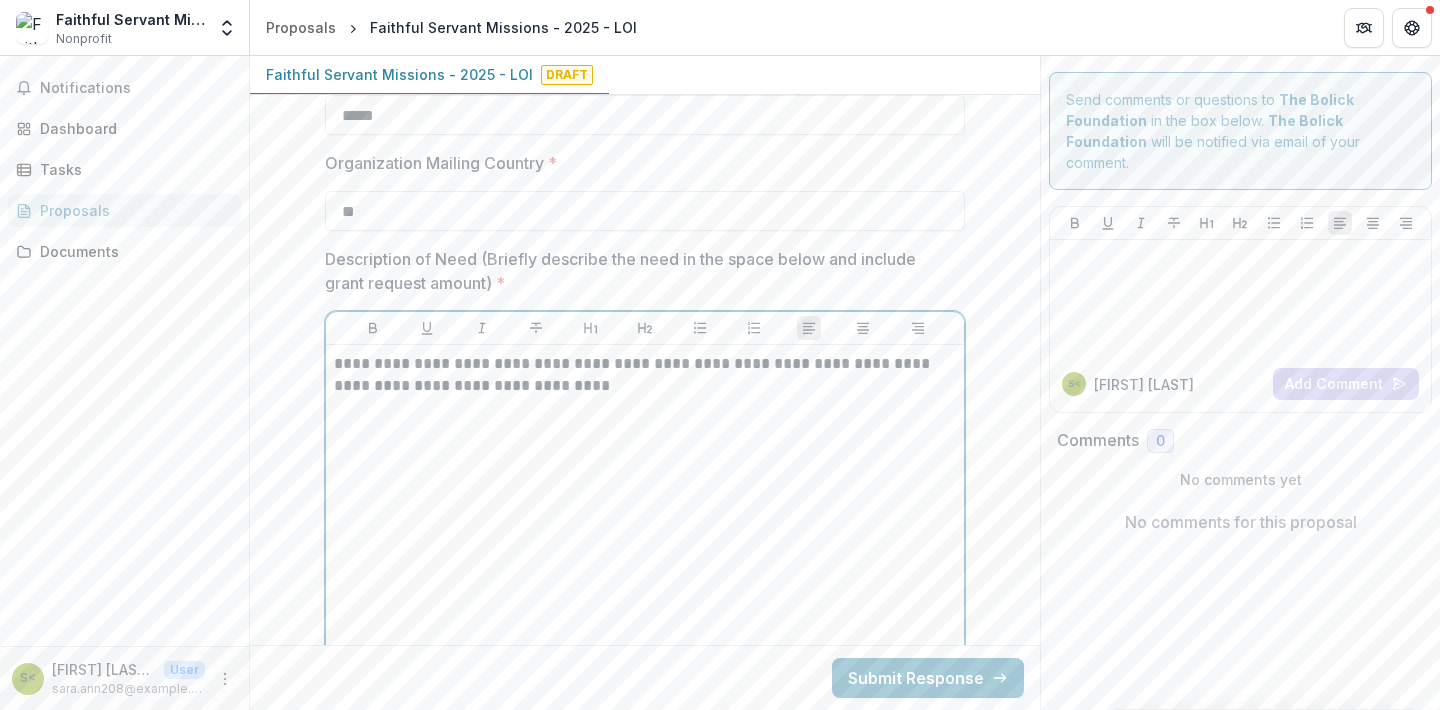 click on "**********" at bounding box center [645, 375] 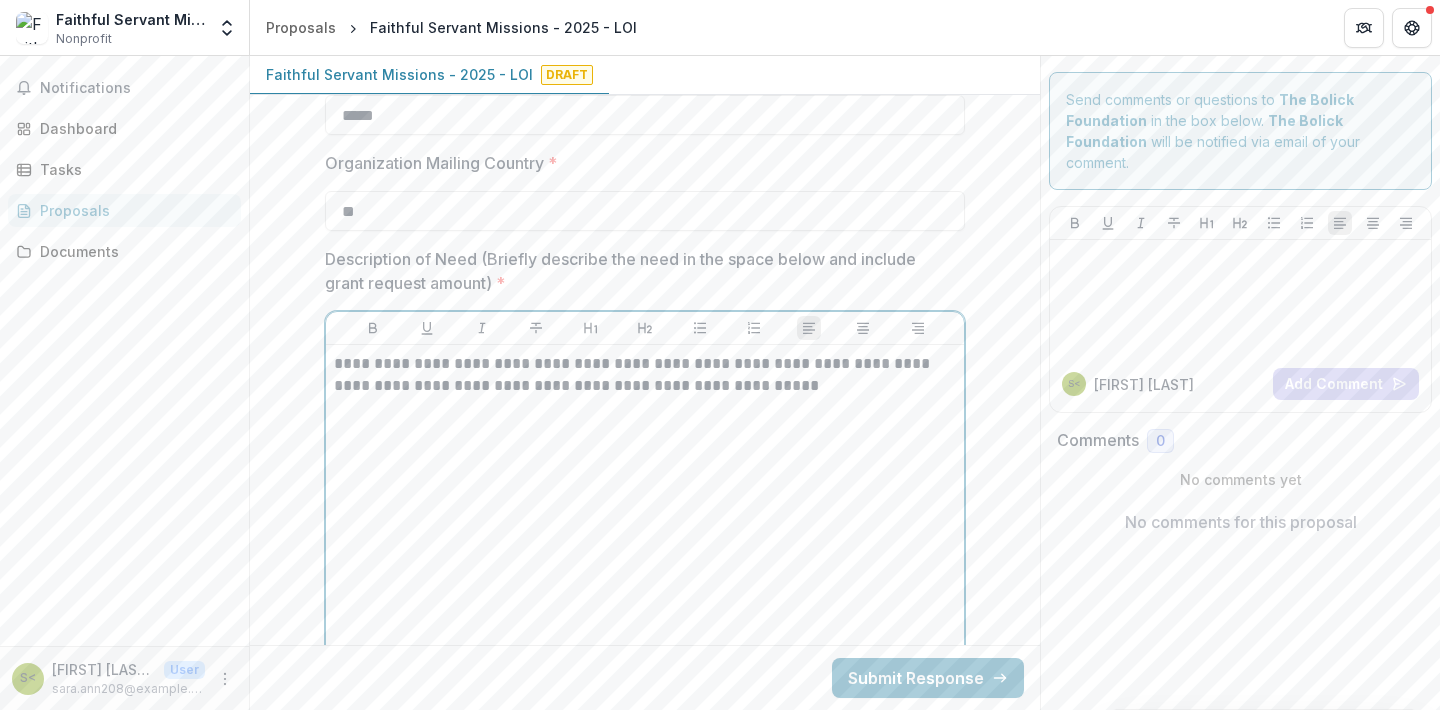 click on "**********" at bounding box center [645, 375] 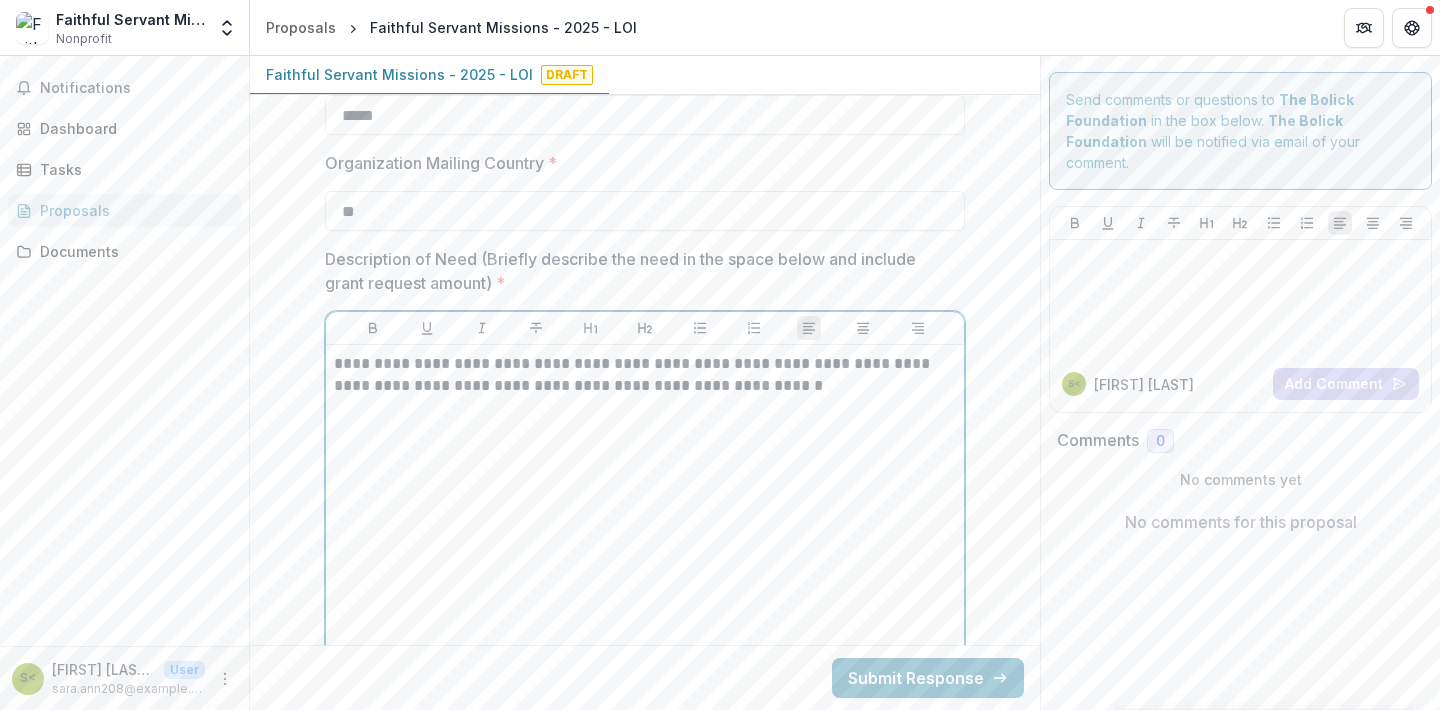 click on "**********" at bounding box center [645, 375] 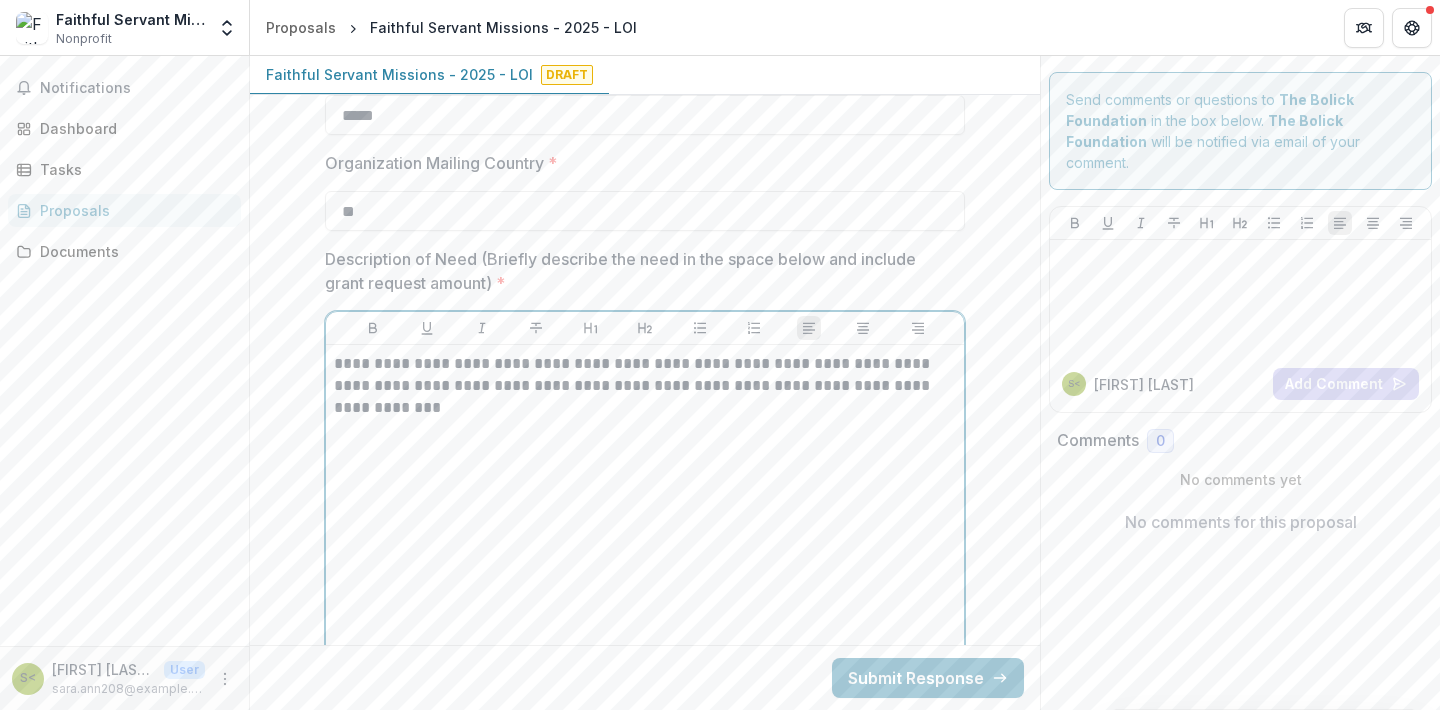 click on "**********" at bounding box center [645, 386] 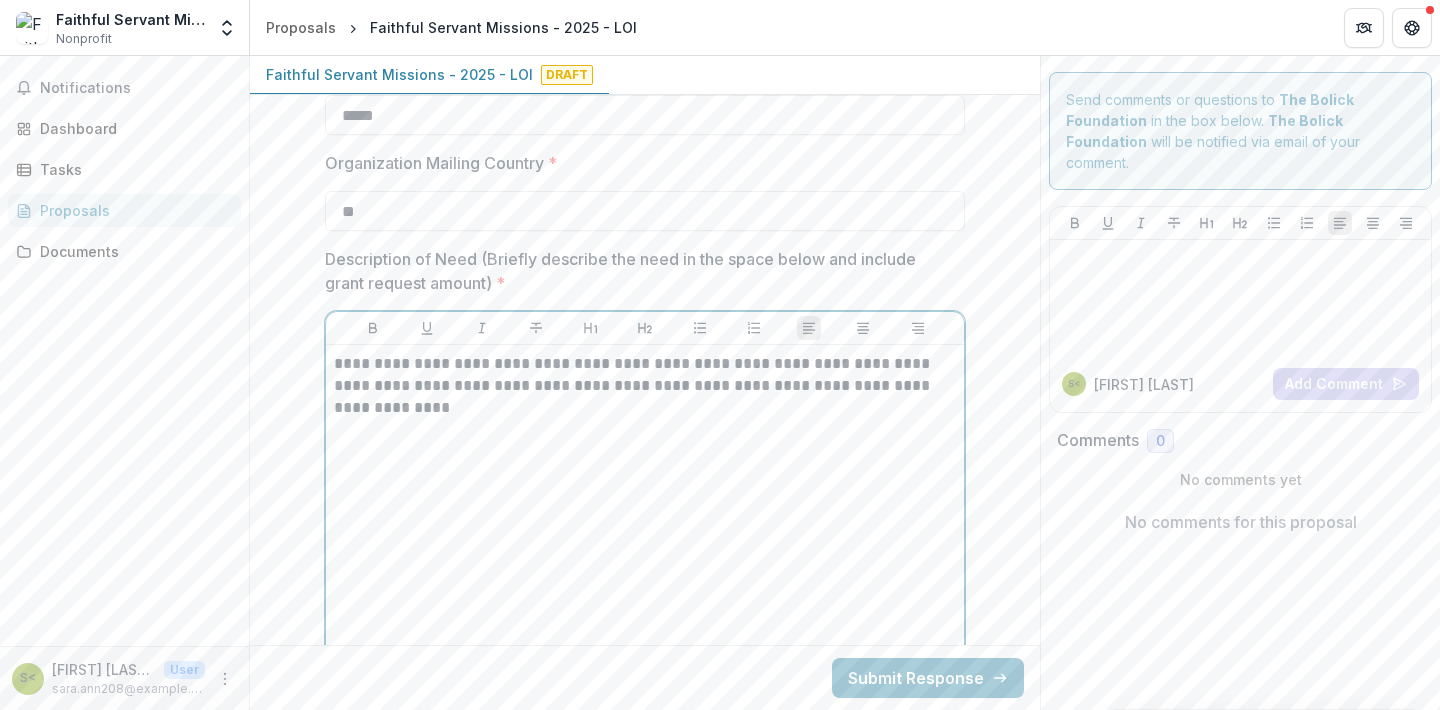 click on "**********" at bounding box center [645, 386] 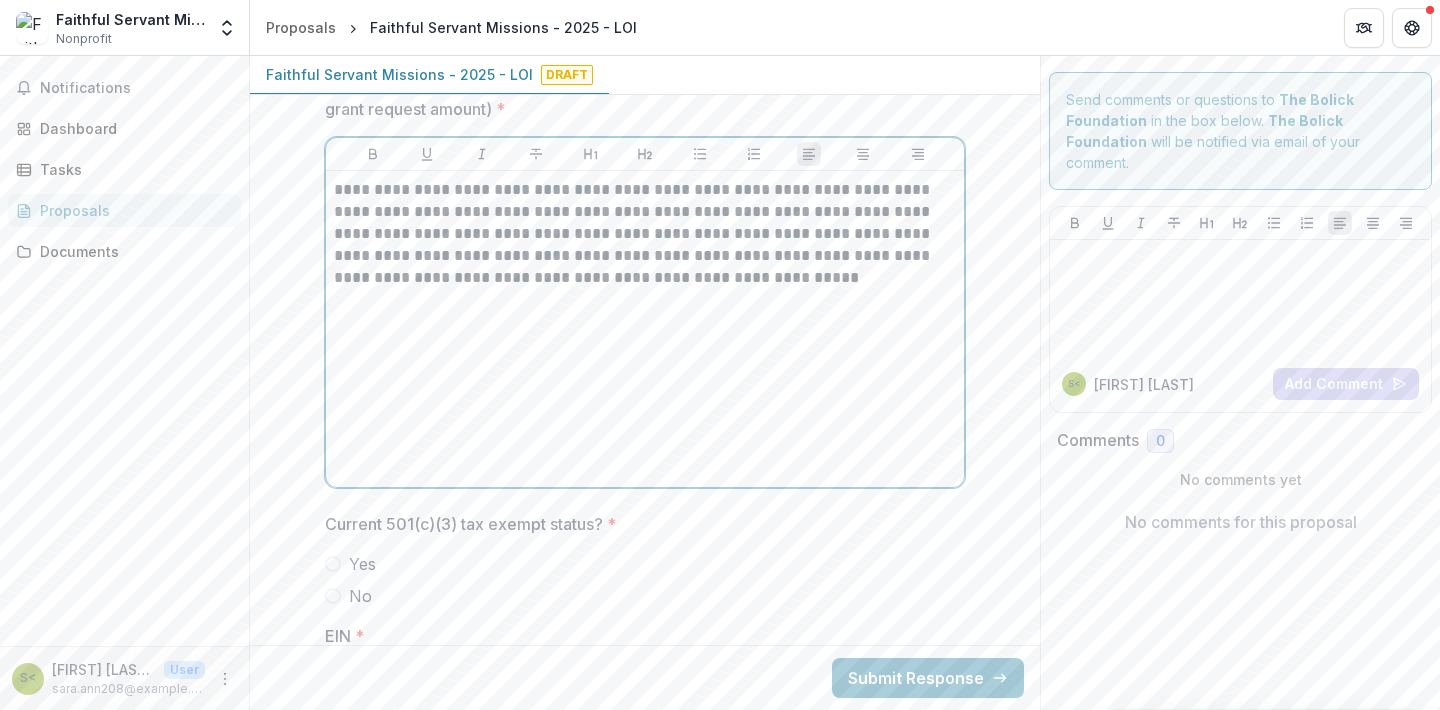 scroll, scrollTop: 1680, scrollLeft: 0, axis: vertical 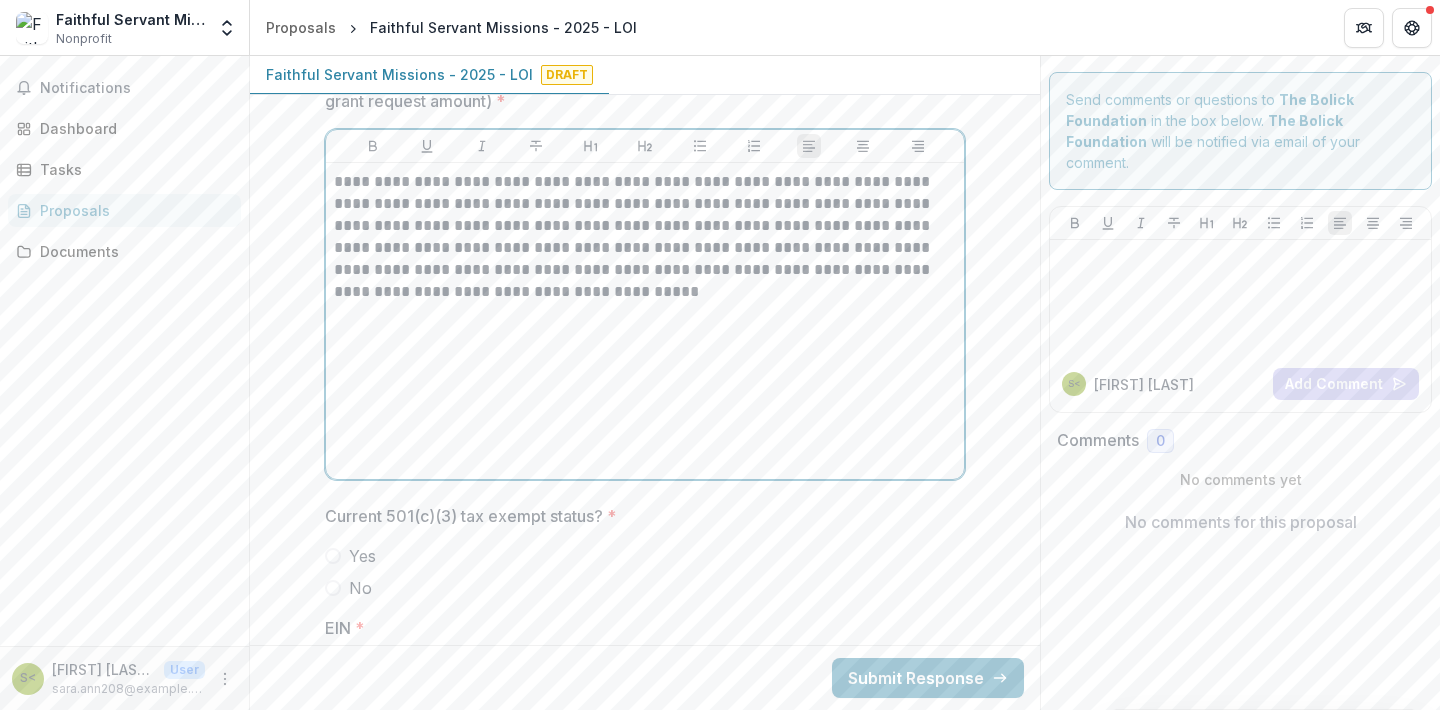 click on "**********" at bounding box center [645, 237] 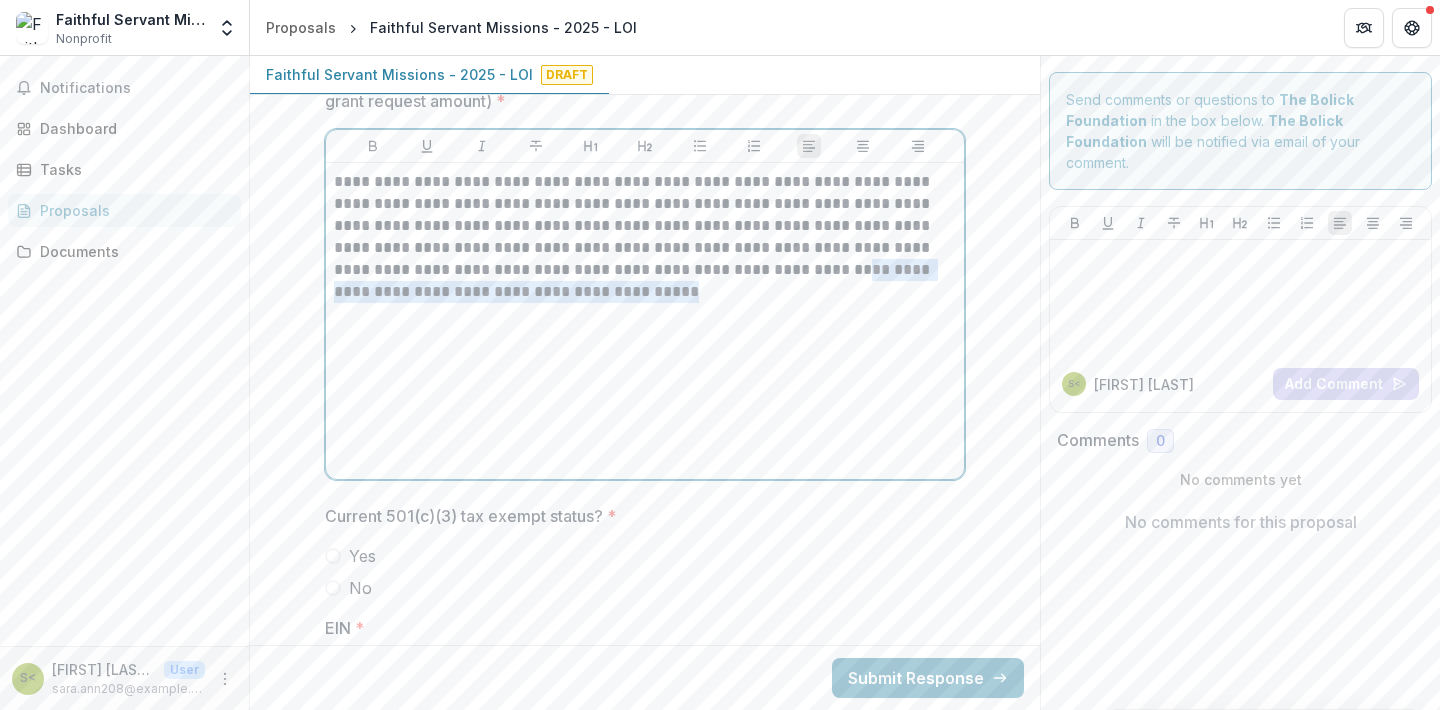 drag, startPoint x: 734, startPoint y: 267, endPoint x: 737, endPoint y: 301, distance: 34.132095 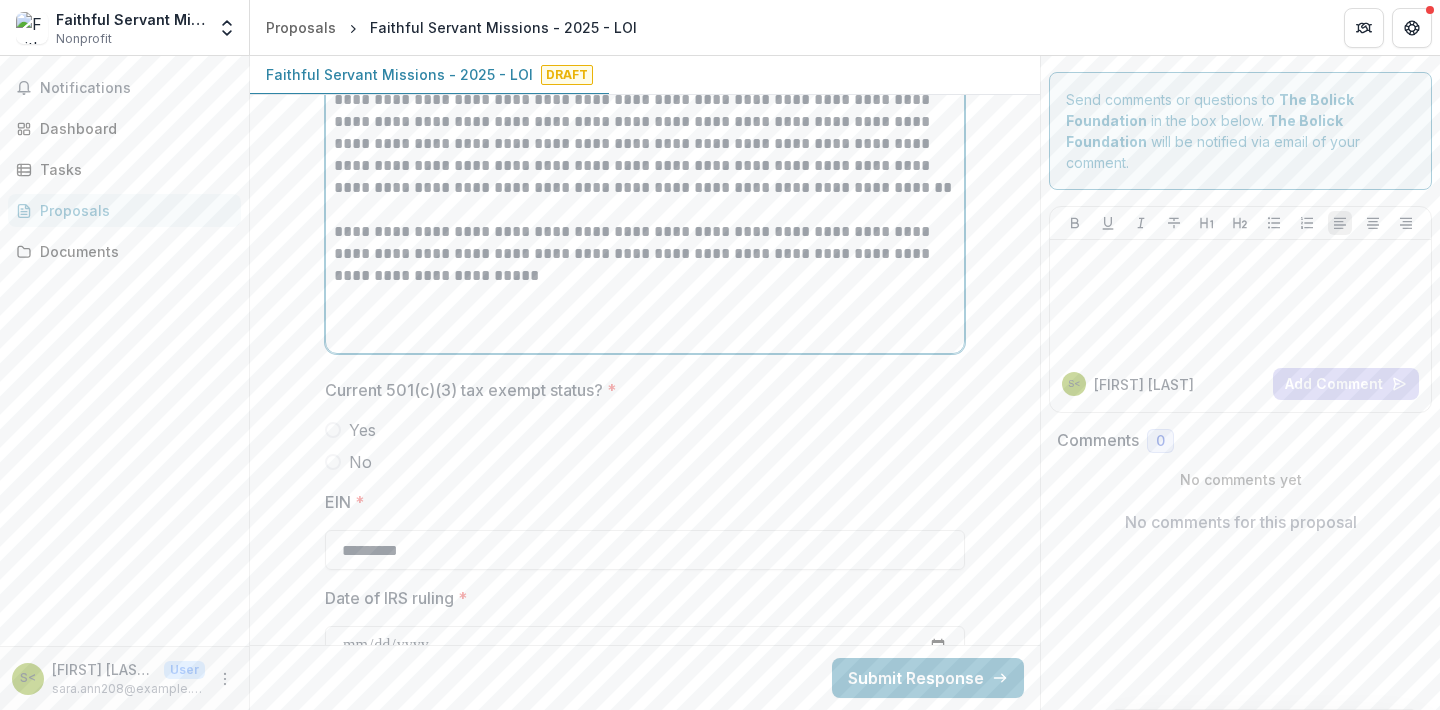 scroll, scrollTop: 1803, scrollLeft: 0, axis: vertical 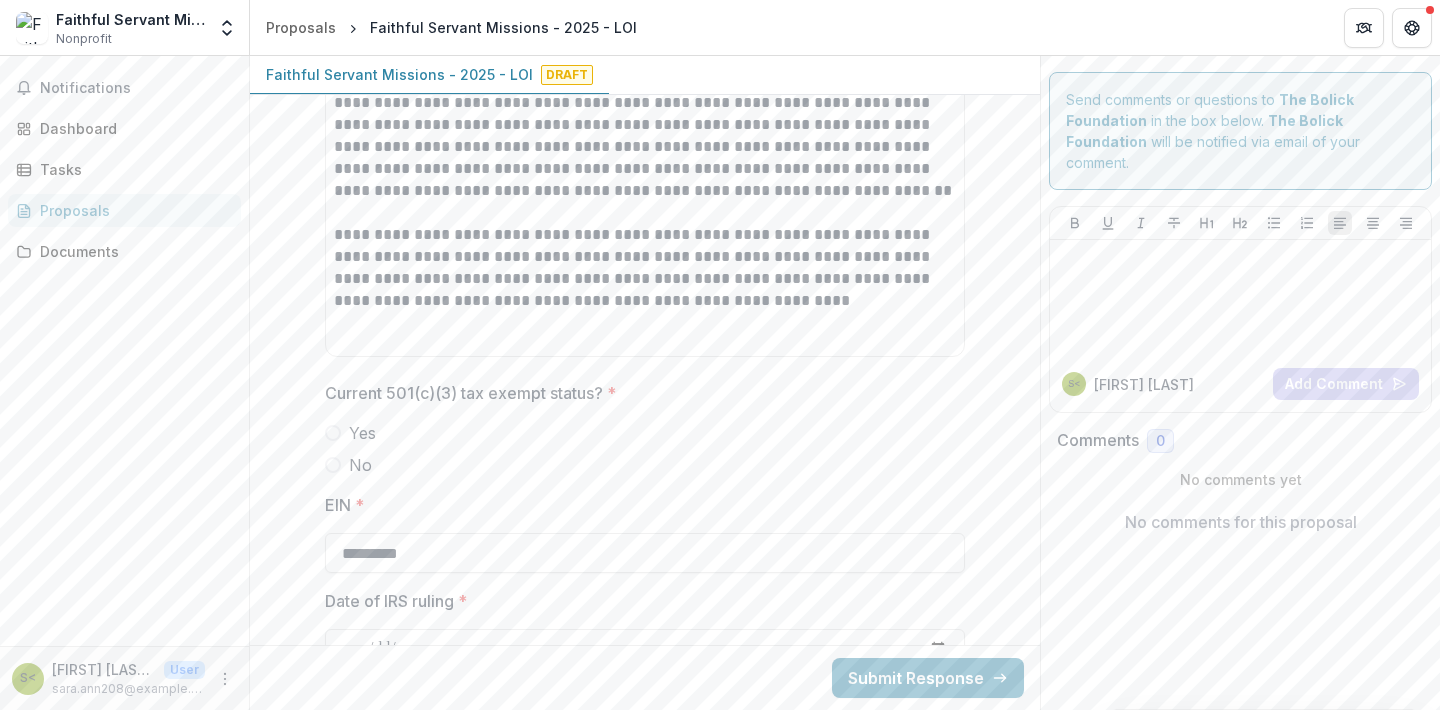 click on "Yes" at bounding box center [645, 433] 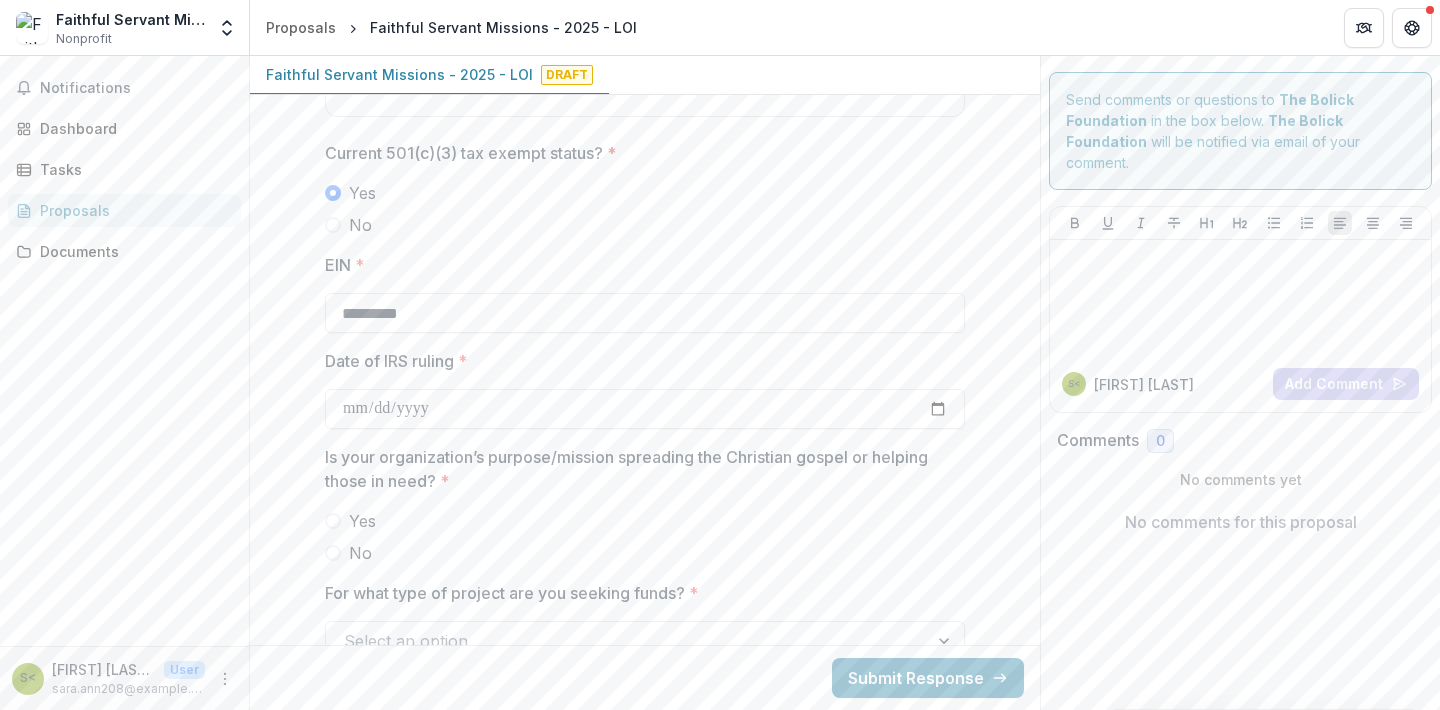 scroll, scrollTop: 2058, scrollLeft: 0, axis: vertical 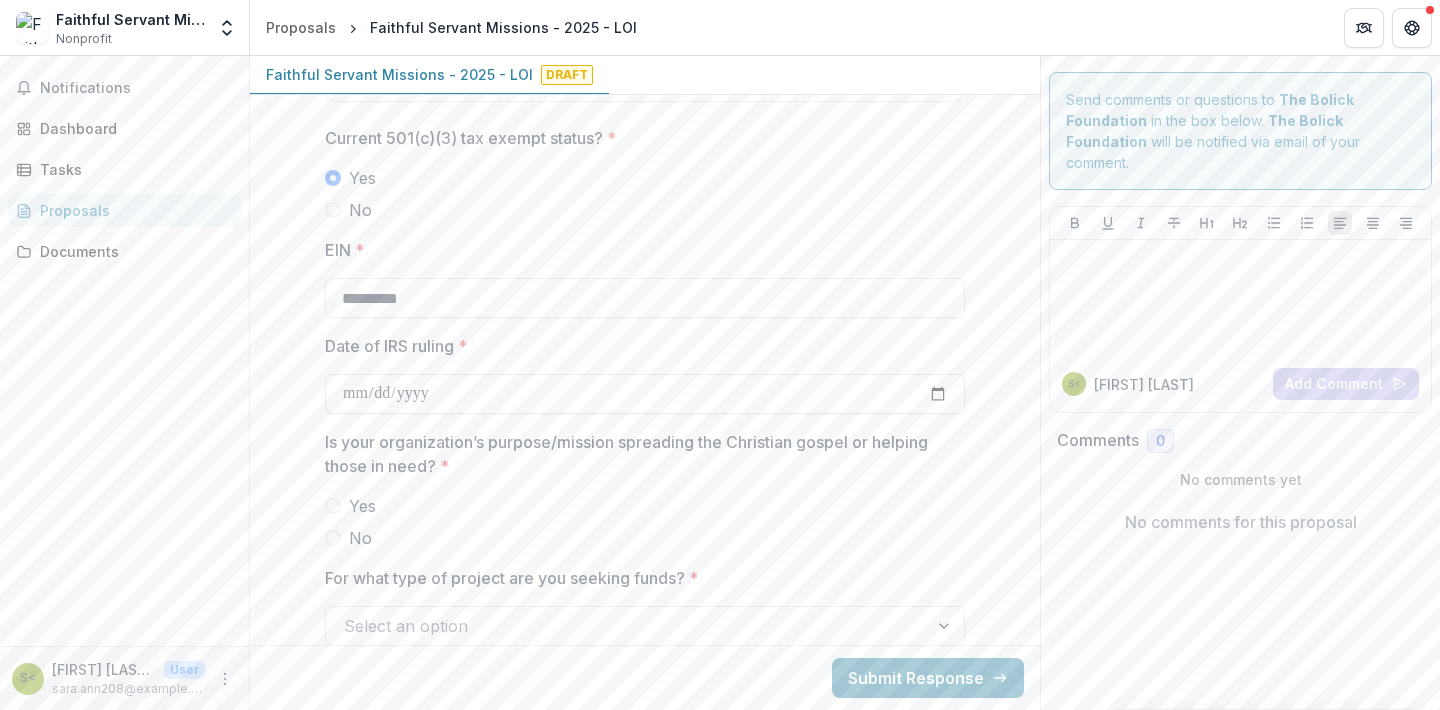 click on "Date of IRS ruling *" at bounding box center [645, 394] 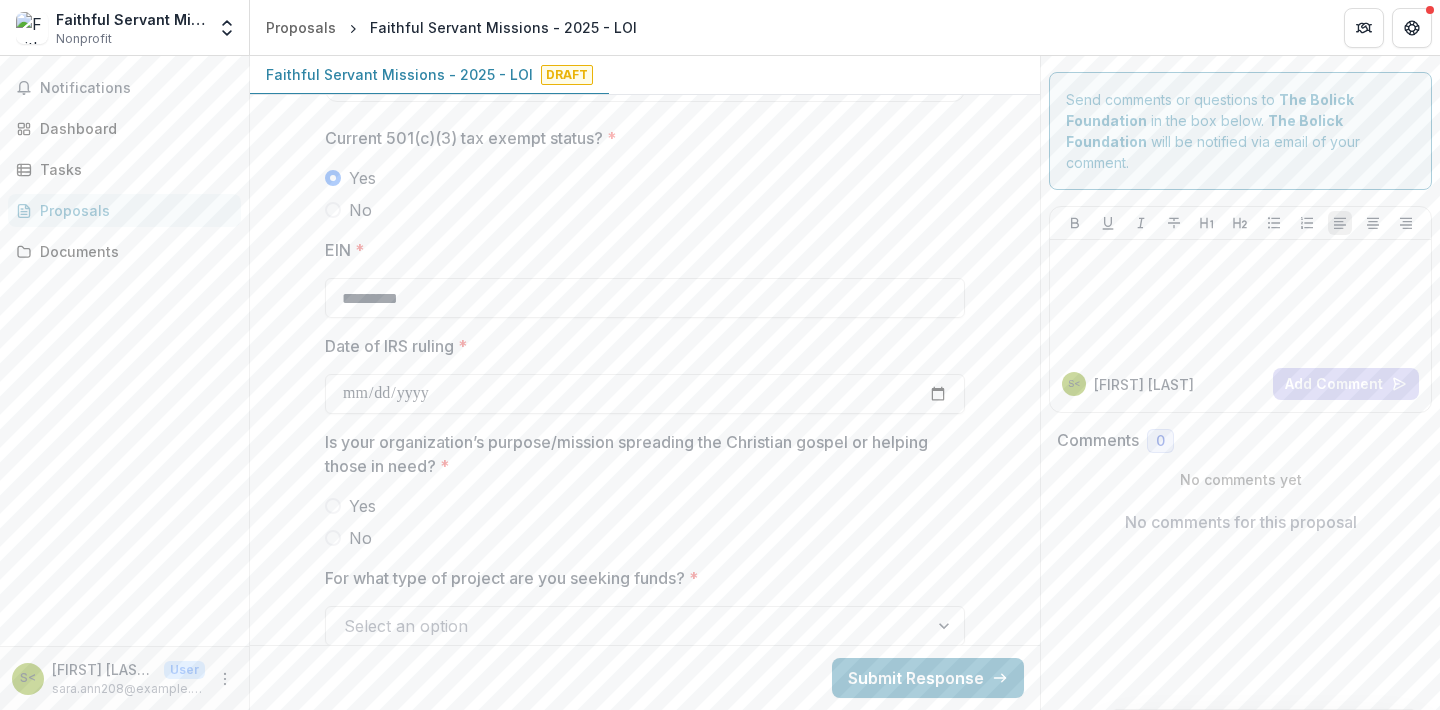 scroll, scrollTop: 2089, scrollLeft: 0, axis: vertical 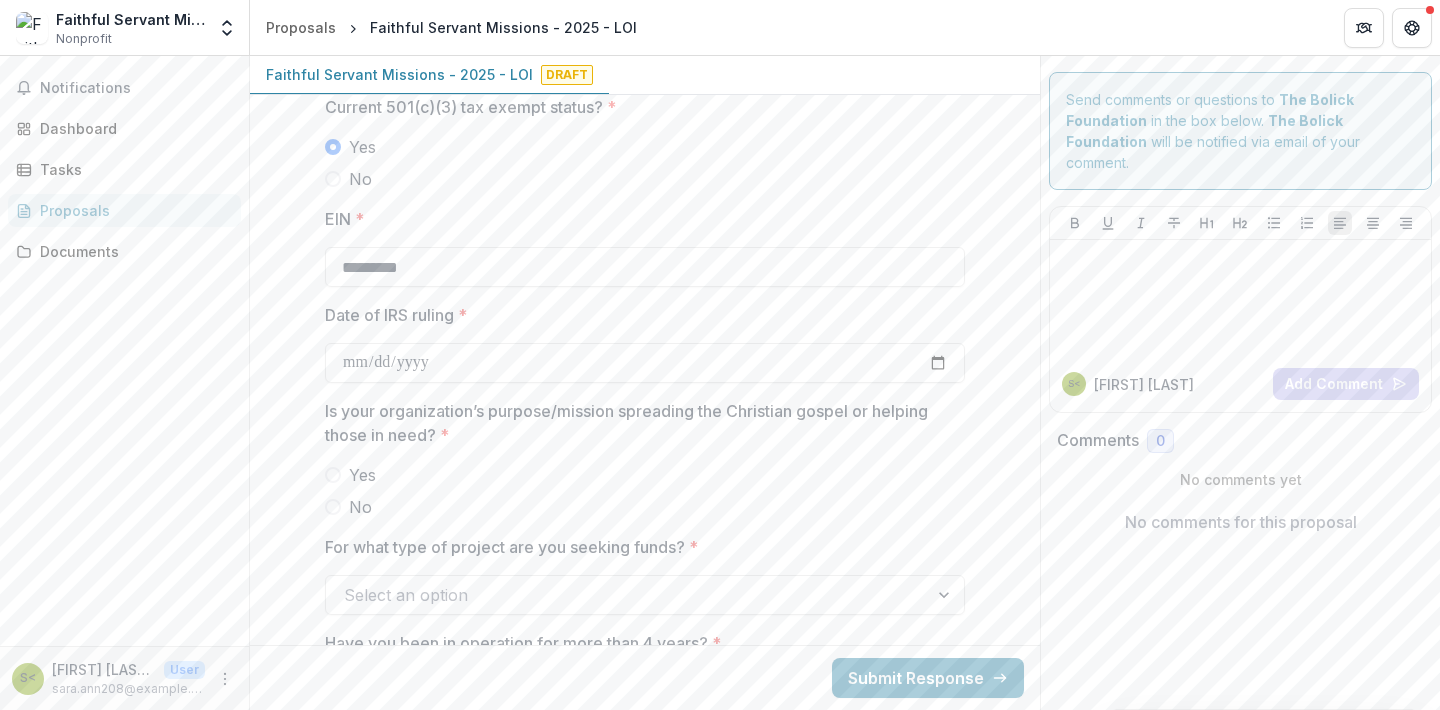 click at bounding box center [645, 459] 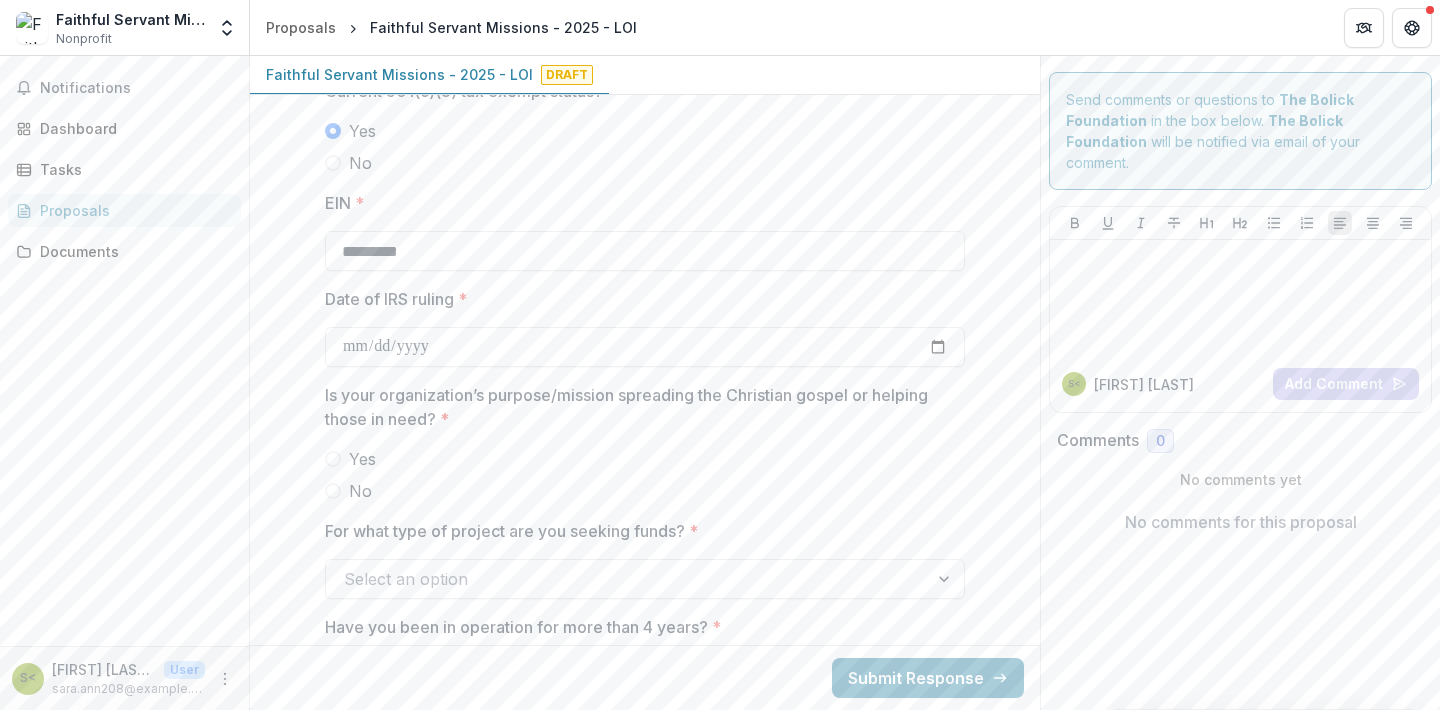 click at bounding box center (333, 459) 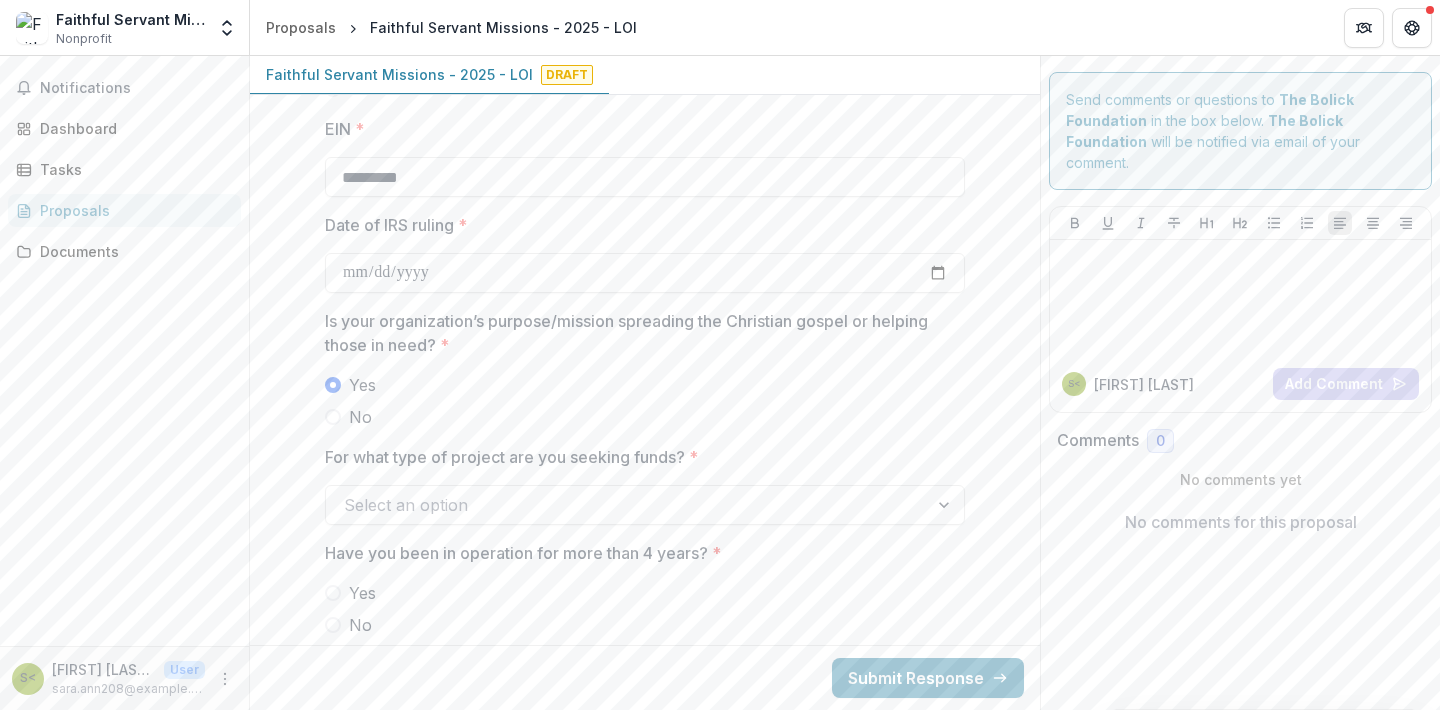 scroll, scrollTop: 2208, scrollLeft: 0, axis: vertical 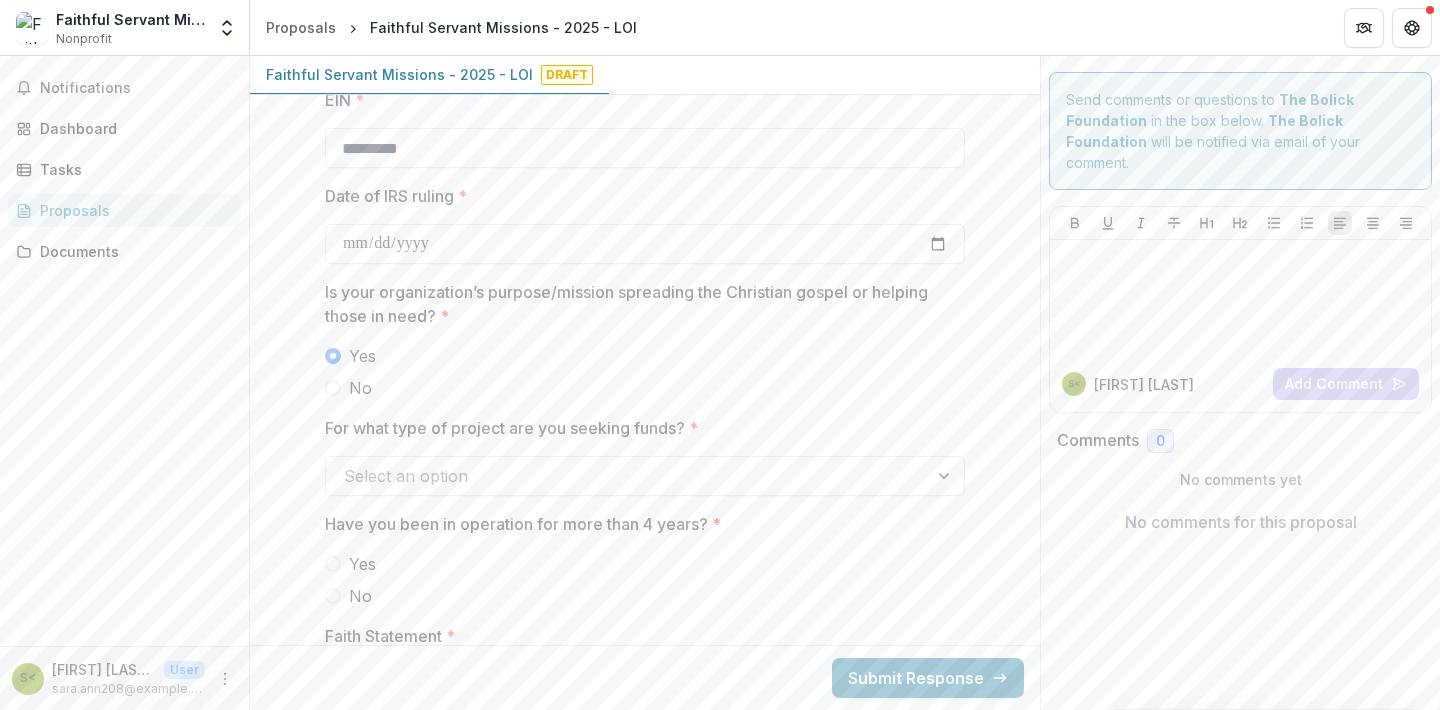 click at bounding box center (627, 476) 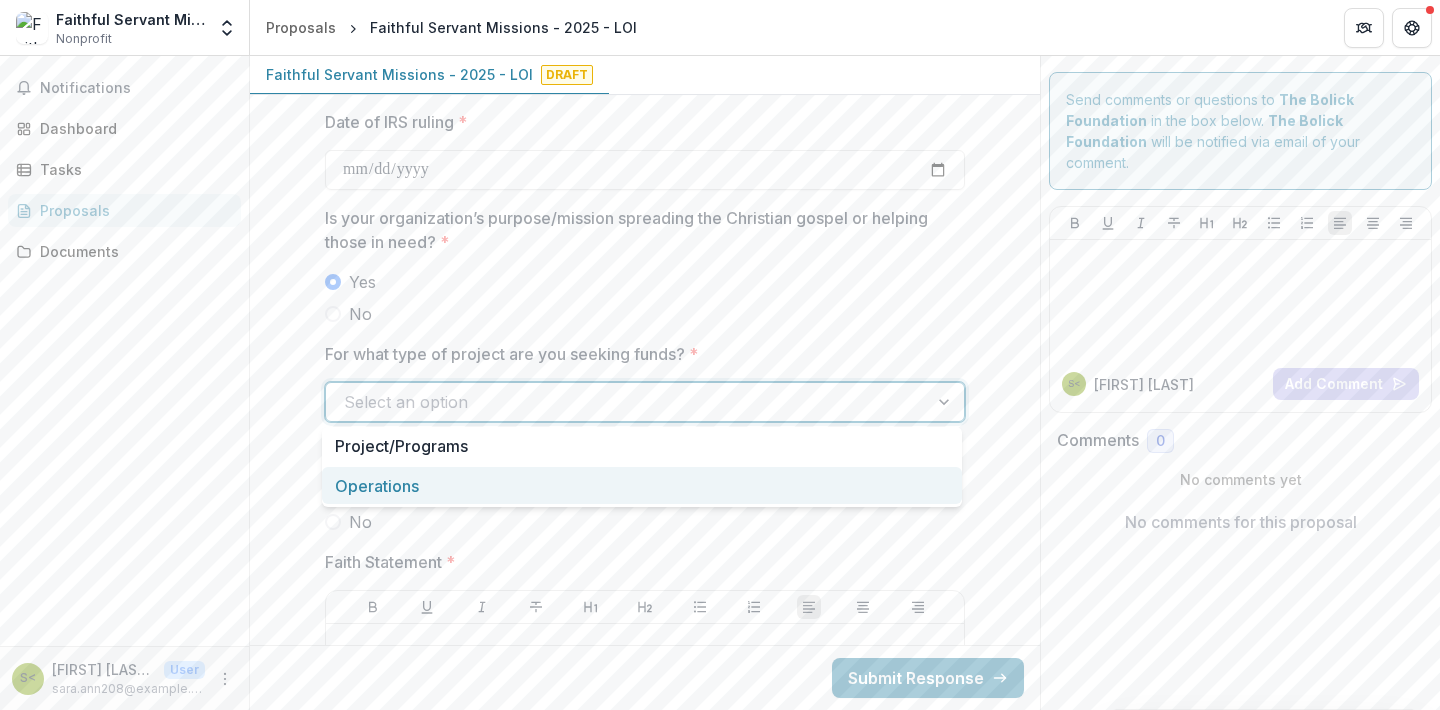 scroll, scrollTop: 2285, scrollLeft: 0, axis: vertical 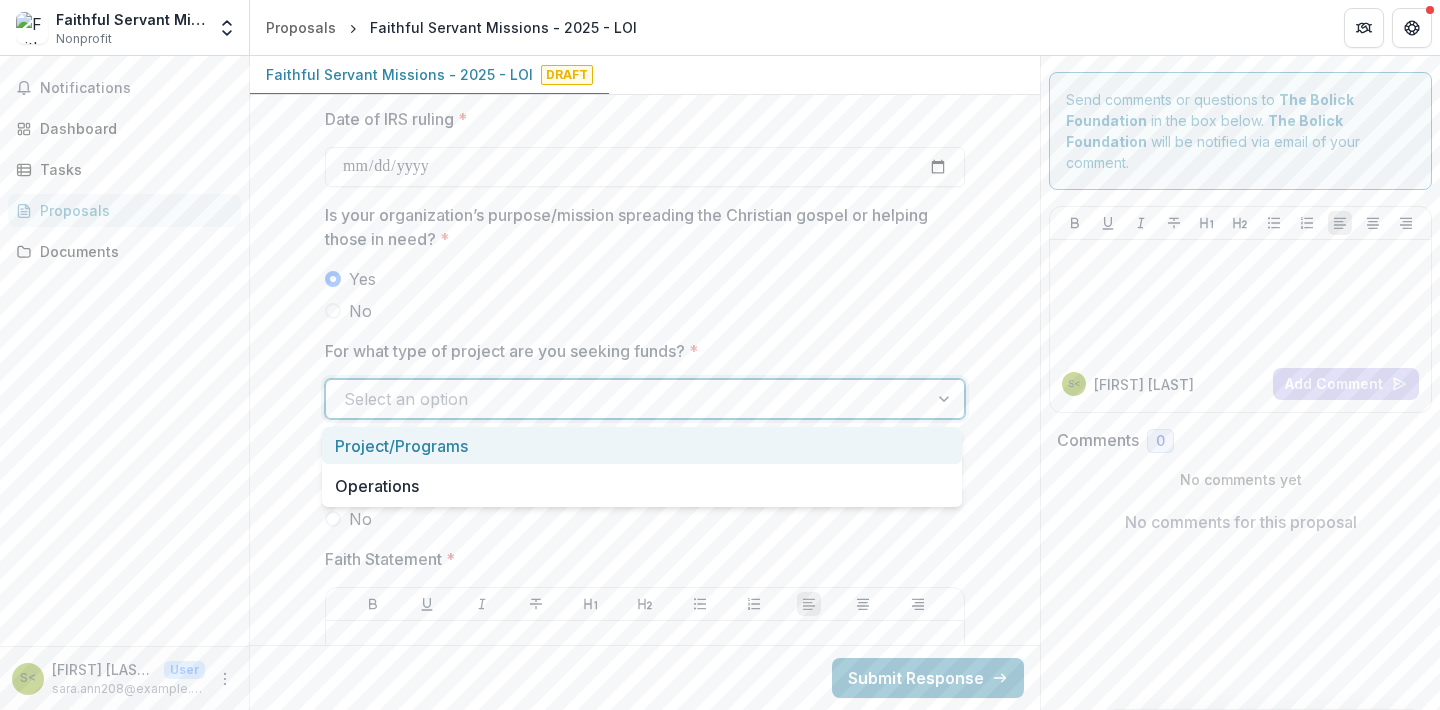 click on "Project/Programs" at bounding box center (642, 445) 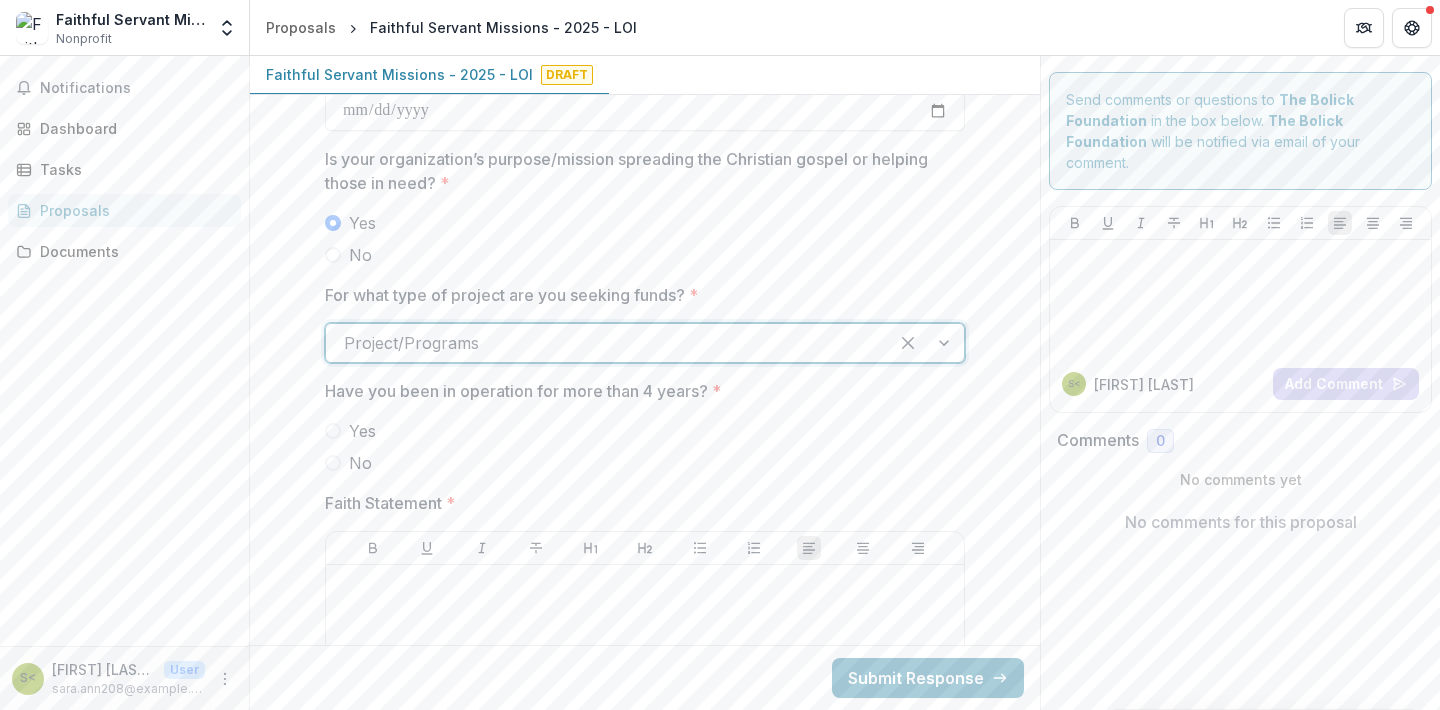 click on "Yes" at bounding box center [362, 431] 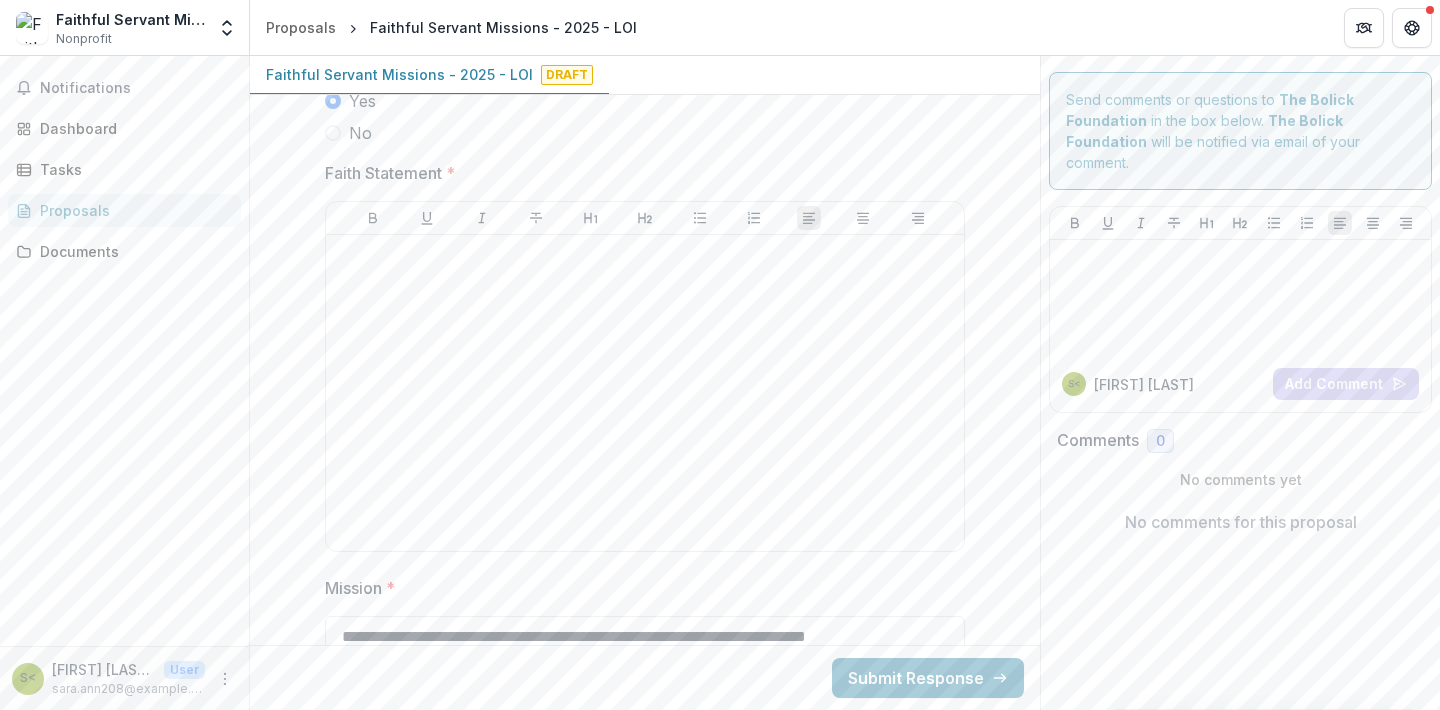 scroll, scrollTop: 2657, scrollLeft: 0, axis: vertical 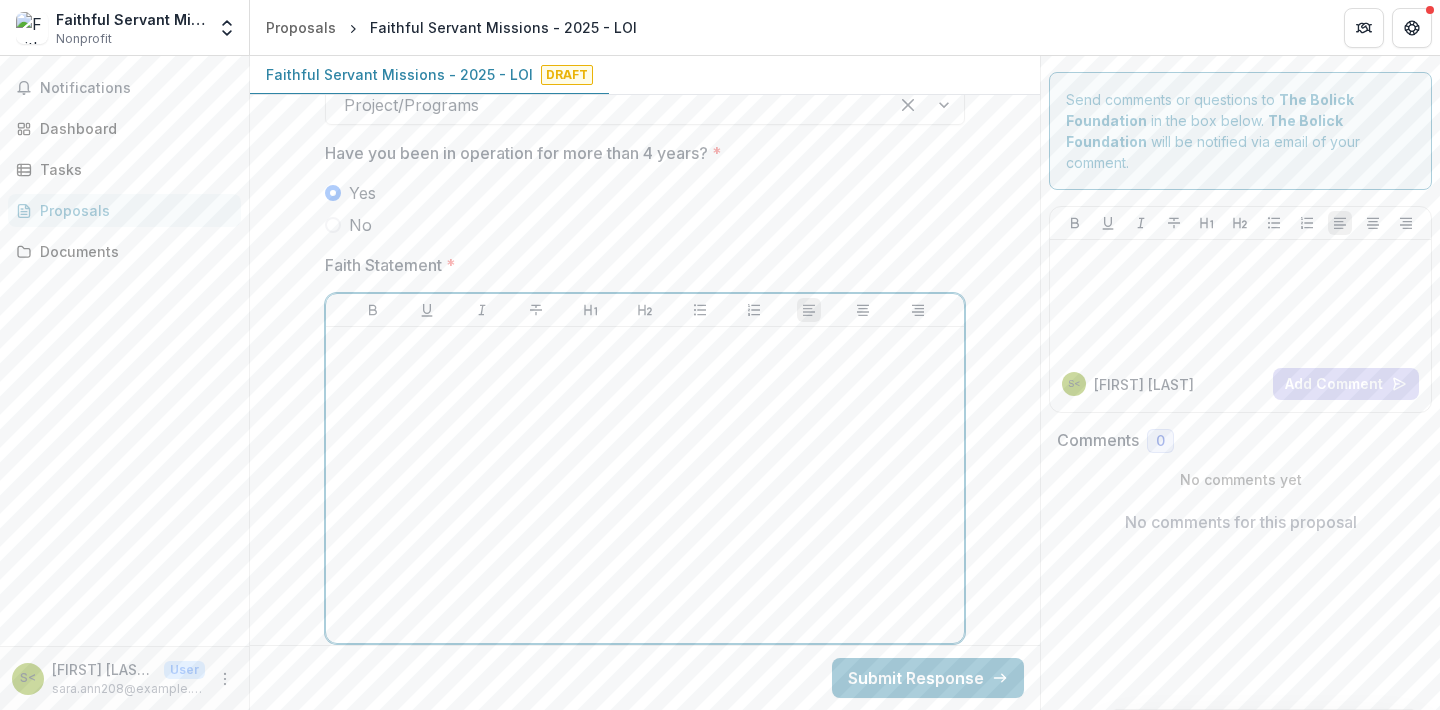 click at bounding box center (645, 485) 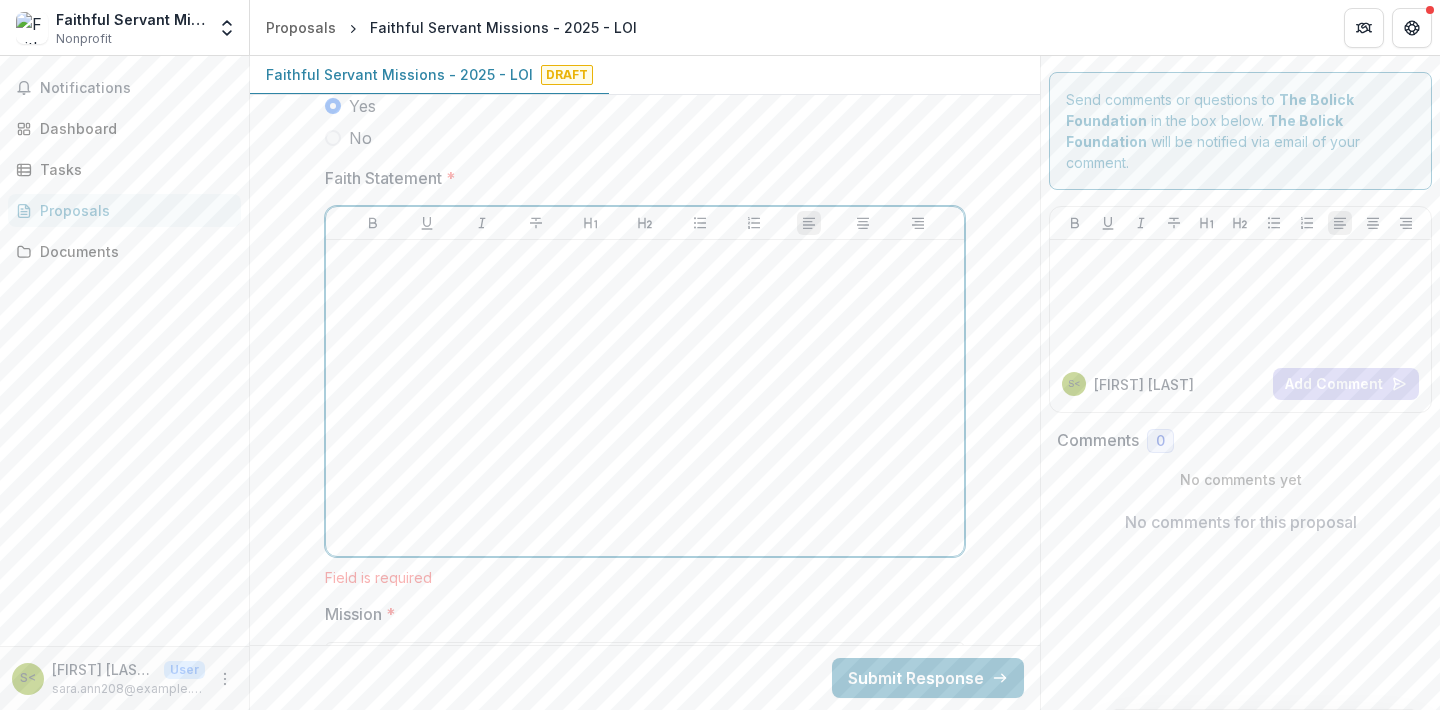 scroll, scrollTop: 2659, scrollLeft: 0, axis: vertical 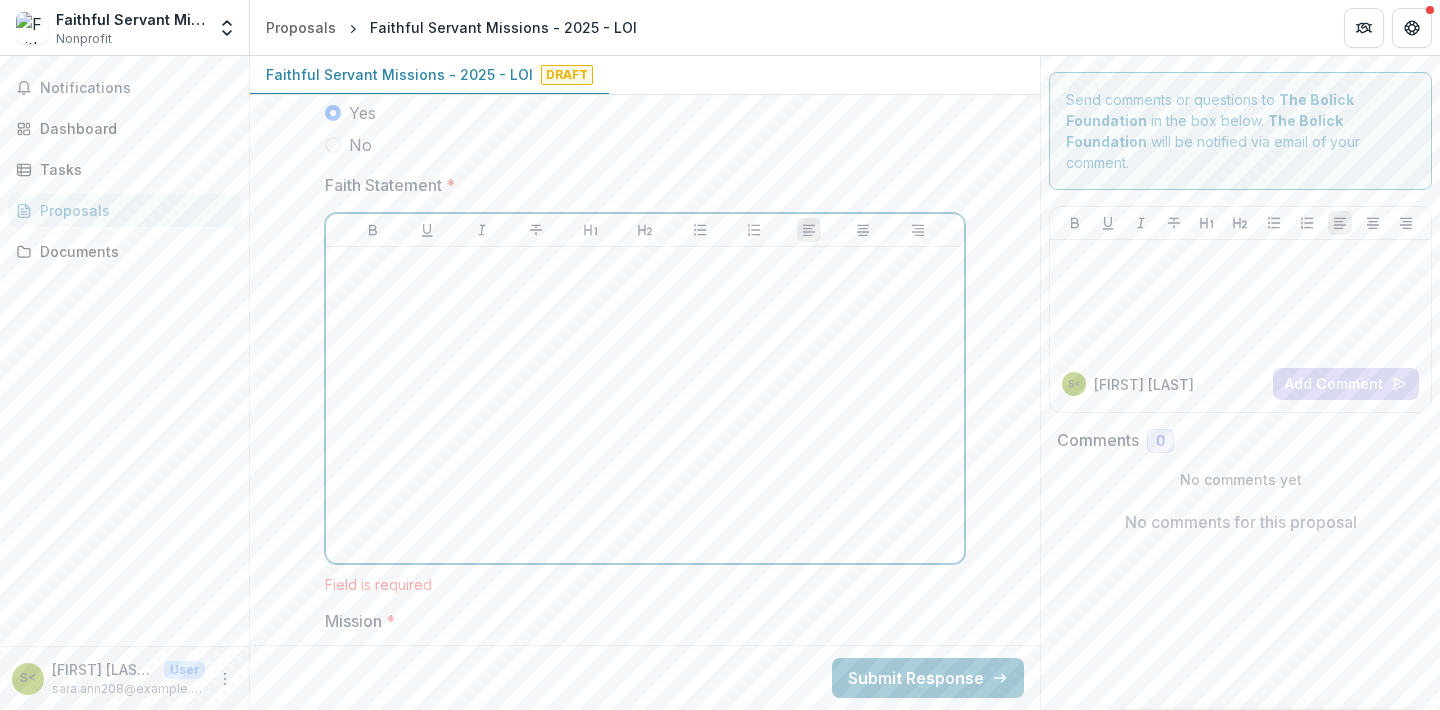 click at bounding box center [645, 405] 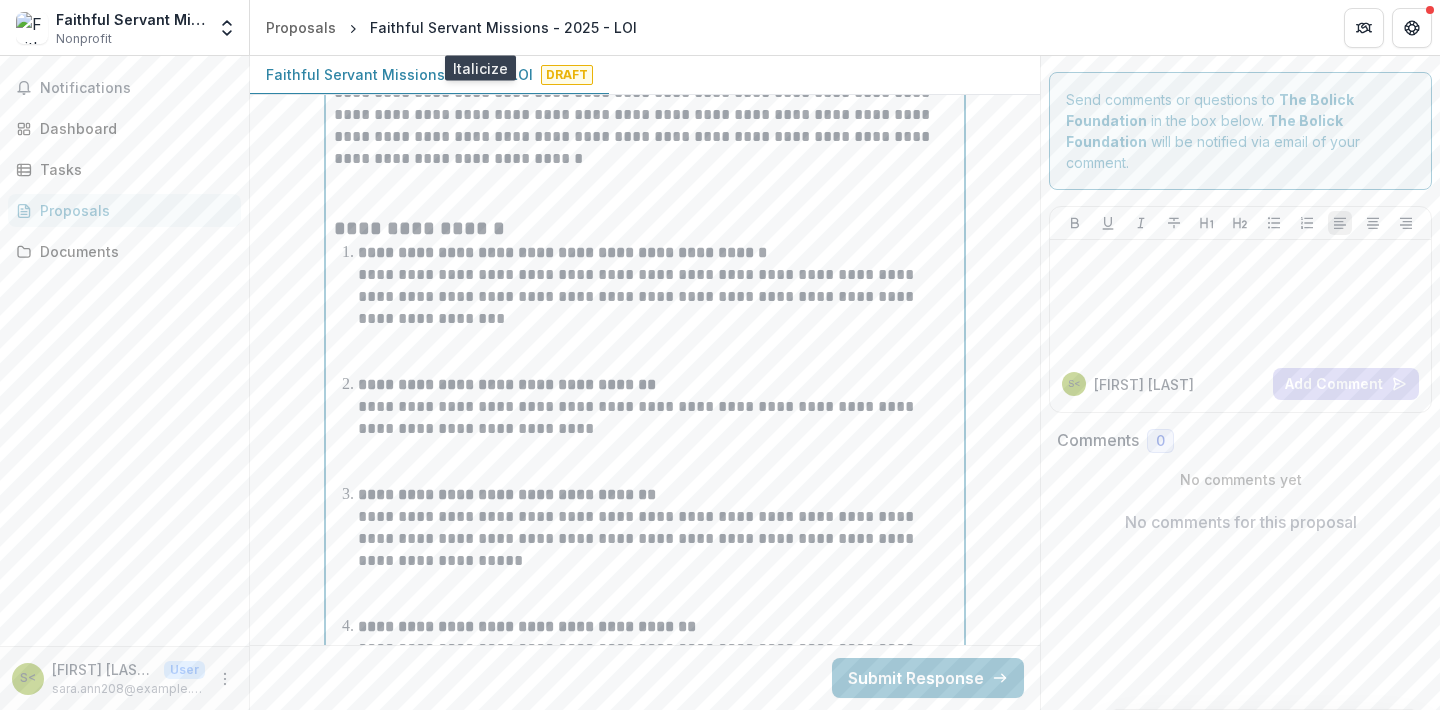 scroll, scrollTop: 2900, scrollLeft: 0, axis: vertical 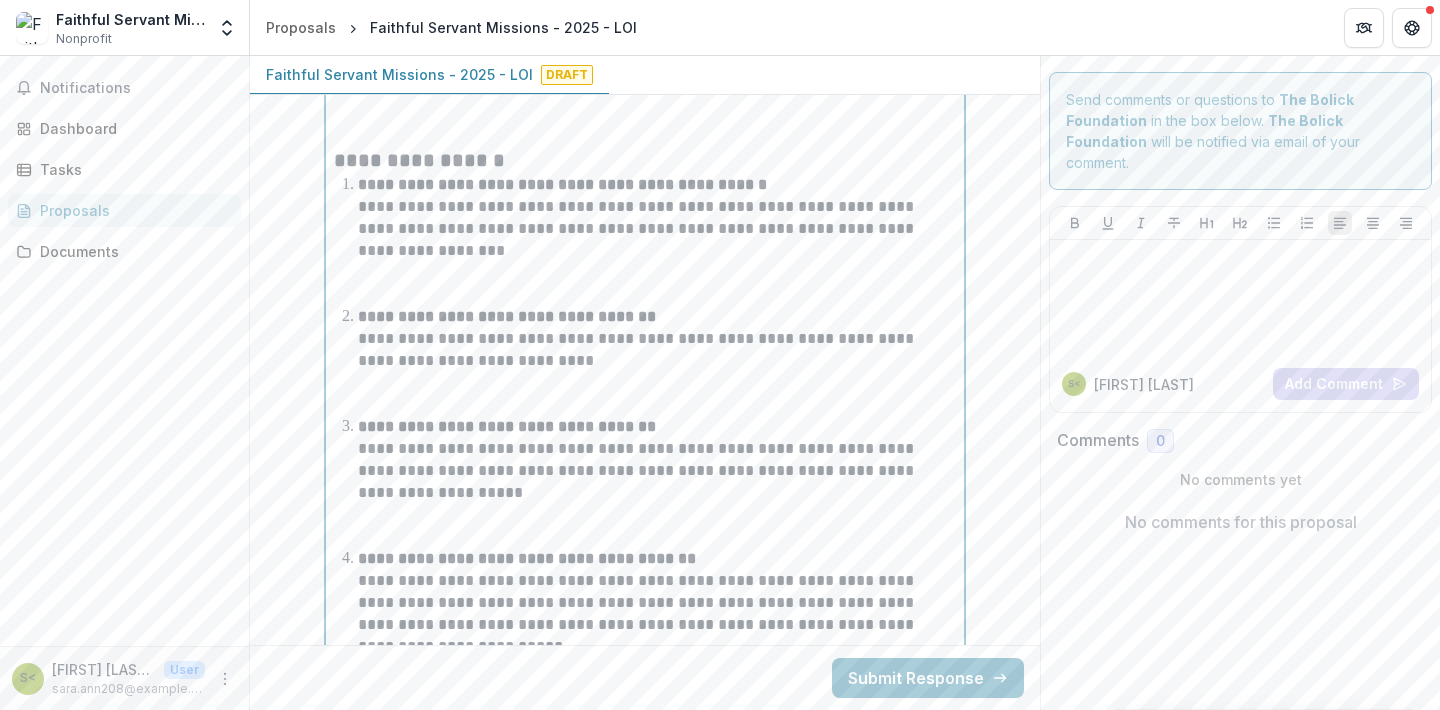click on "**********" at bounding box center (657, 240) 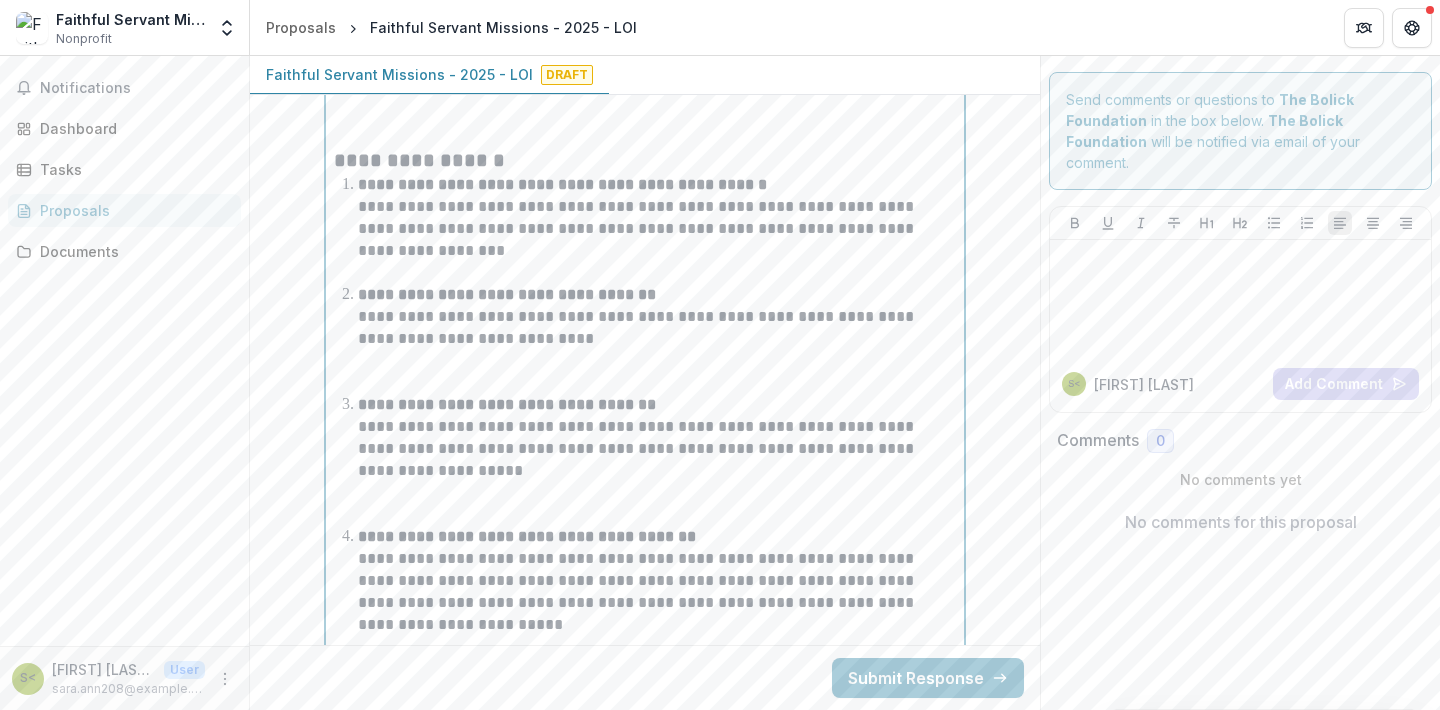 click on "**********" at bounding box center (657, 339) 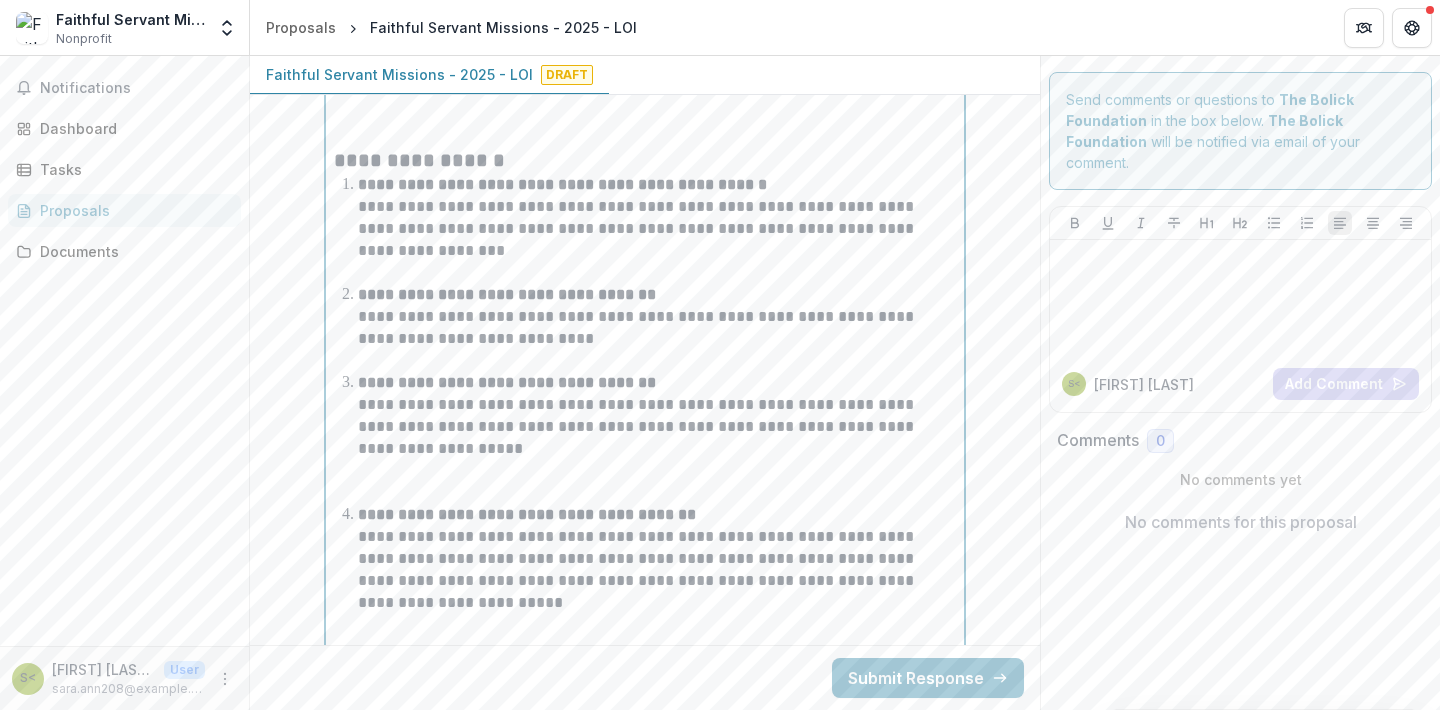 click on "**********" at bounding box center (657, 438) 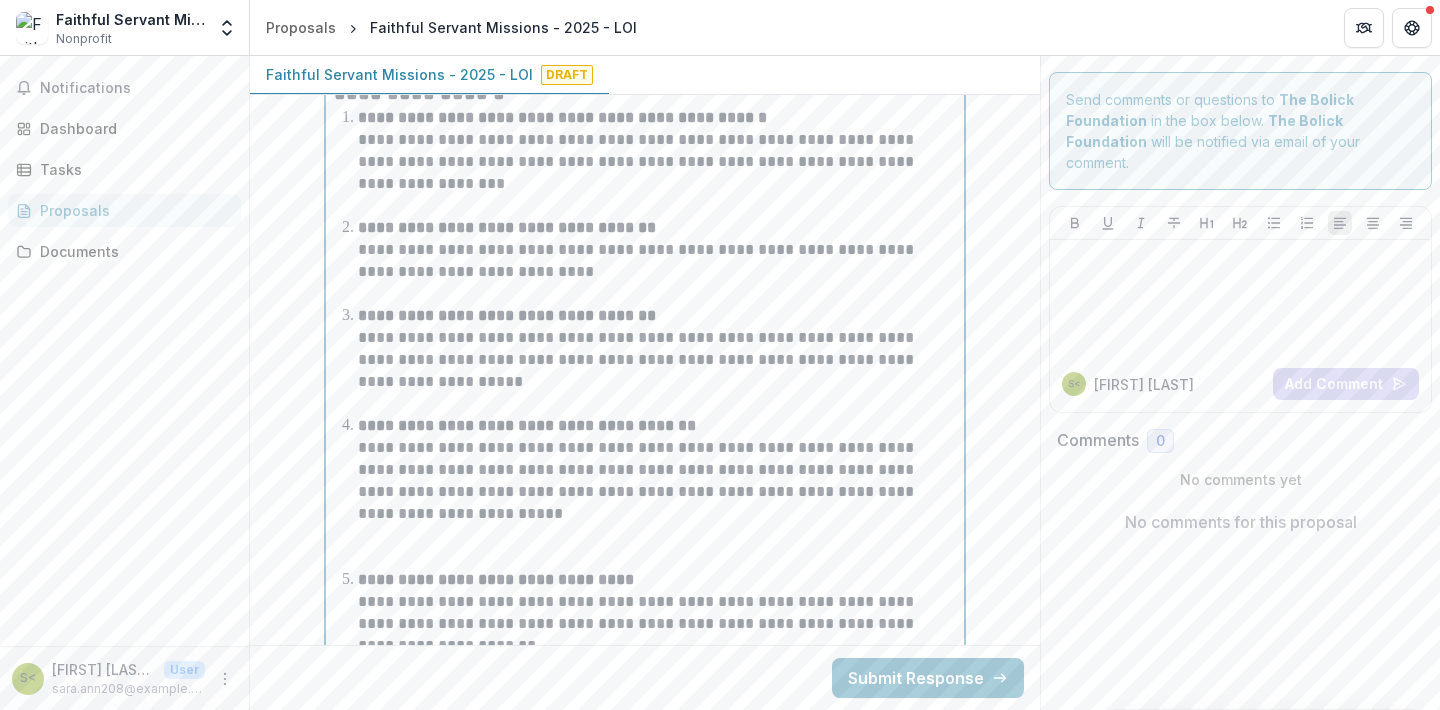 scroll, scrollTop: 3038, scrollLeft: 0, axis: vertical 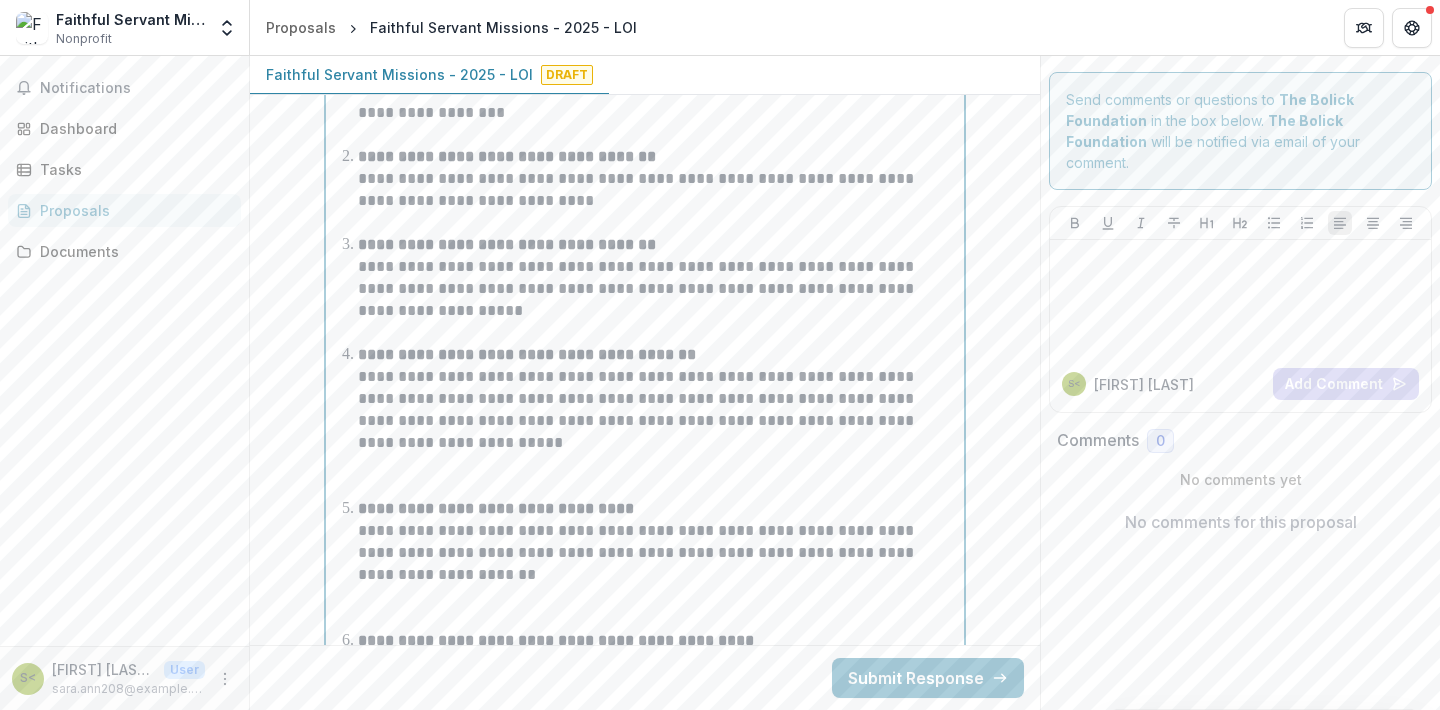 click on "**********" at bounding box center [657, 421] 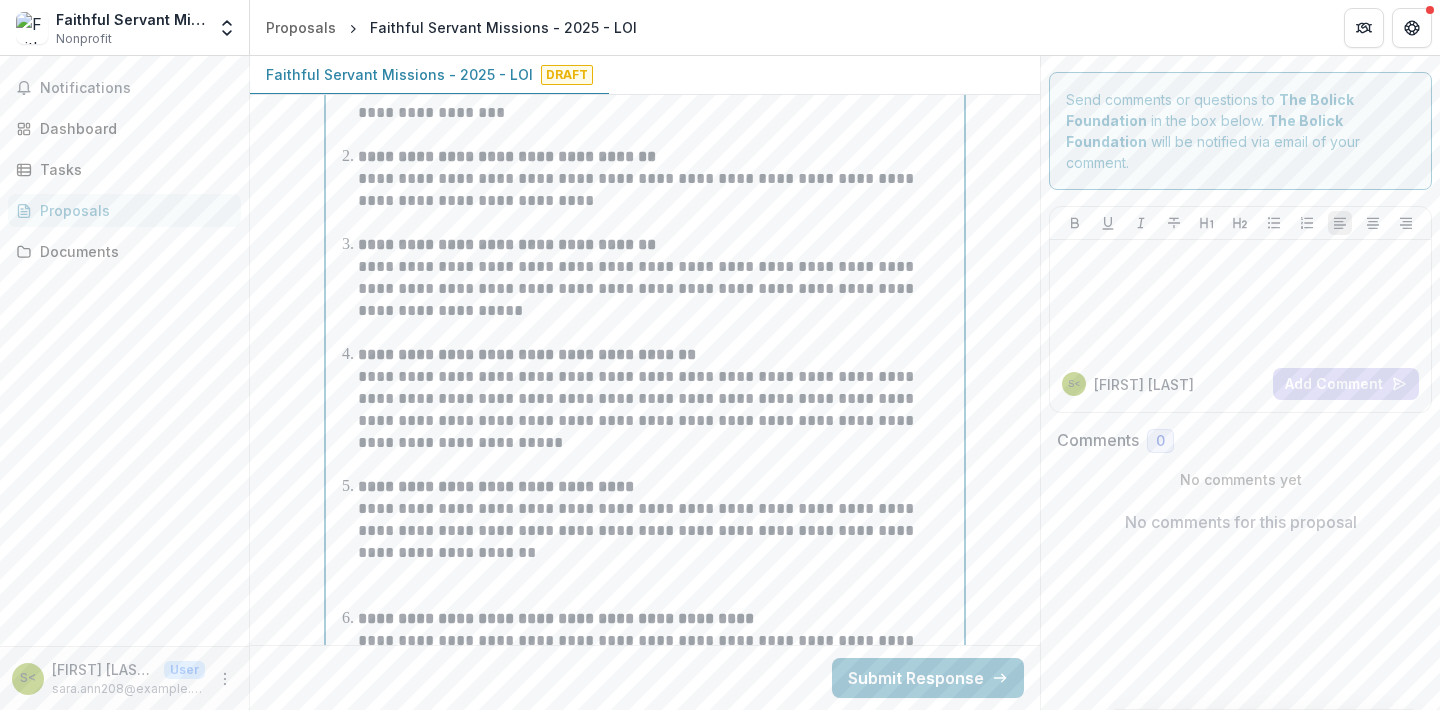scroll, scrollTop: 3172, scrollLeft: 0, axis: vertical 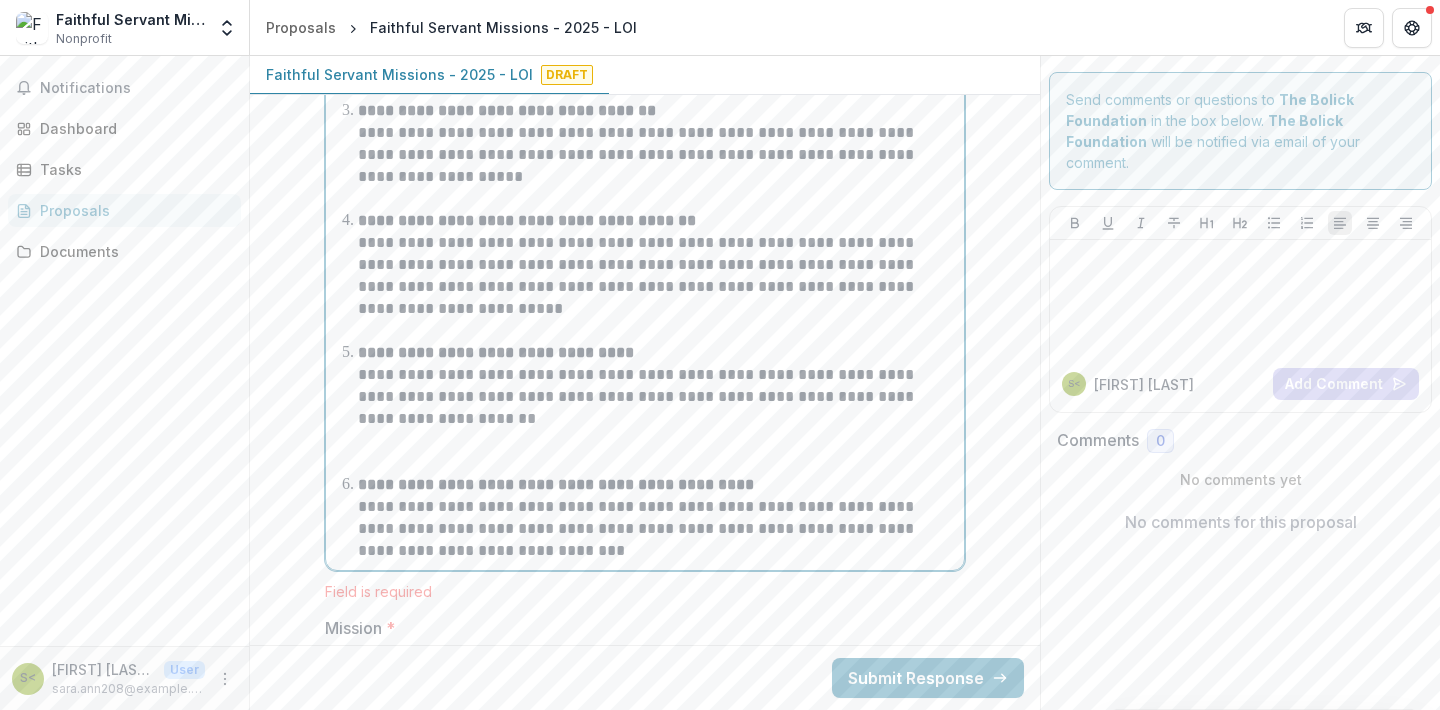 click on "**********" at bounding box center [657, 408] 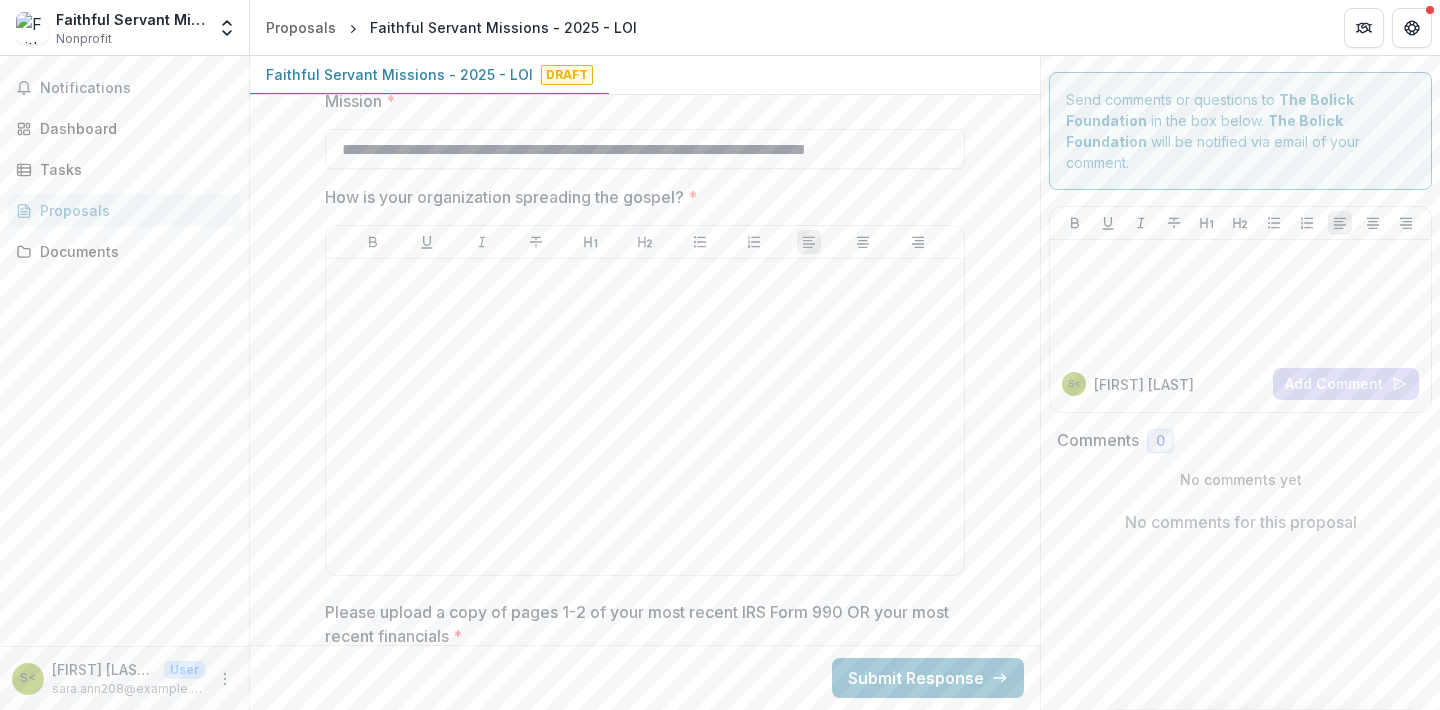 scroll, scrollTop: 3683, scrollLeft: 0, axis: vertical 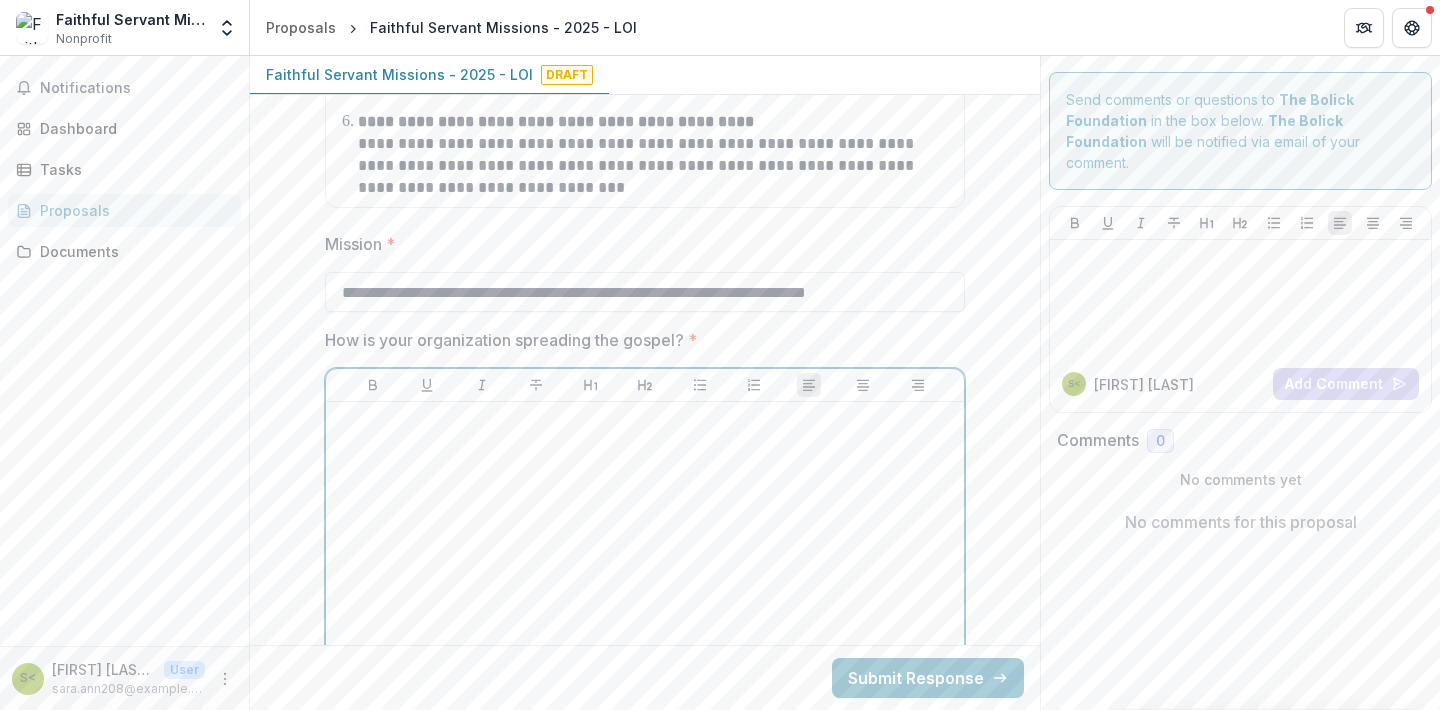 click at bounding box center (645, 560) 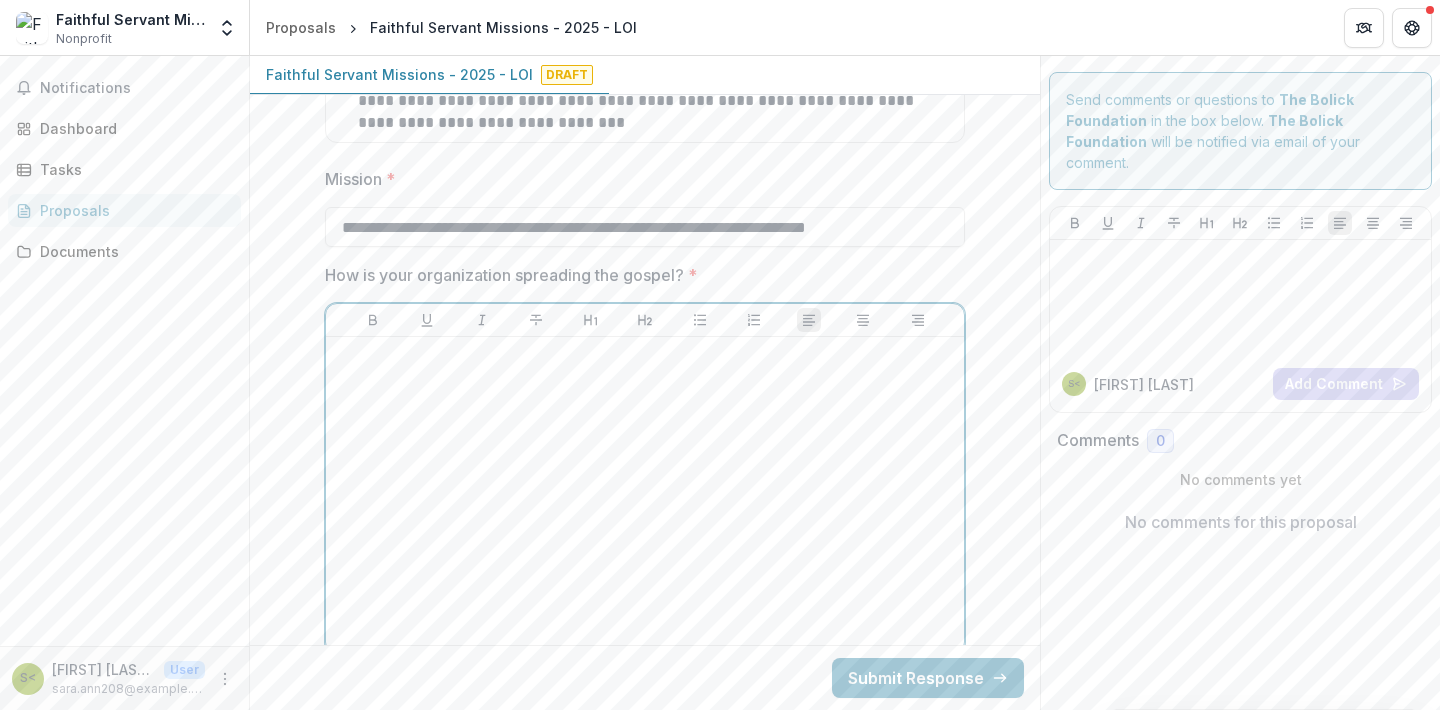 scroll, scrollTop: 3597, scrollLeft: 0, axis: vertical 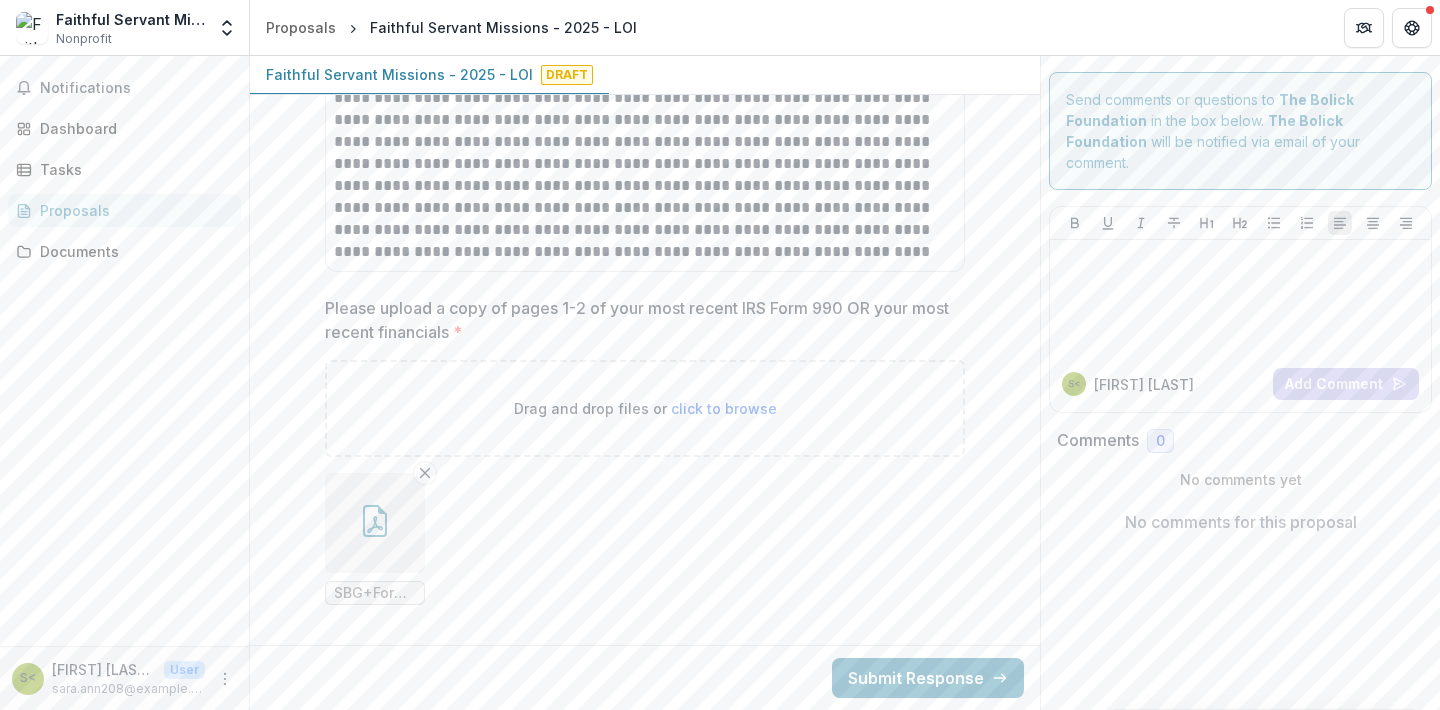 click on "SBG+Form+990+2.pdf" at bounding box center [645, 539] 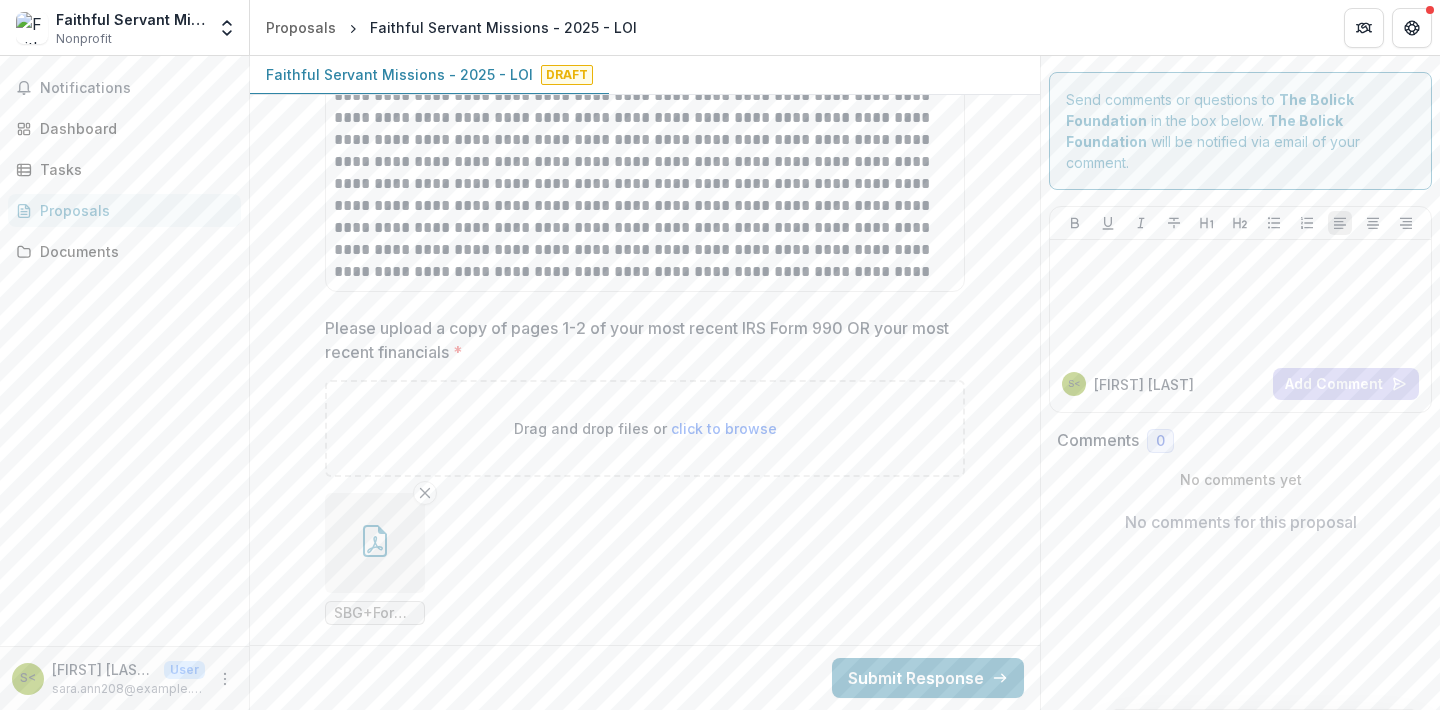 scroll, scrollTop: 4034, scrollLeft: 0, axis: vertical 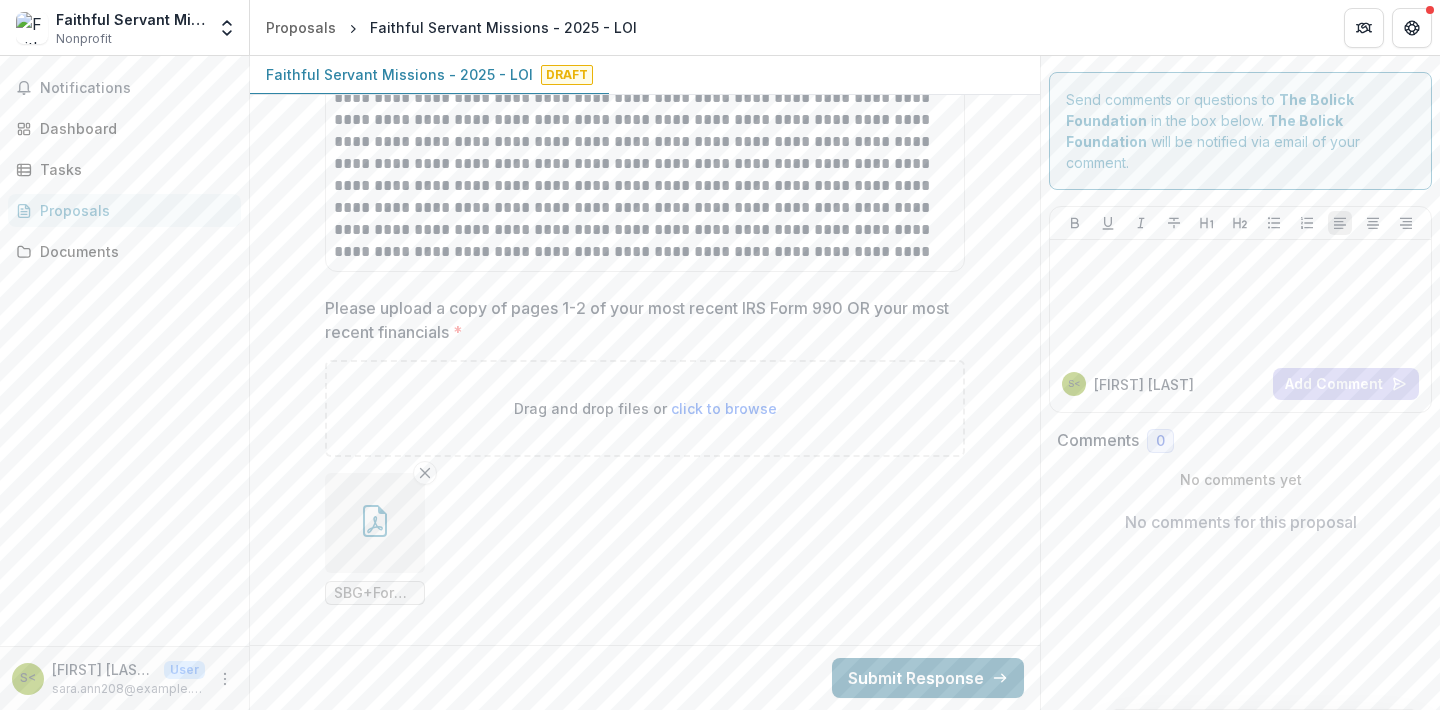 click on "Submit Response" at bounding box center (928, 678) 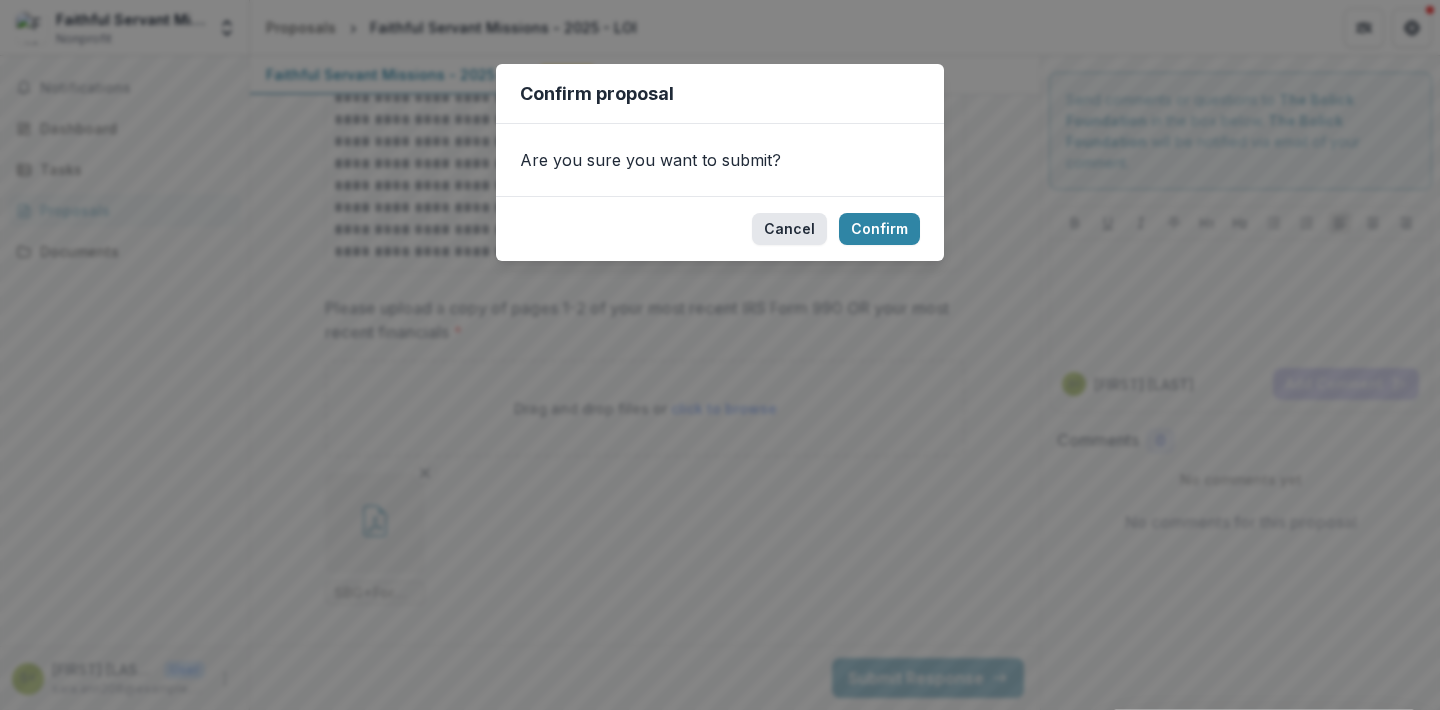 click on "Cancel" at bounding box center (789, 229) 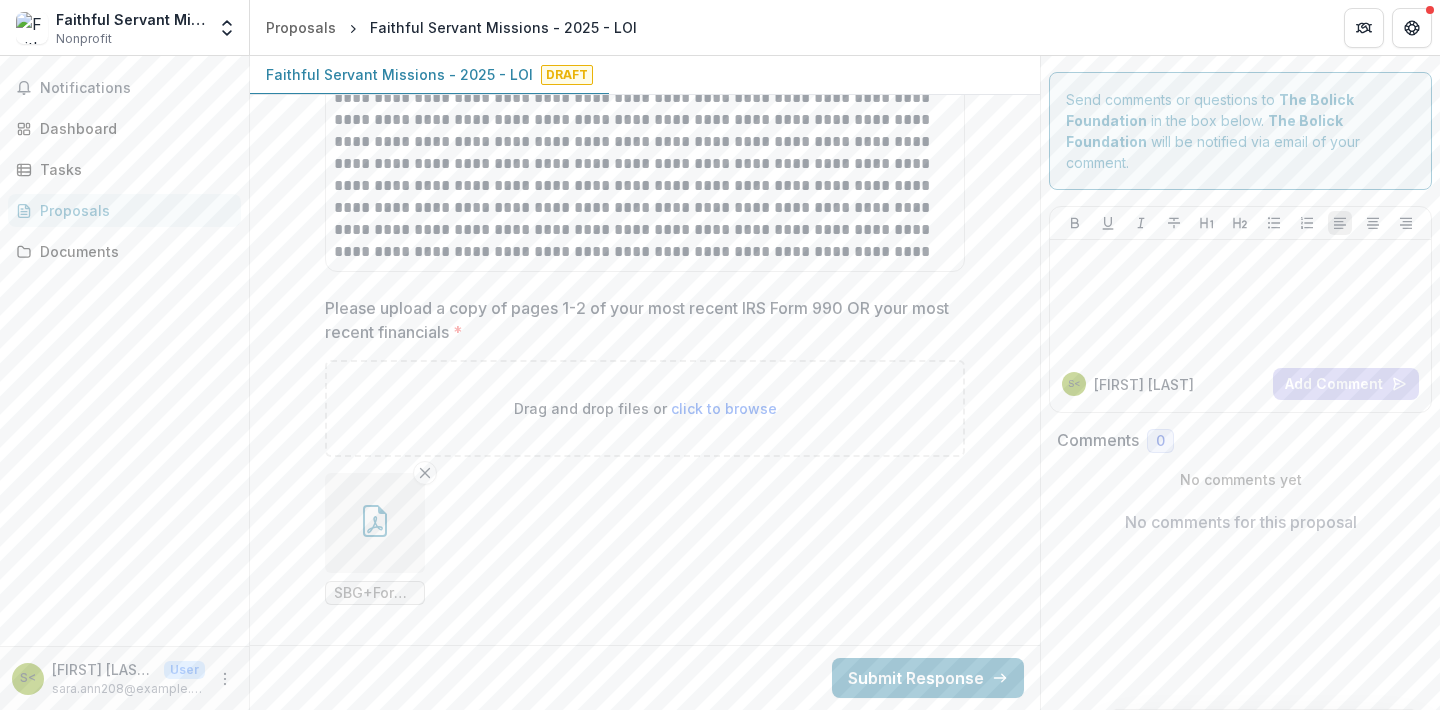click 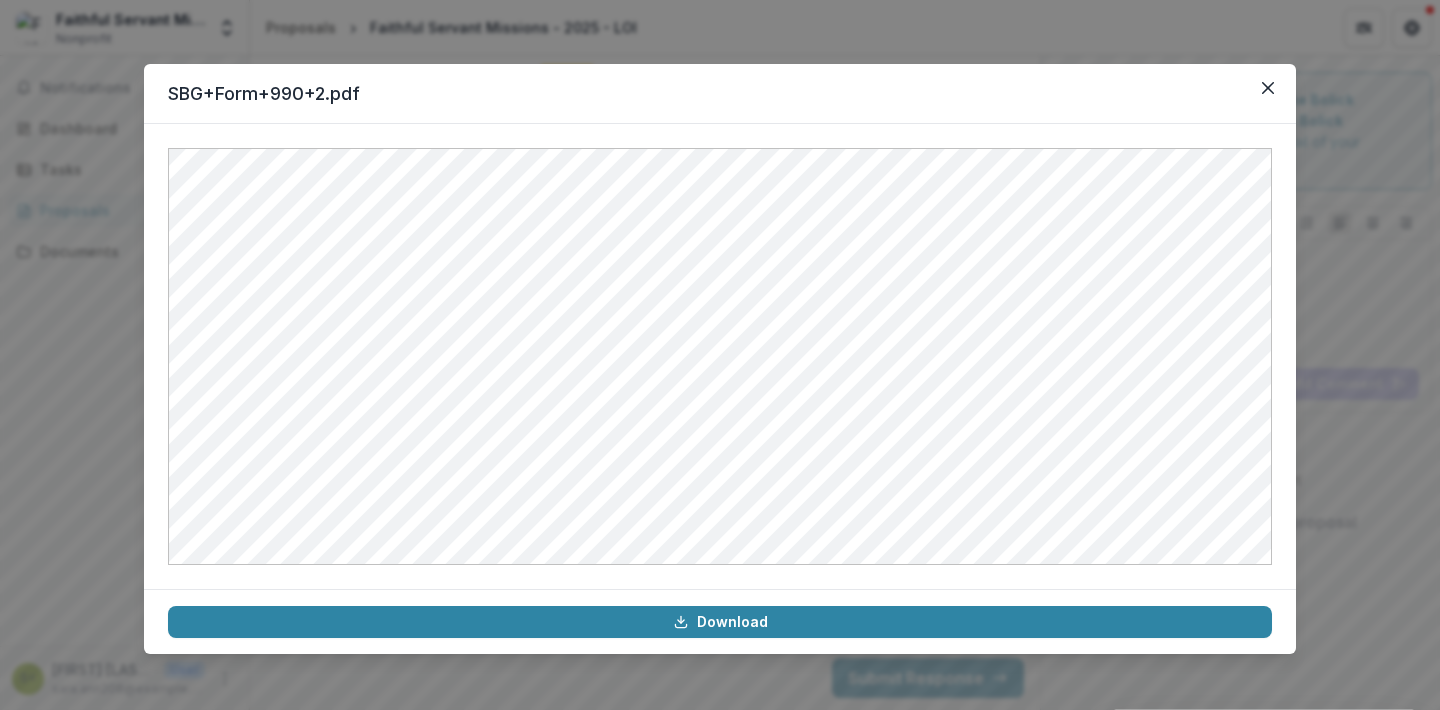 click on "SBG+Form+990+2.pdf" at bounding box center (720, 94) 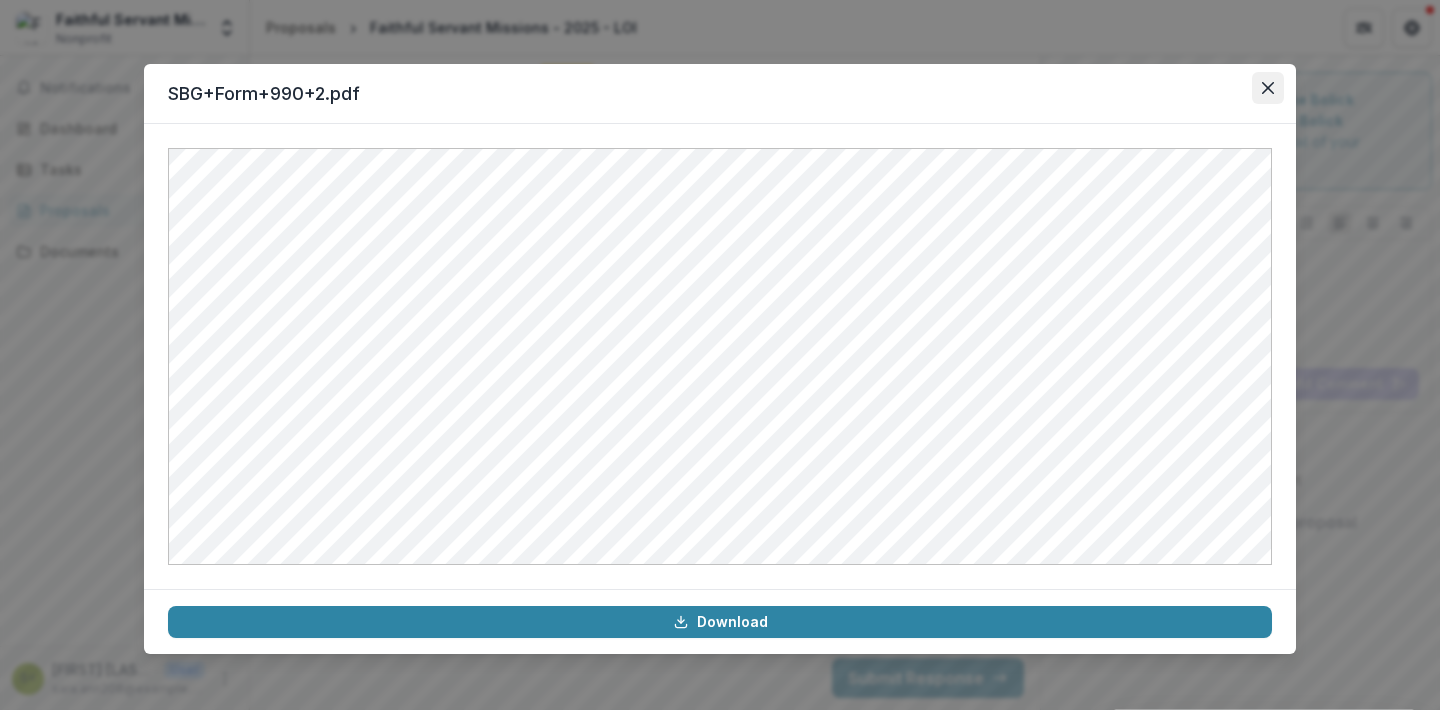 click 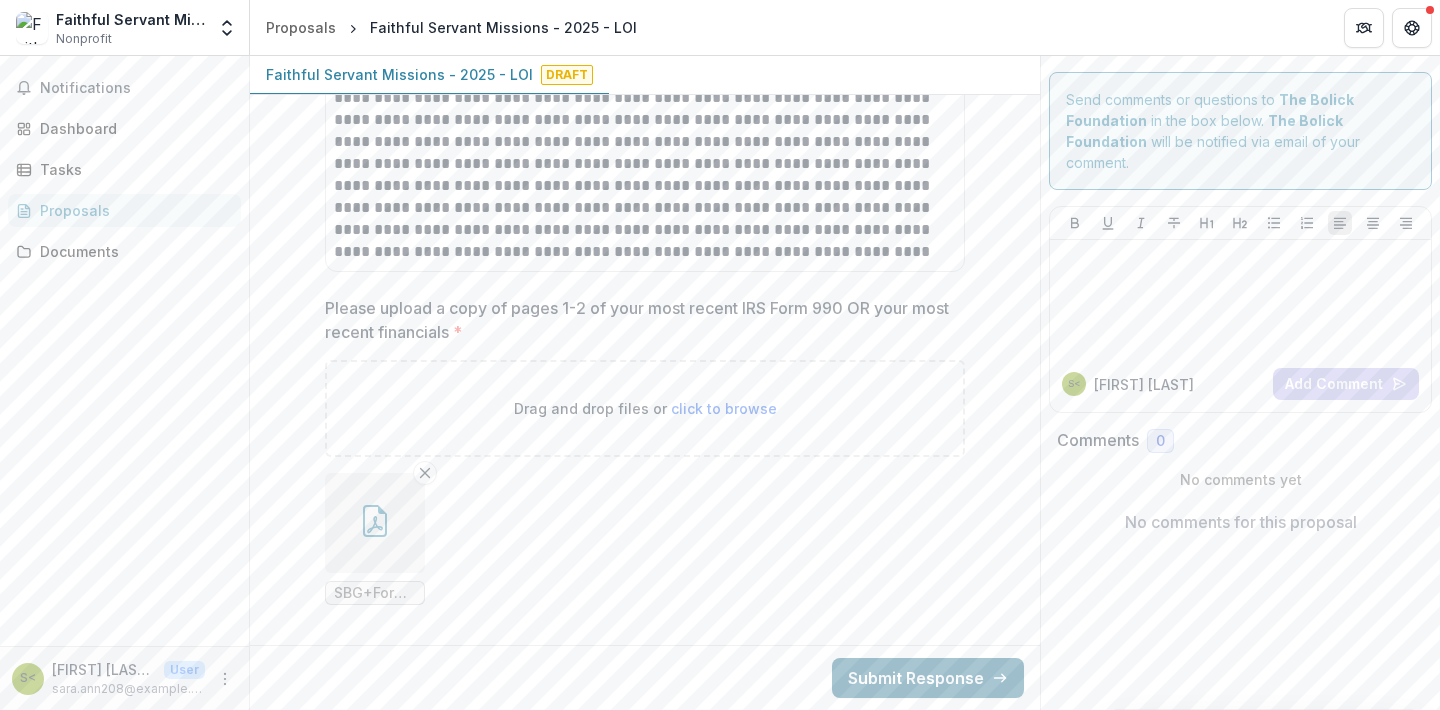 click on "Submit Response" at bounding box center (928, 678) 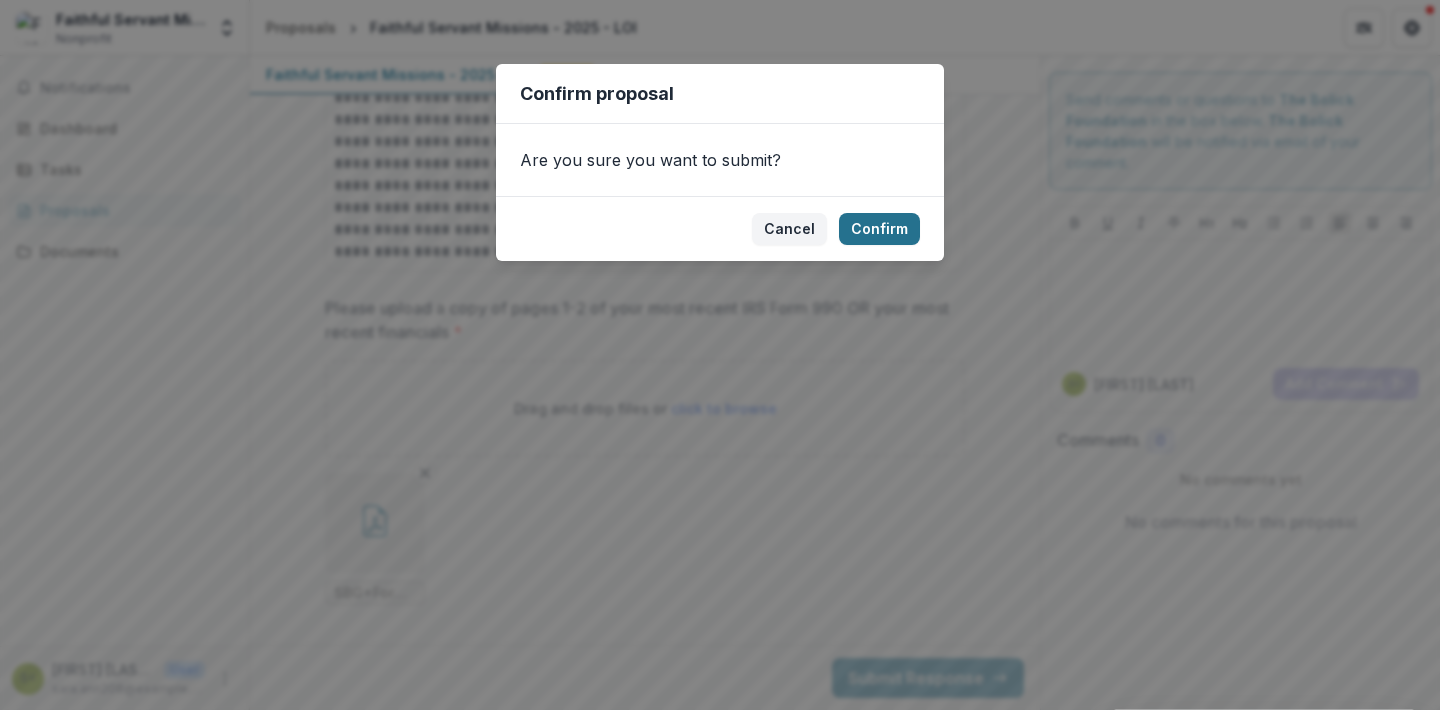 click on "Confirm" at bounding box center [879, 229] 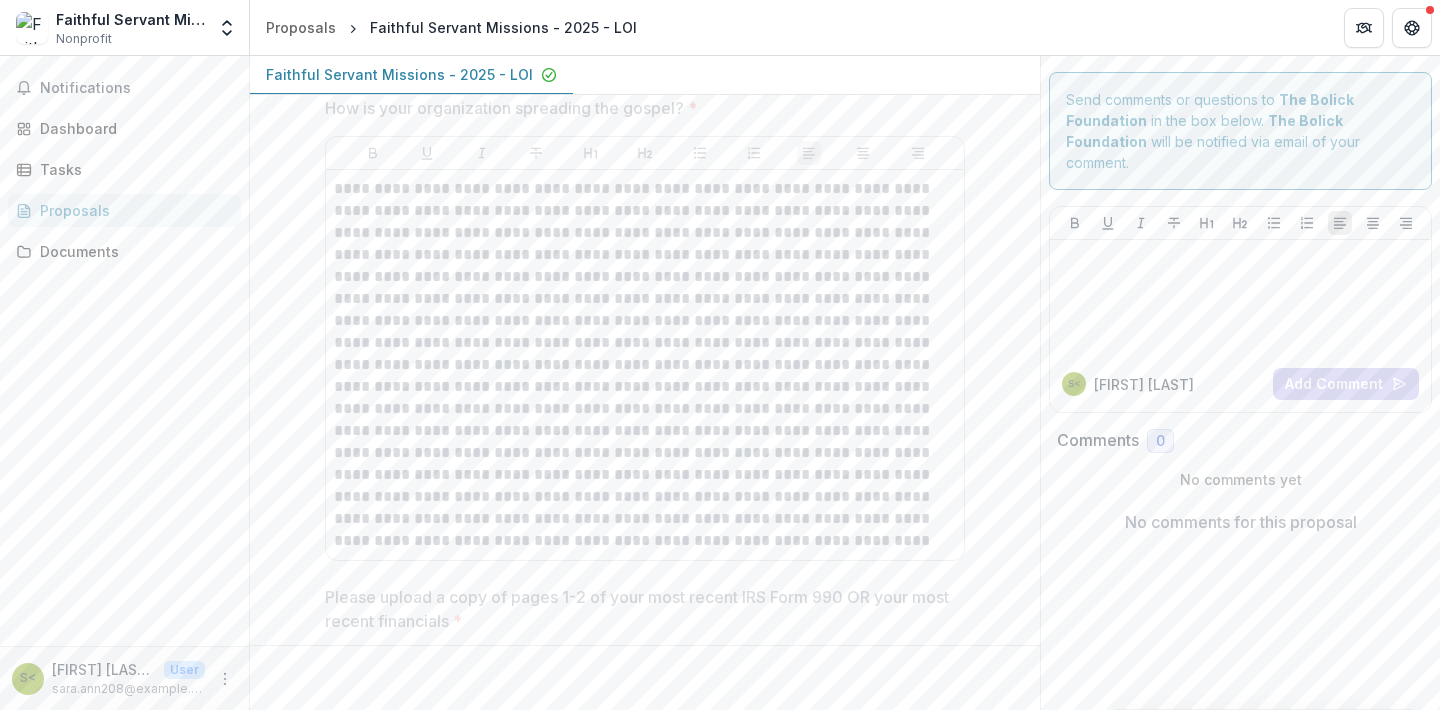 scroll, scrollTop: 3693, scrollLeft: 0, axis: vertical 